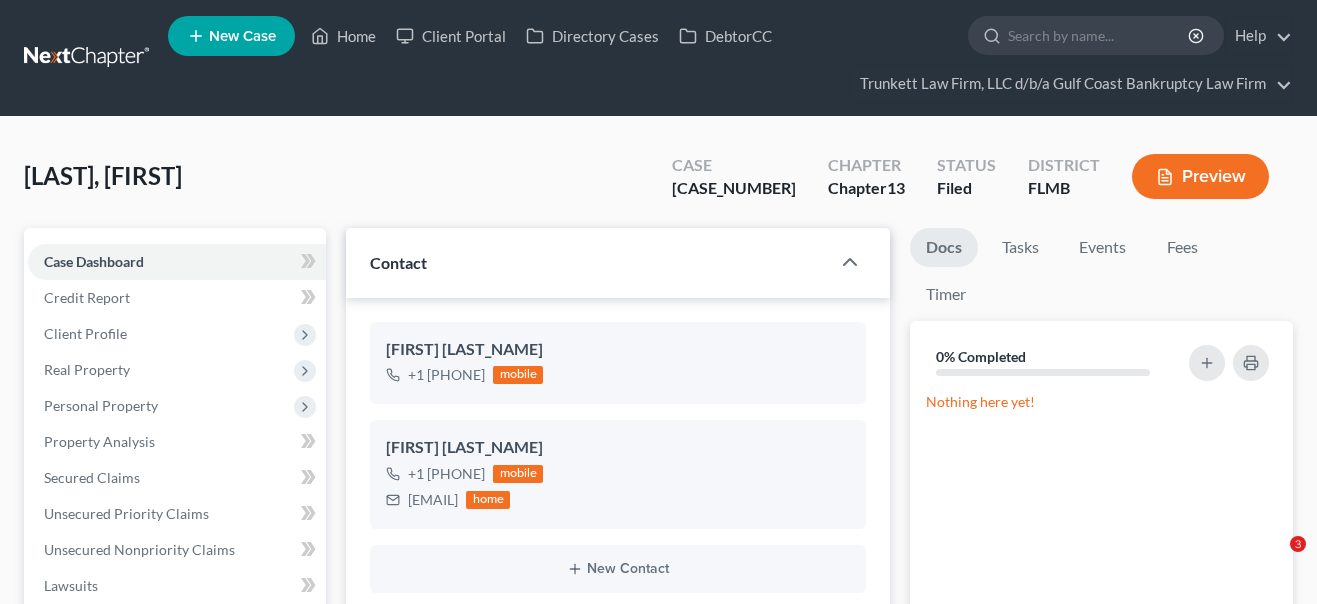 select on "0" 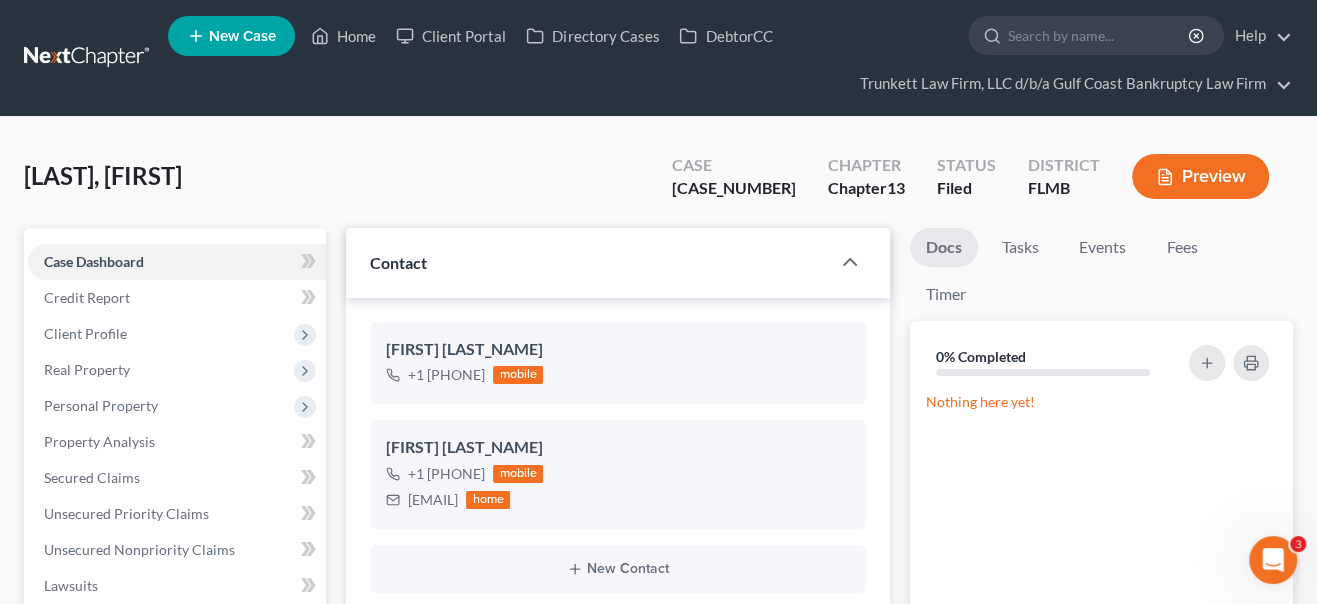 scroll, scrollTop: 0, scrollLeft: 0, axis: both 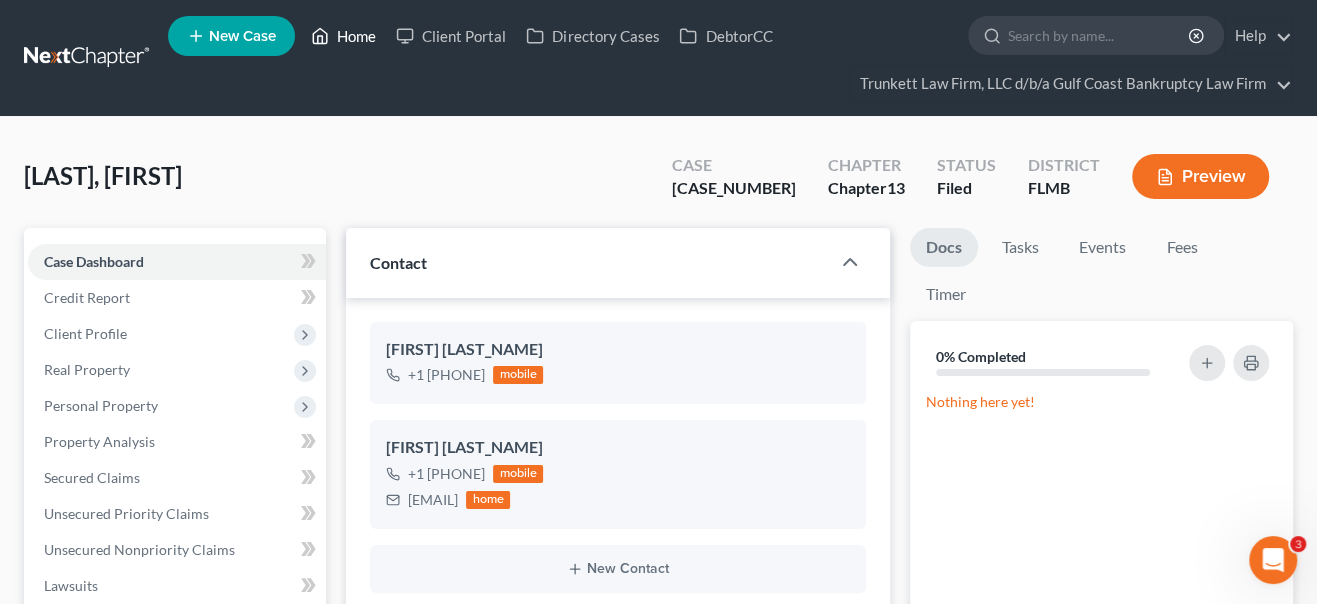 click on "Home" at bounding box center [343, 36] 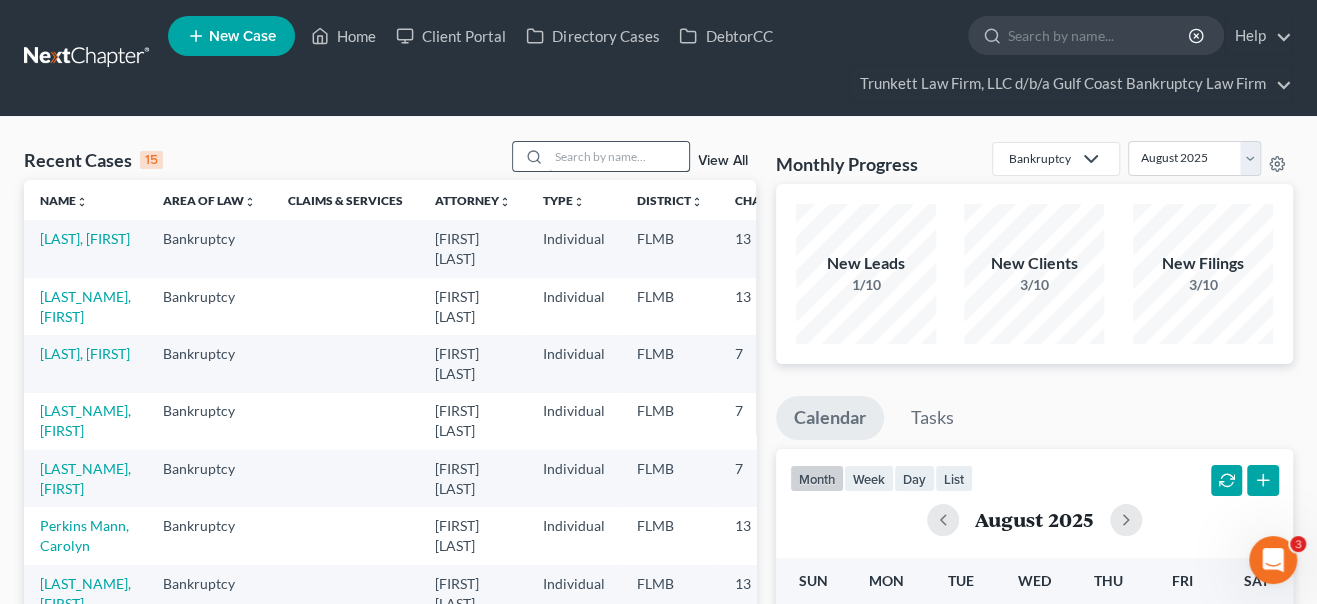 click at bounding box center [619, 156] 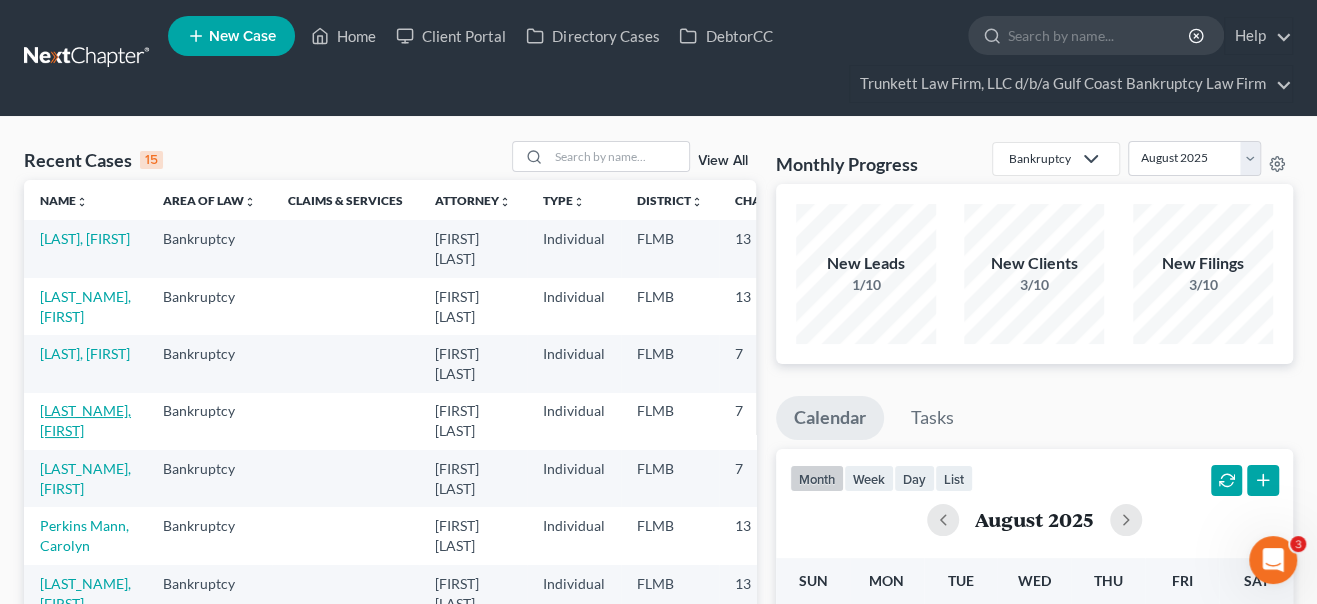 click on "[LAST_NAME], [FIRST]" at bounding box center (85, 420) 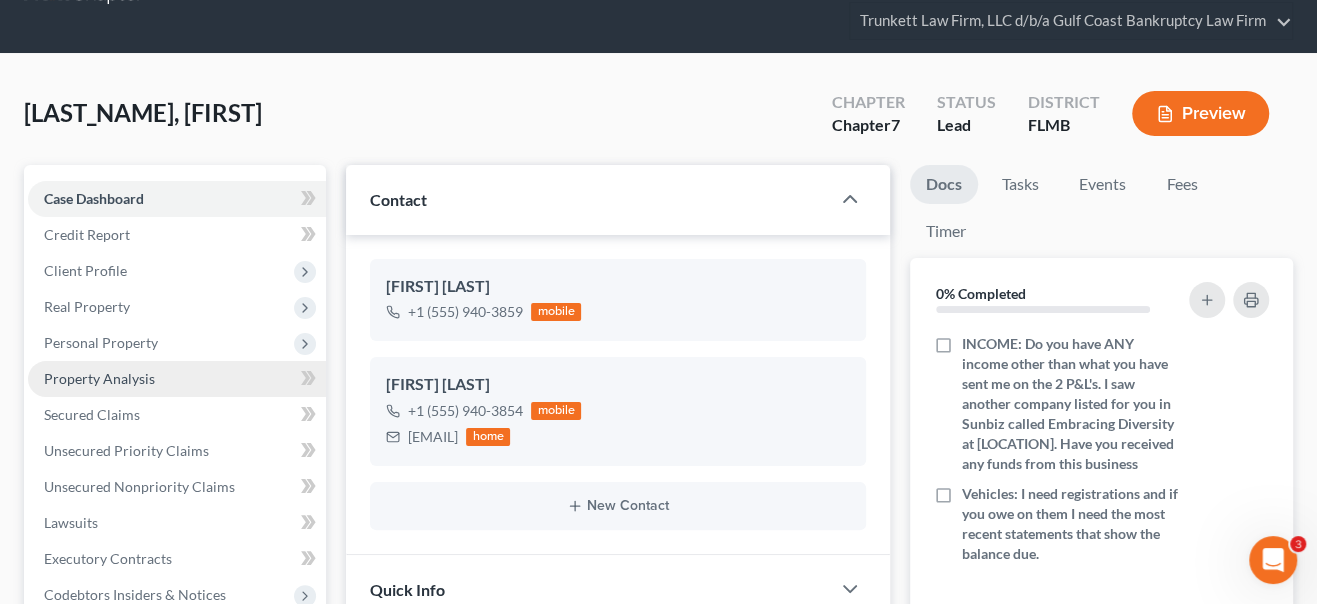scroll, scrollTop: 90, scrollLeft: 0, axis: vertical 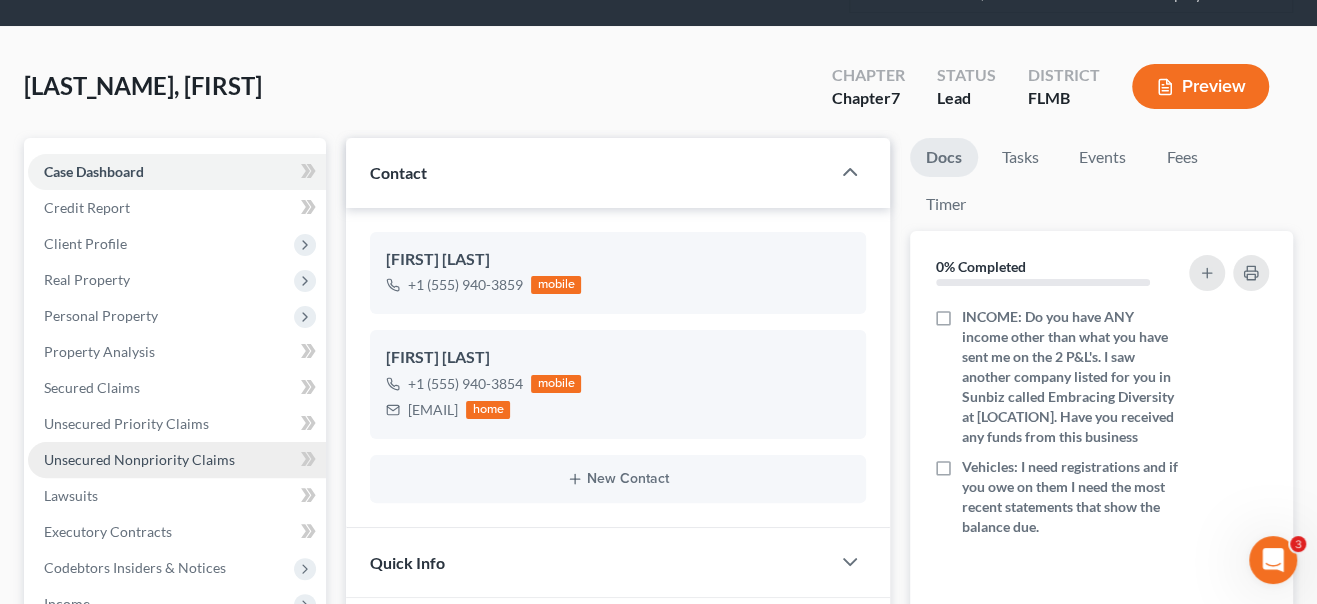 click on "Unsecured Nonpriority Claims" at bounding box center (139, 459) 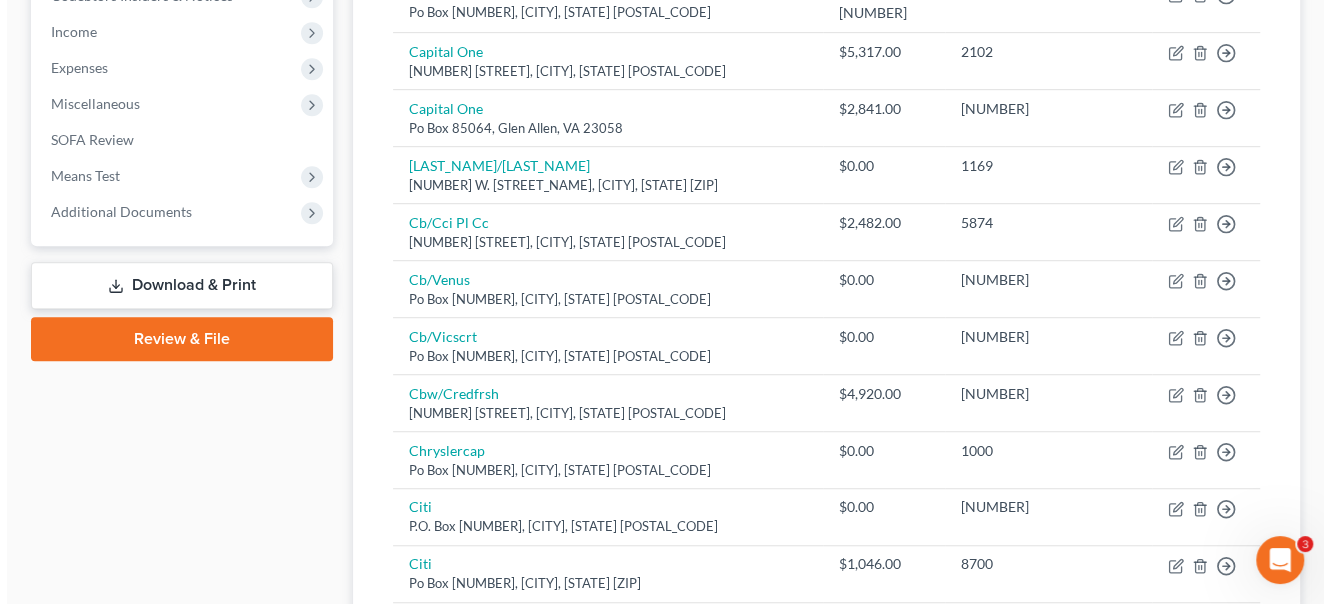 scroll, scrollTop: 0, scrollLeft: 0, axis: both 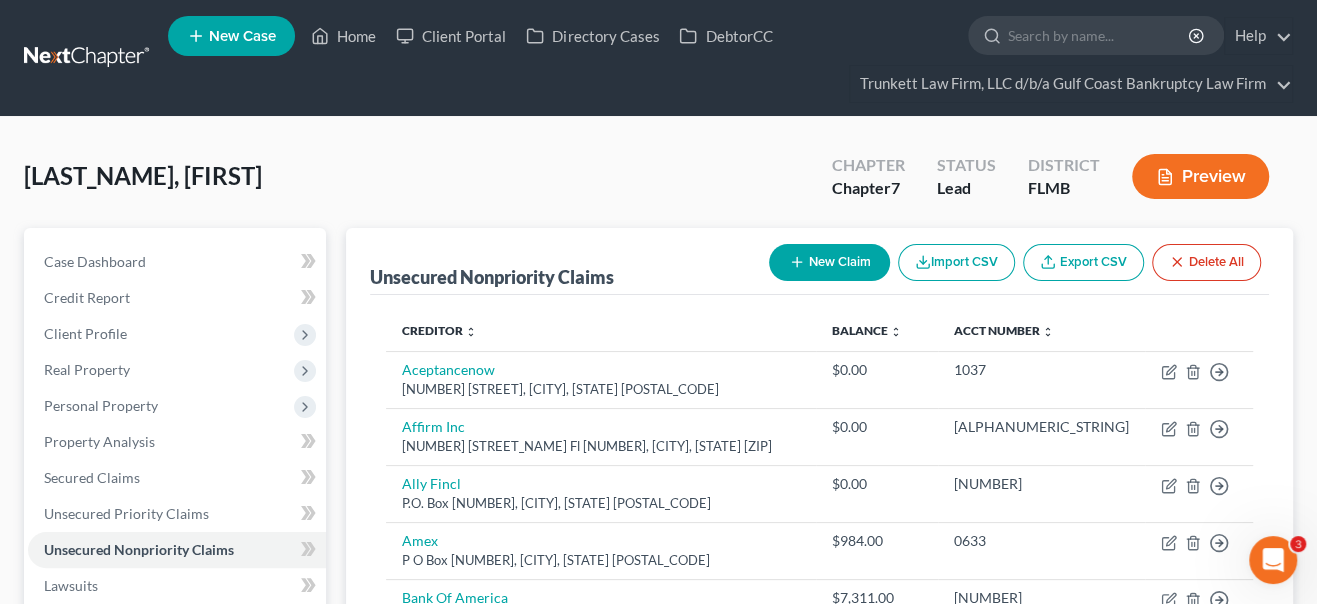 click on "New Claim" at bounding box center (829, 262) 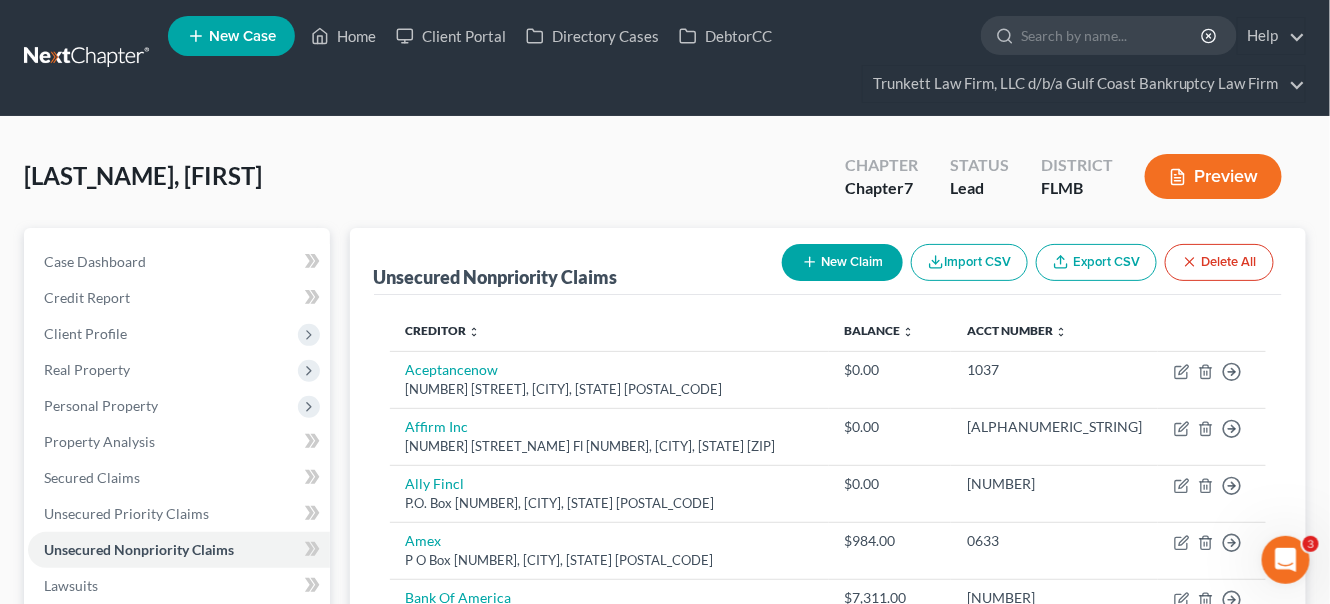 select on "0" 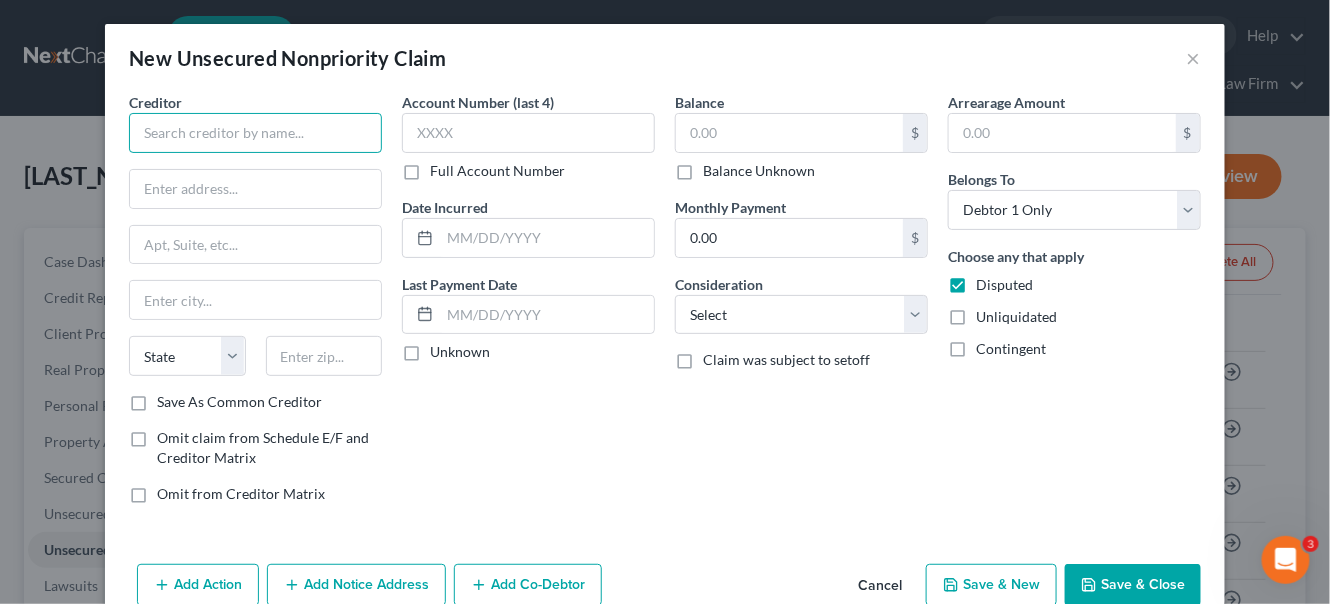 drag, startPoint x: 213, startPoint y: 135, endPoint x: 223, endPoint y: 131, distance: 10.770329 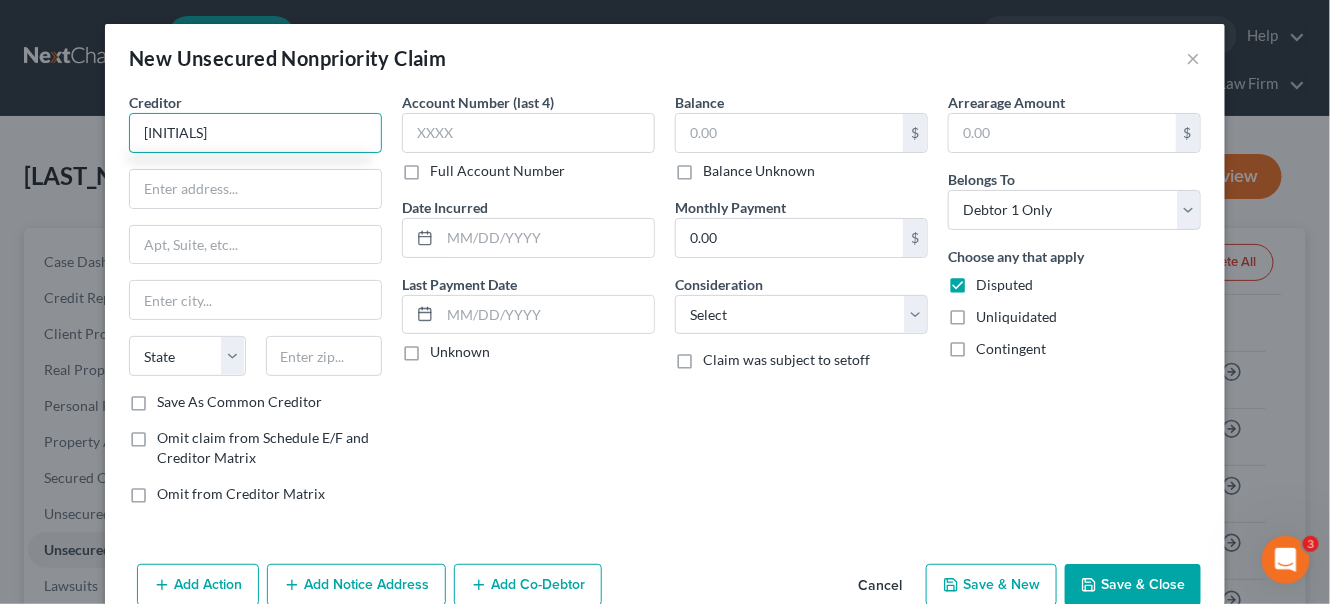 type on "h" 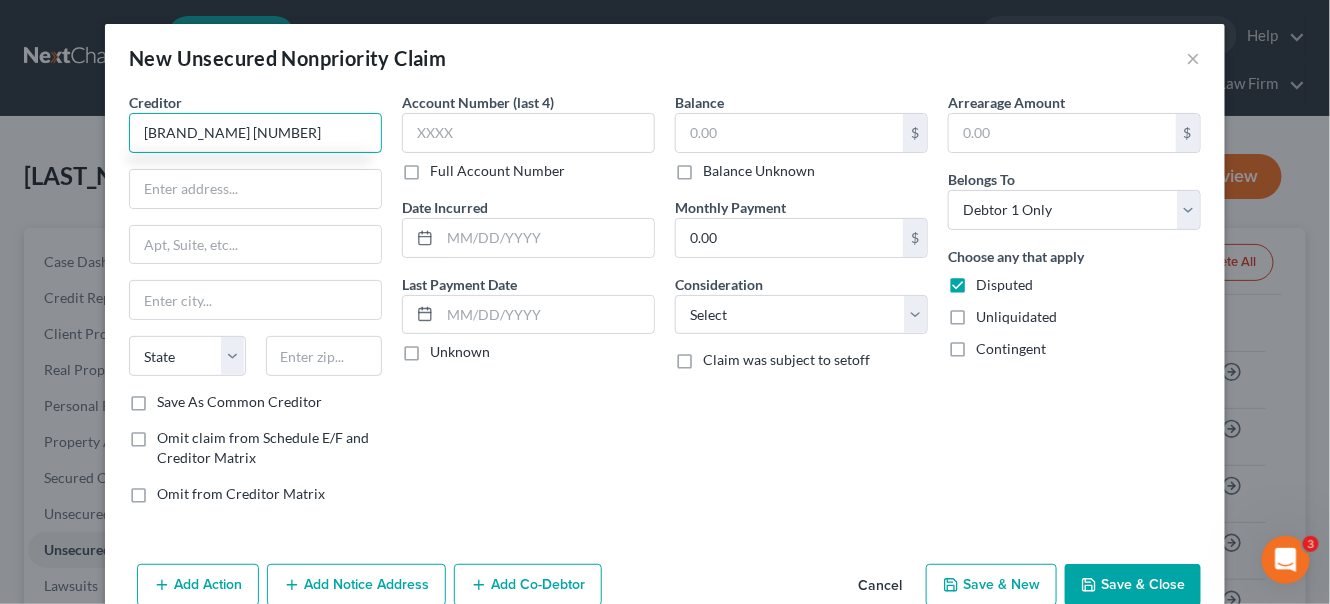 type on "[BRAND_NAME] [NUMBER]" 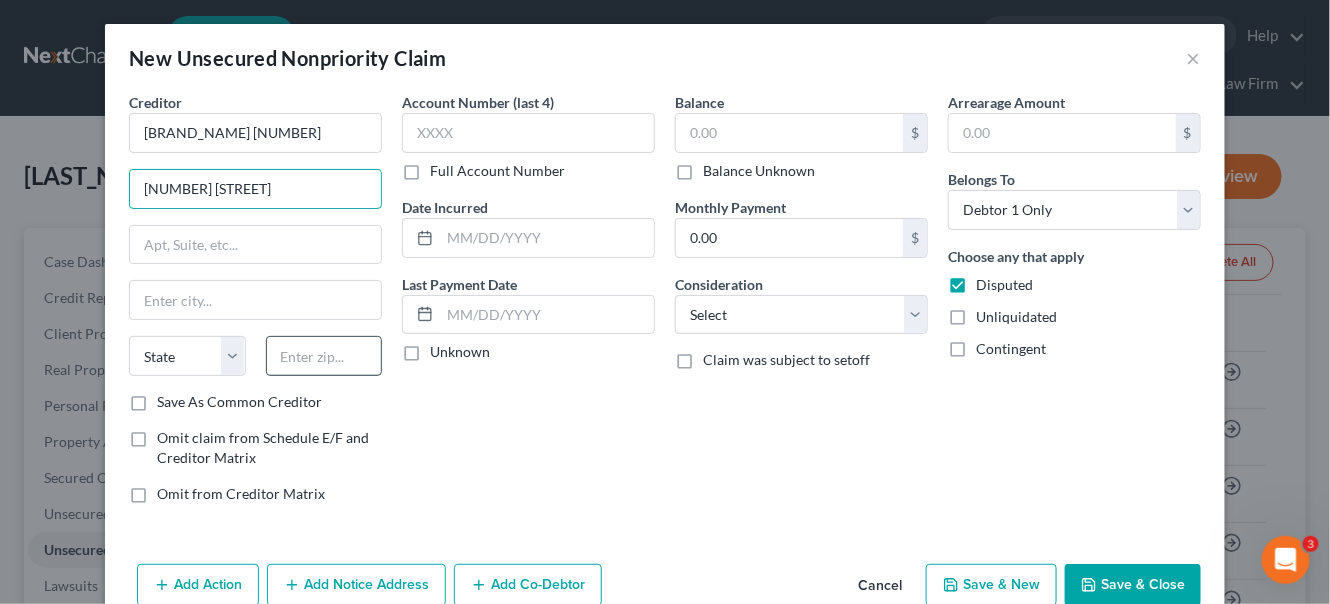 type on "[NUMBER] [STREET]" 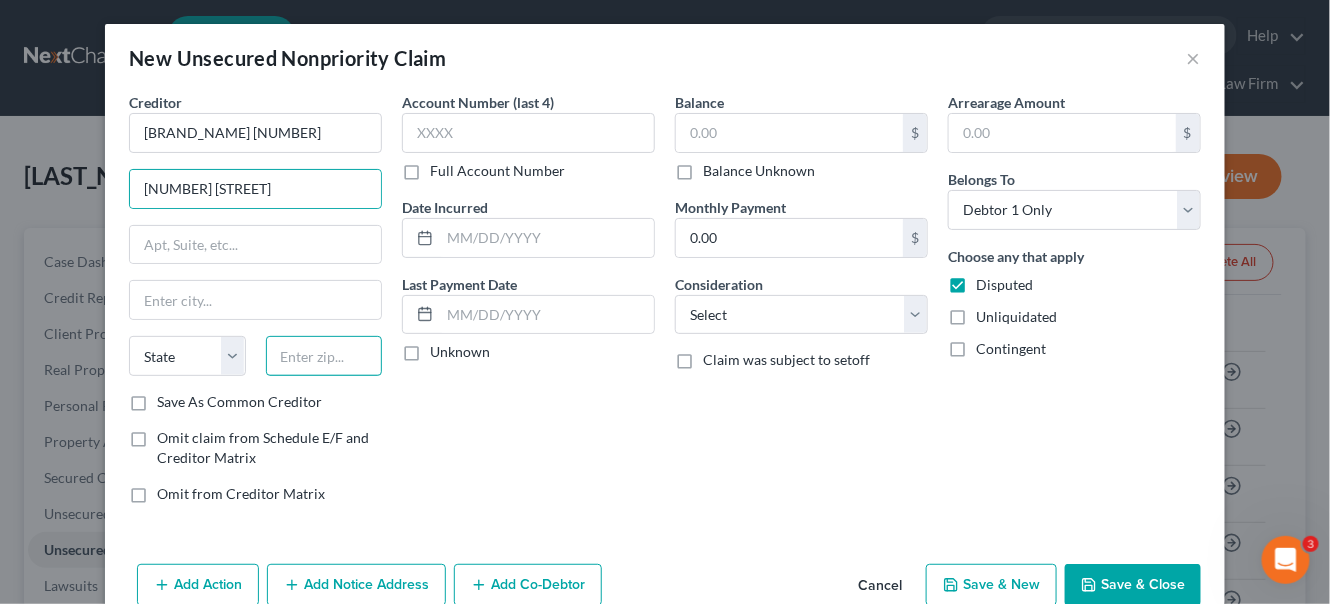 drag, startPoint x: 318, startPoint y: 354, endPoint x: 300, endPoint y: 336, distance: 25.455845 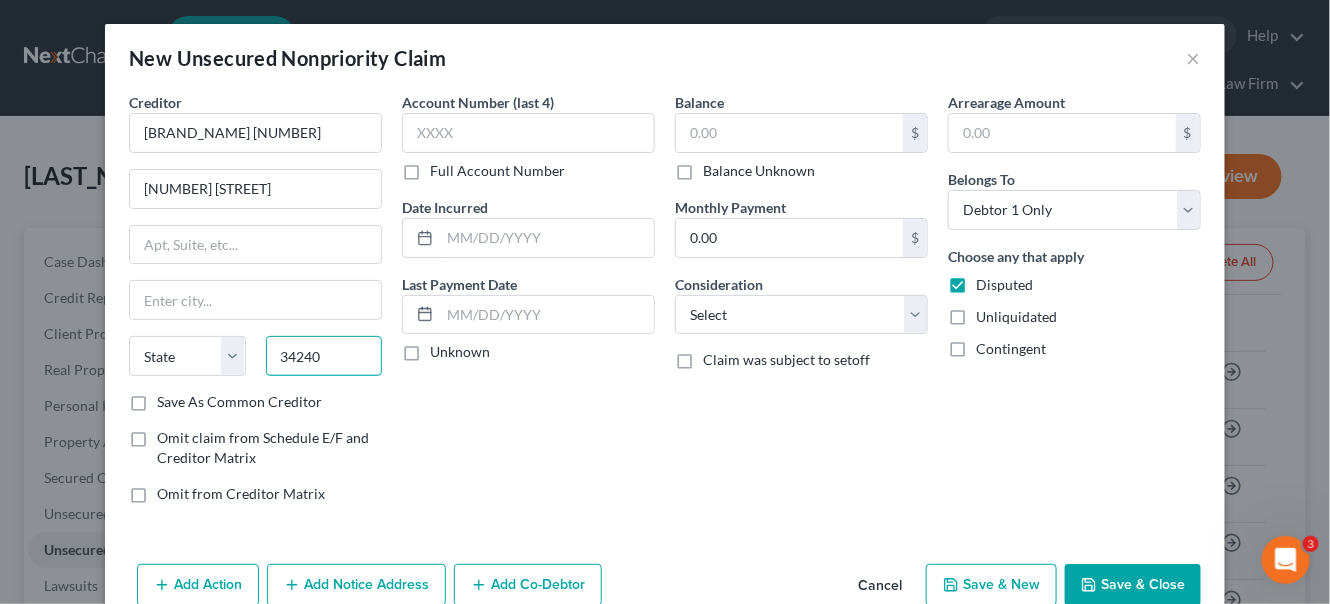 type on "34240" 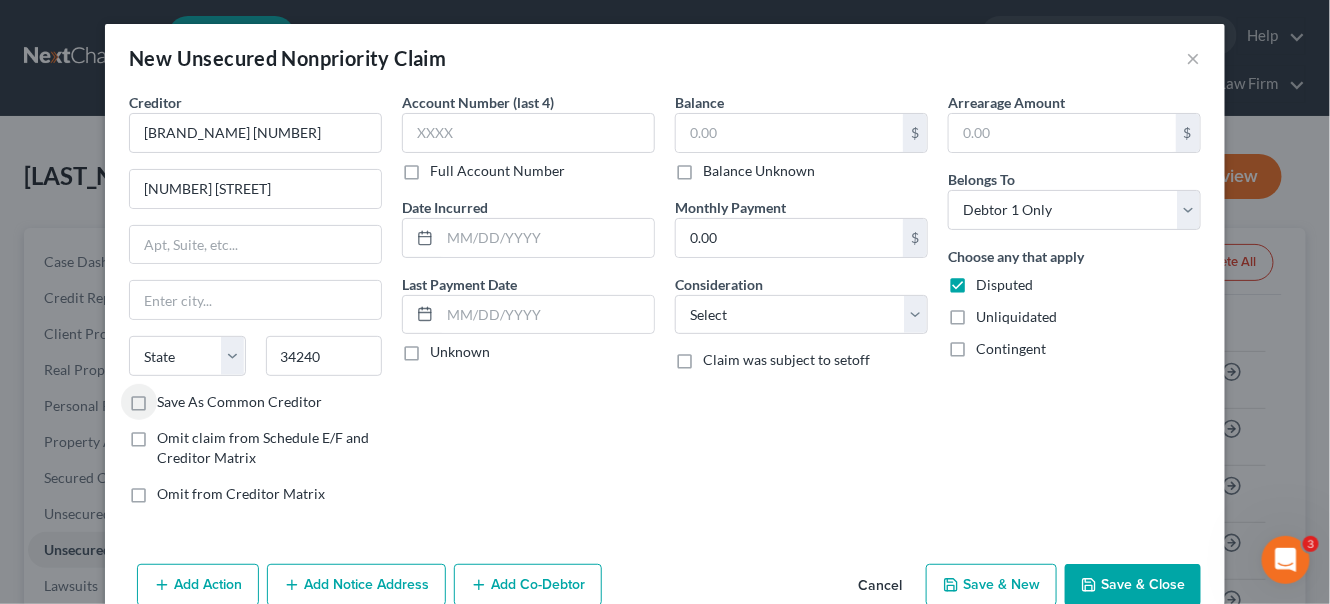 type on "Sarasota" 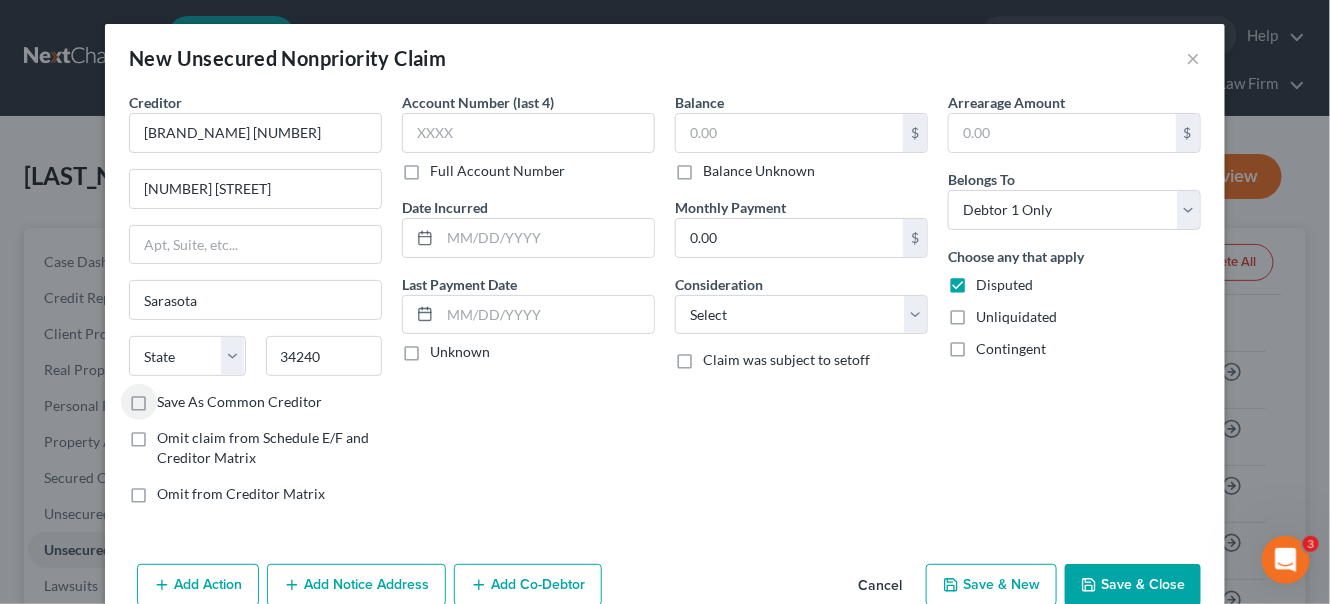 select on "9" 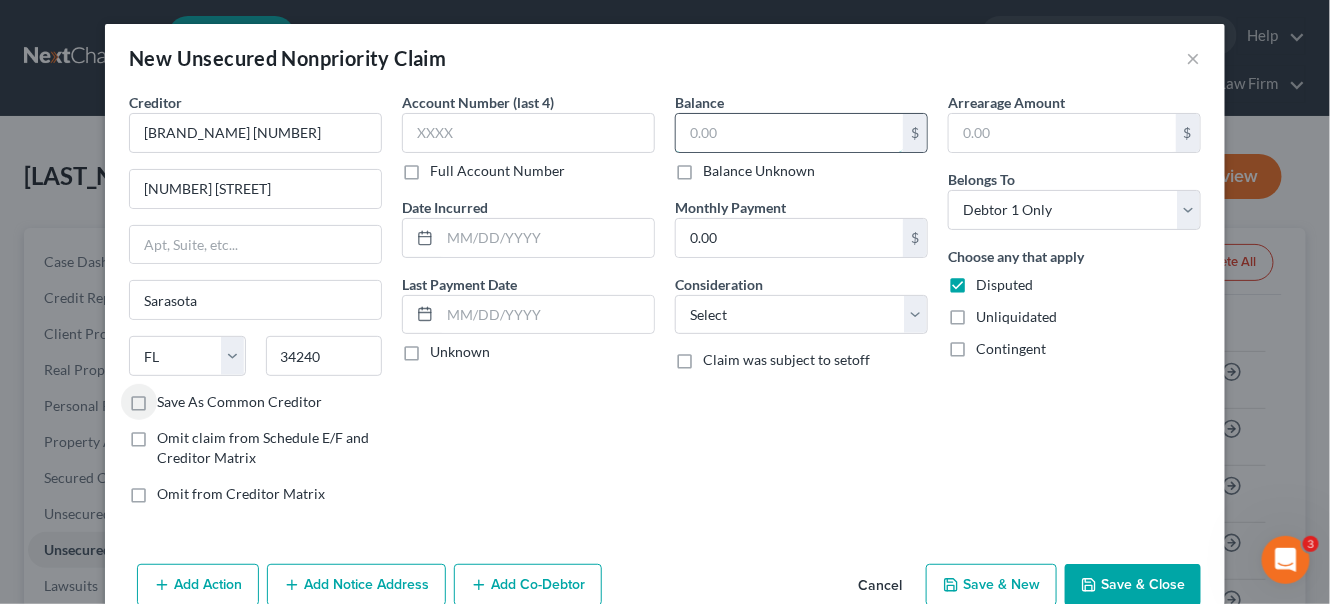 click at bounding box center [789, 133] 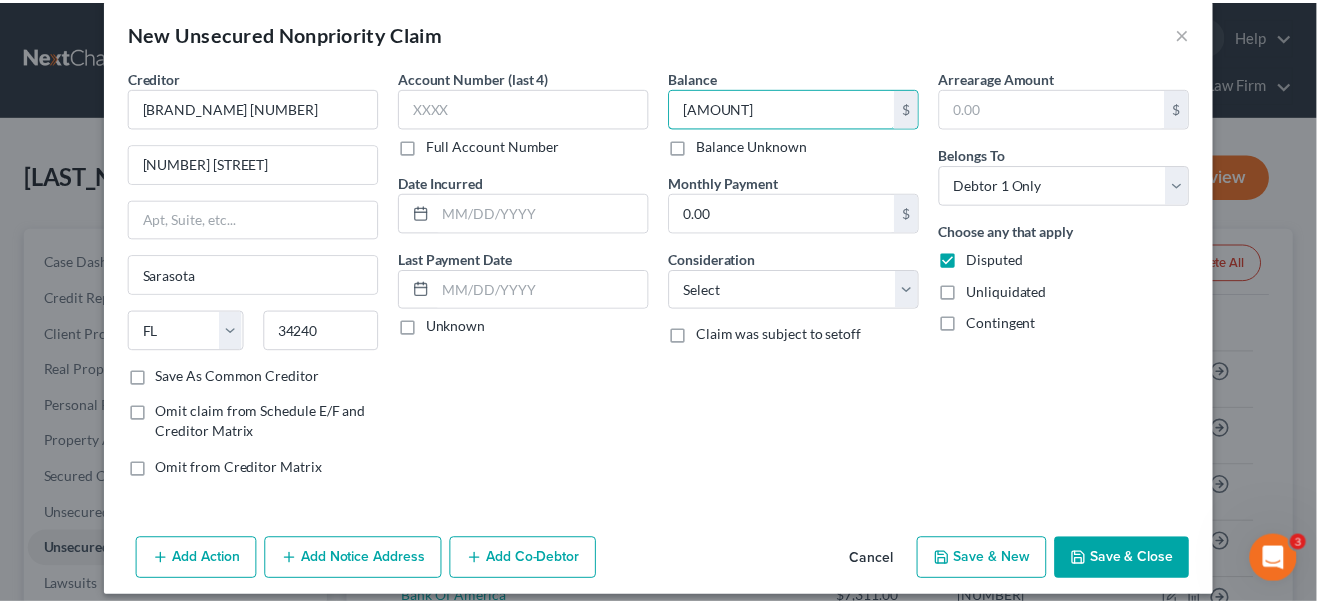 scroll, scrollTop: 38, scrollLeft: 0, axis: vertical 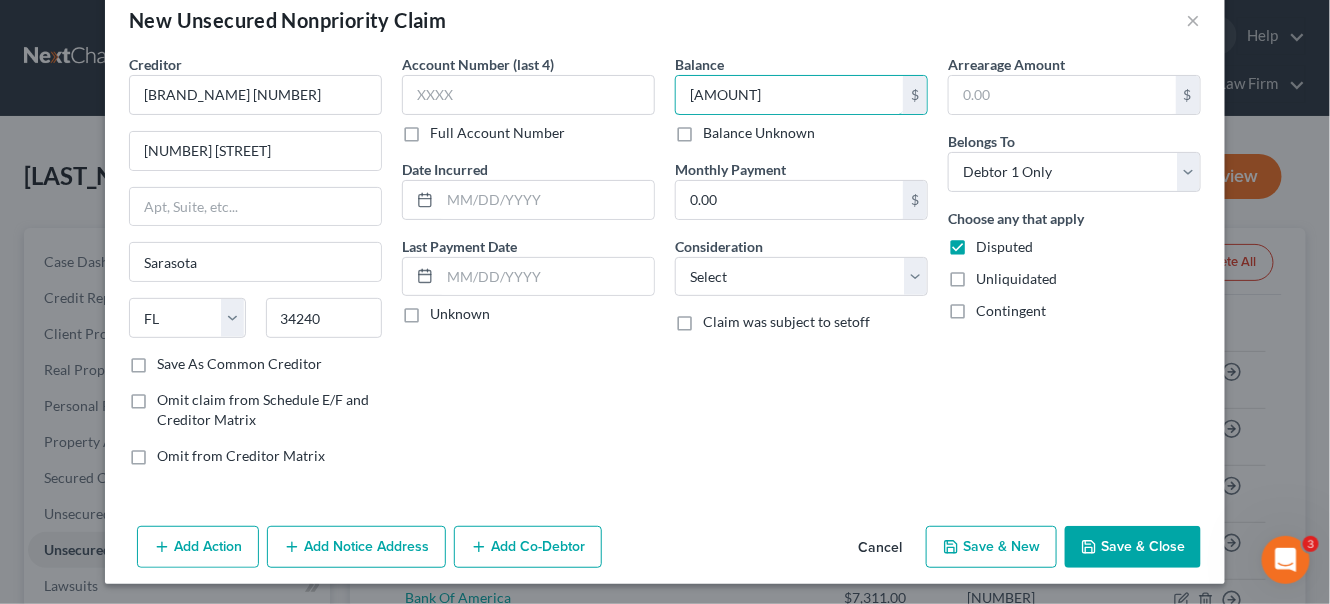 type on "[AMOUNT]" 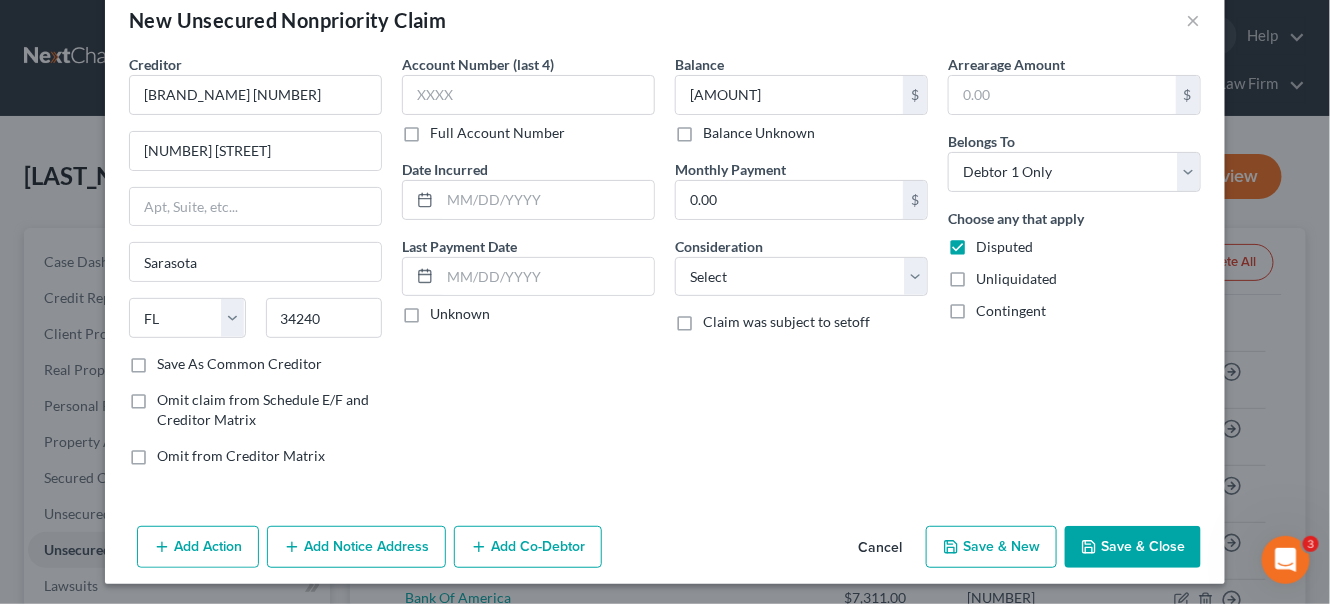 click on "Save & Close" at bounding box center (1133, 547) 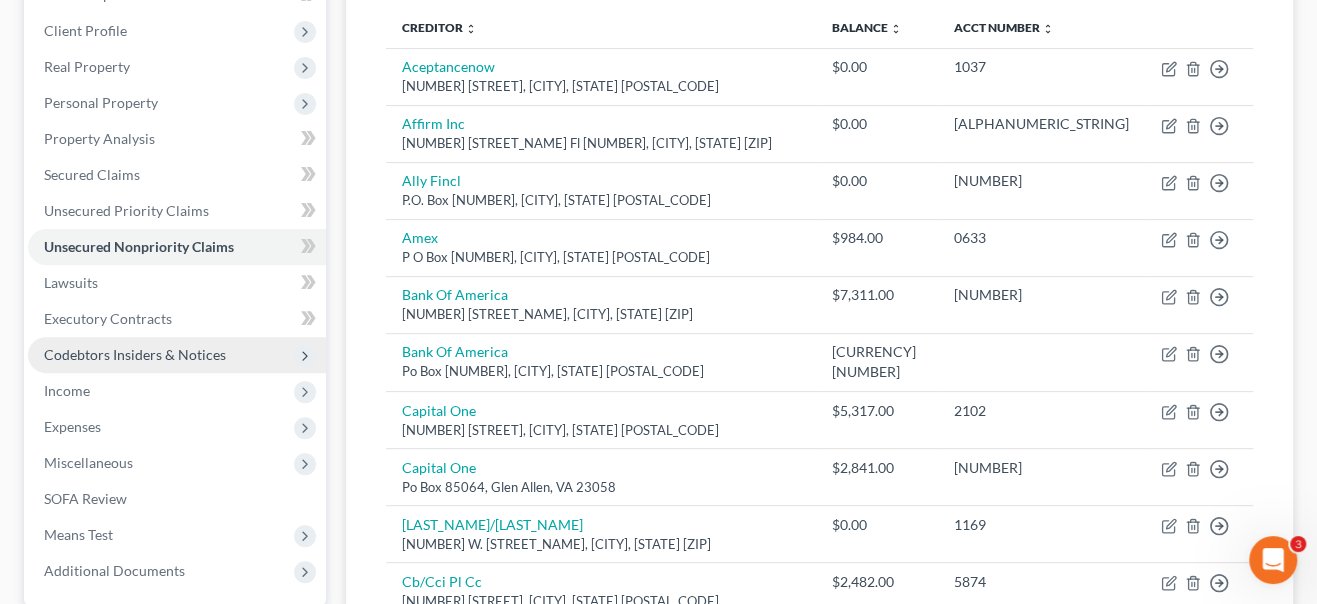 scroll, scrollTop: 272, scrollLeft: 0, axis: vertical 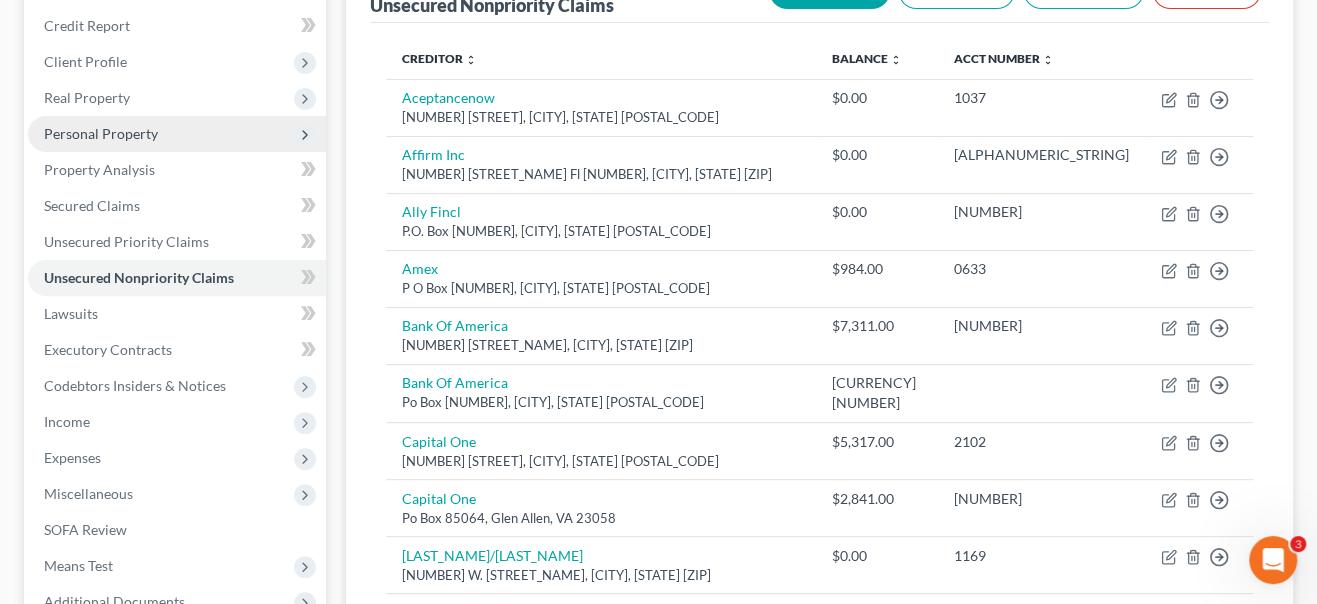 click on "Personal Property" at bounding box center (101, 133) 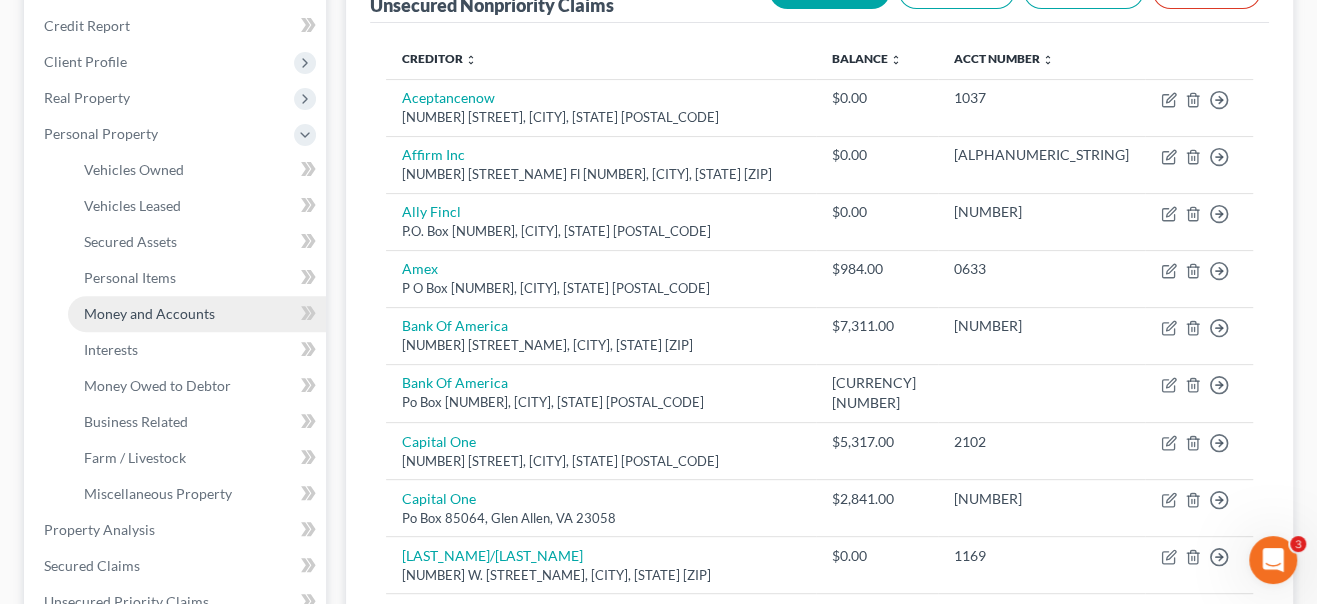 click on "Money and Accounts" at bounding box center [149, 313] 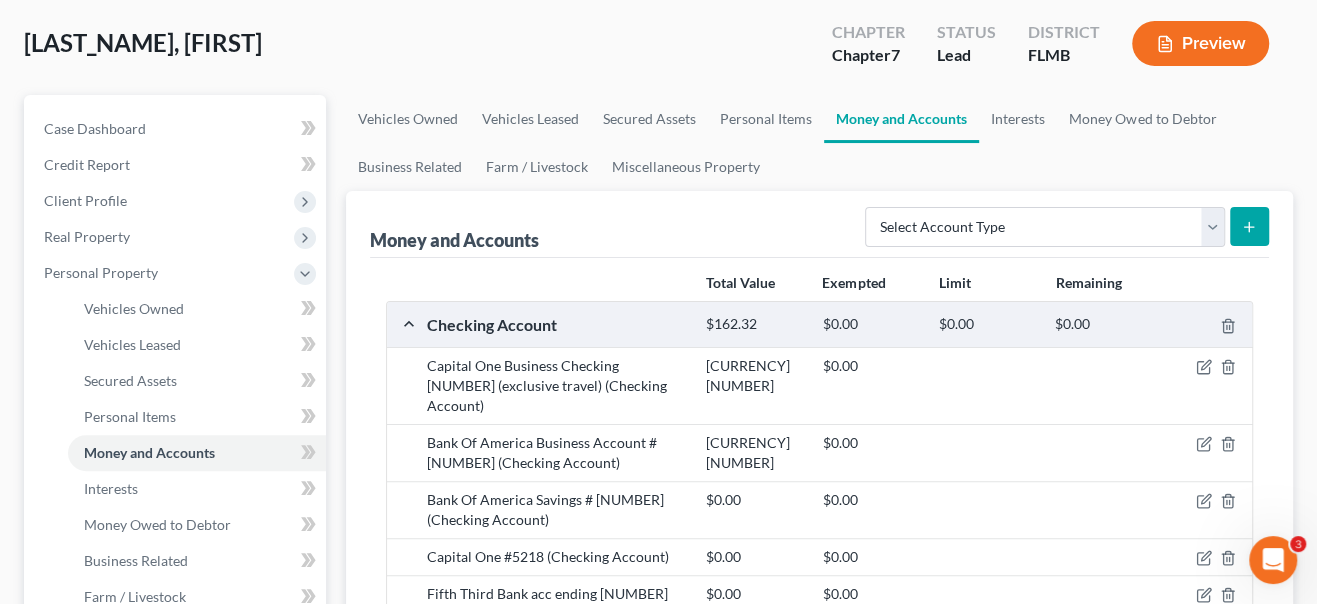 scroll, scrollTop: 363, scrollLeft: 0, axis: vertical 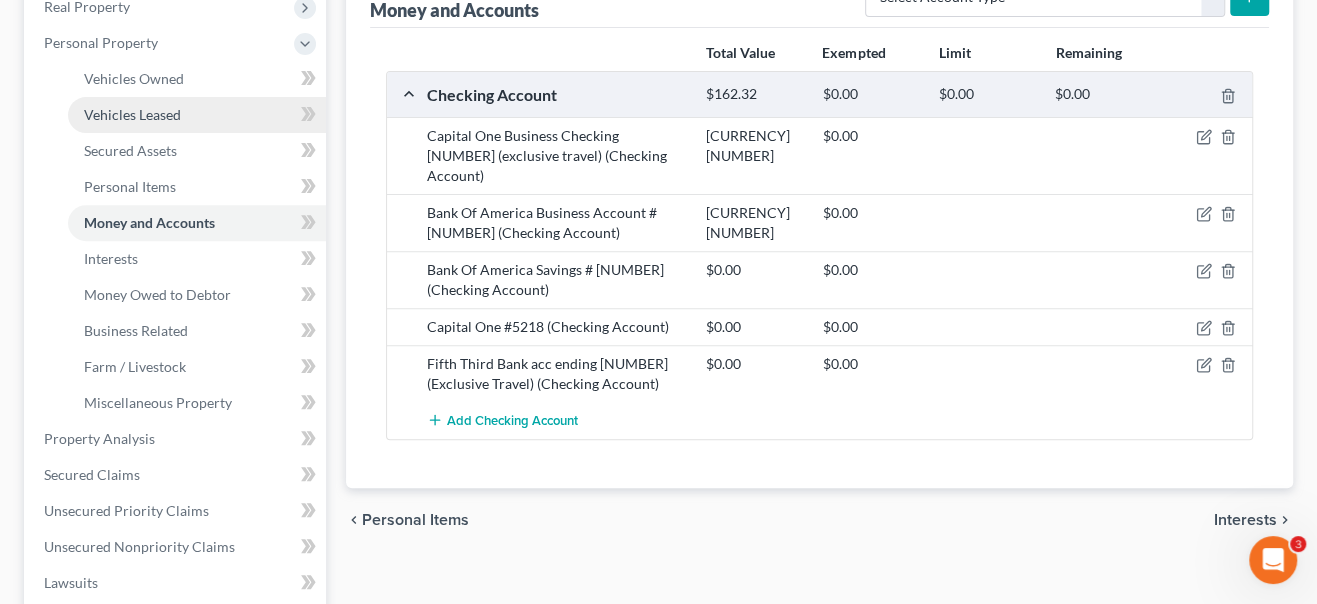 drag, startPoint x: 105, startPoint y: 47, endPoint x: 92, endPoint y: 97, distance: 51.662365 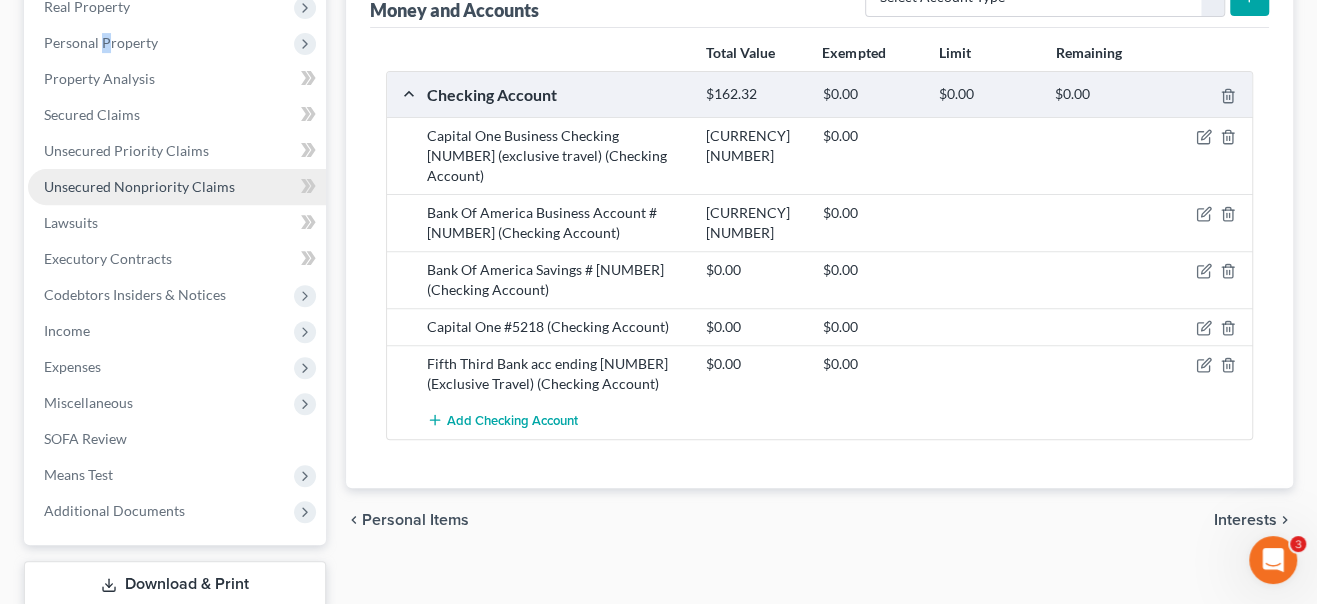 click on "Unsecured Nonpriority Claims" at bounding box center (139, 186) 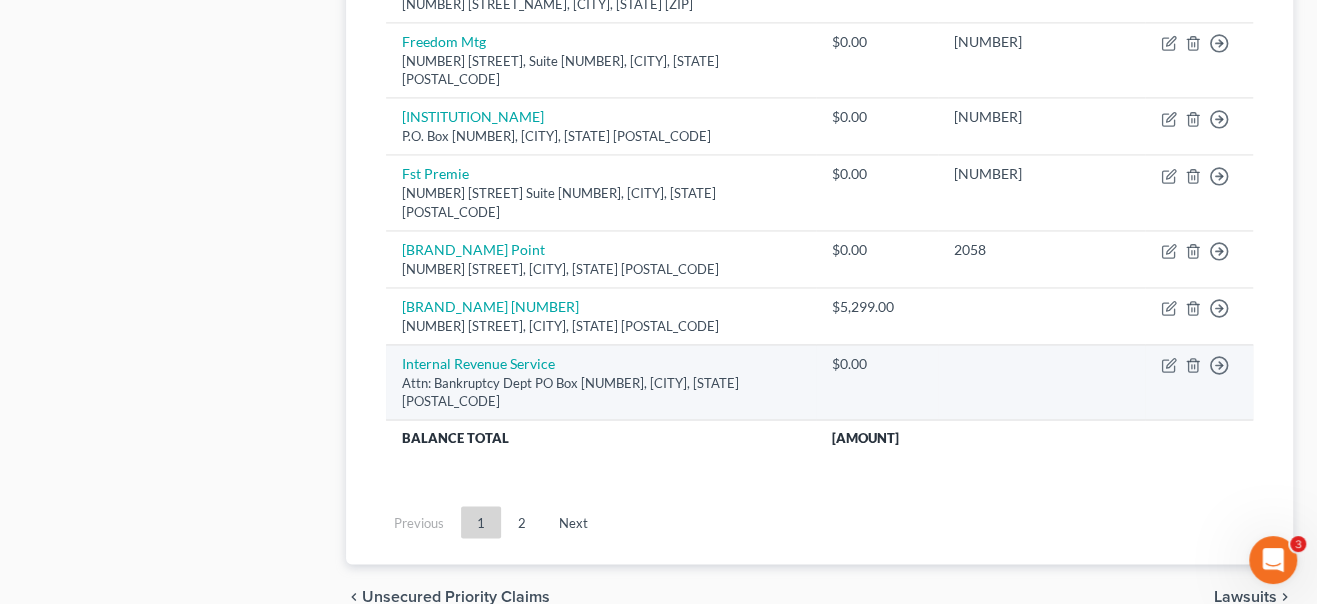 scroll, scrollTop: 1824, scrollLeft: 0, axis: vertical 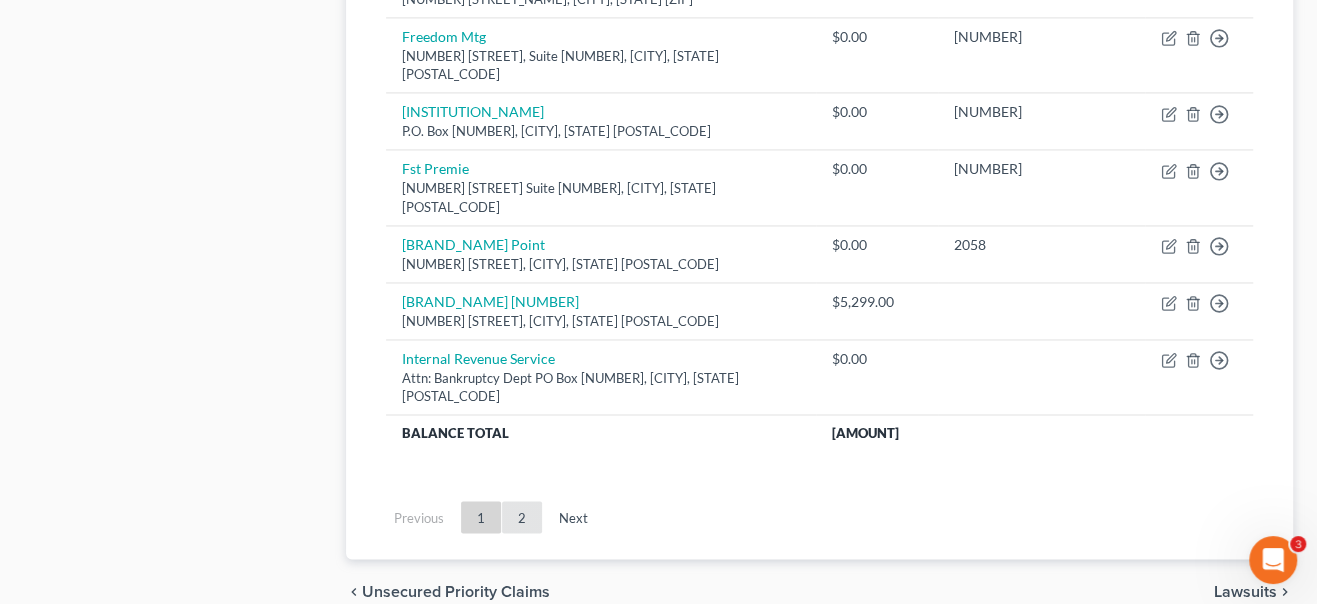 click on "2" at bounding box center [522, 517] 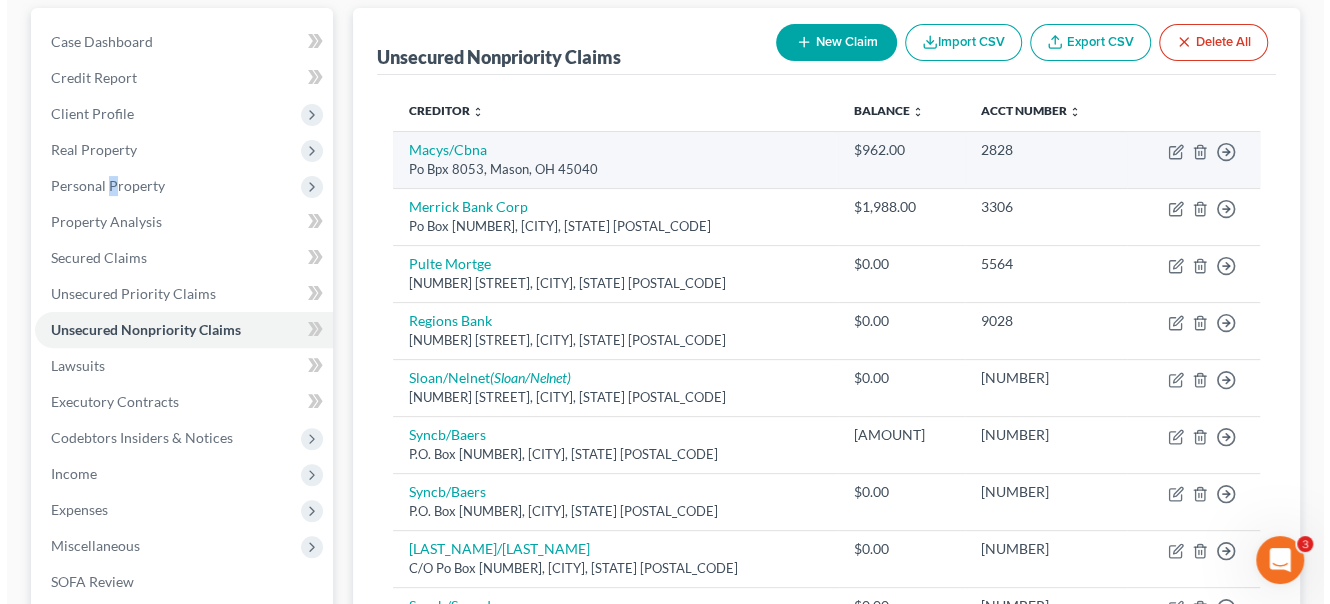 scroll, scrollTop: 0, scrollLeft: 0, axis: both 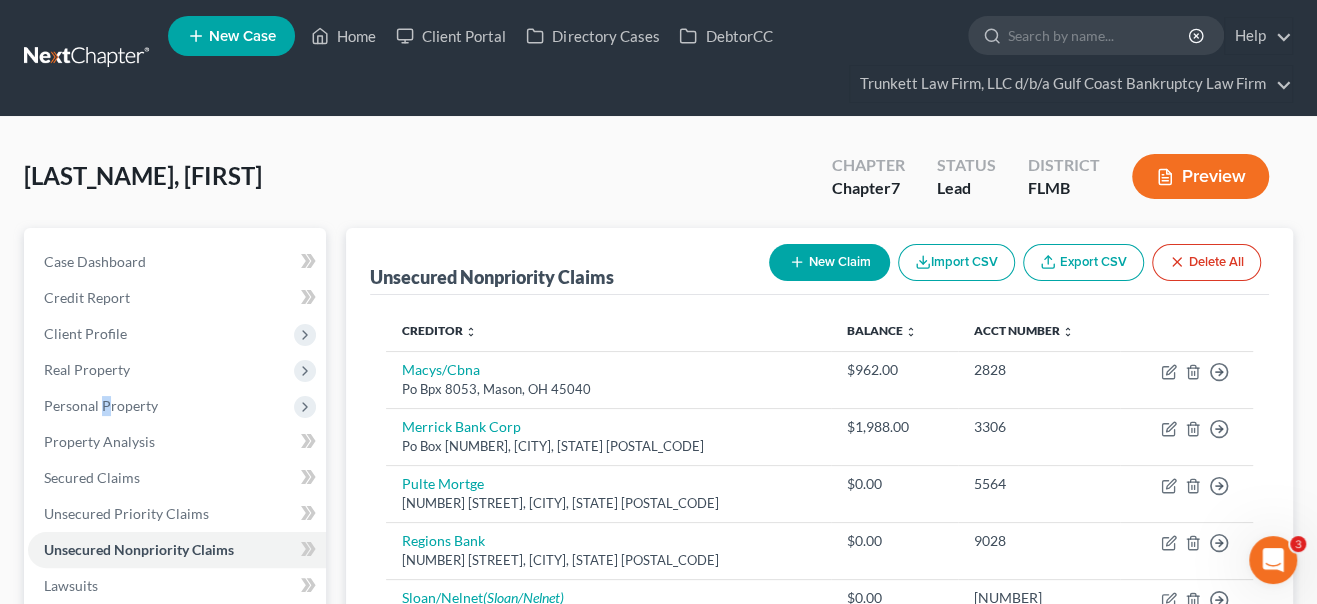 click on "New Claim" at bounding box center (829, 262) 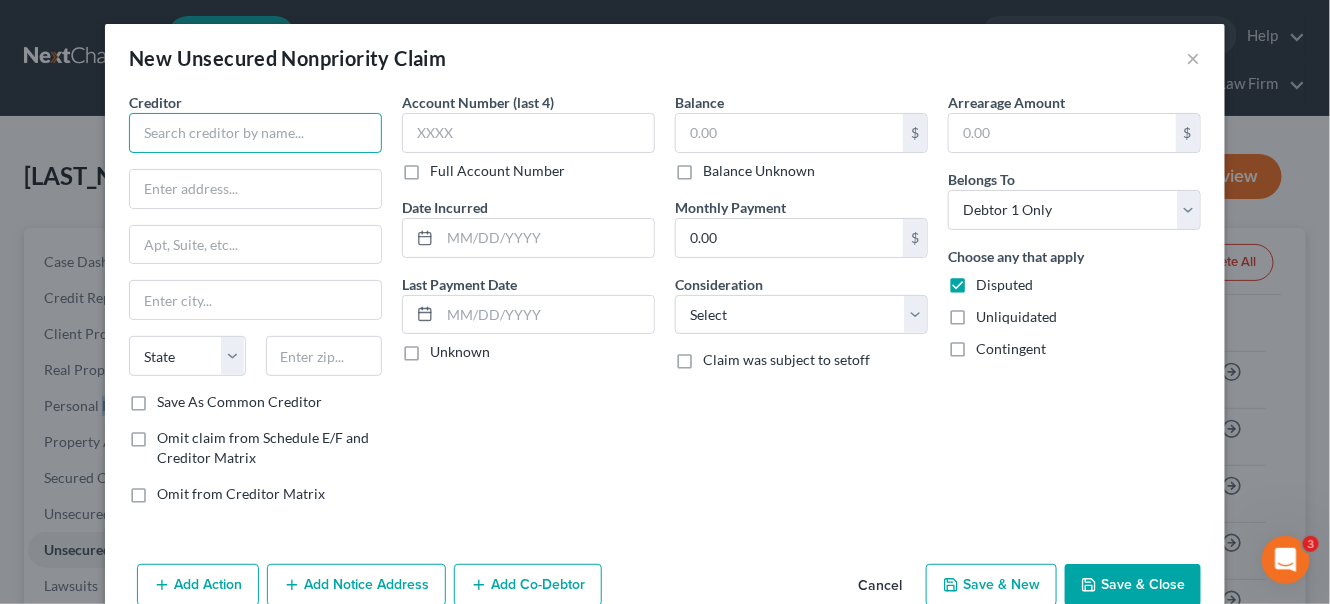 click at bounding box center (255, 133) 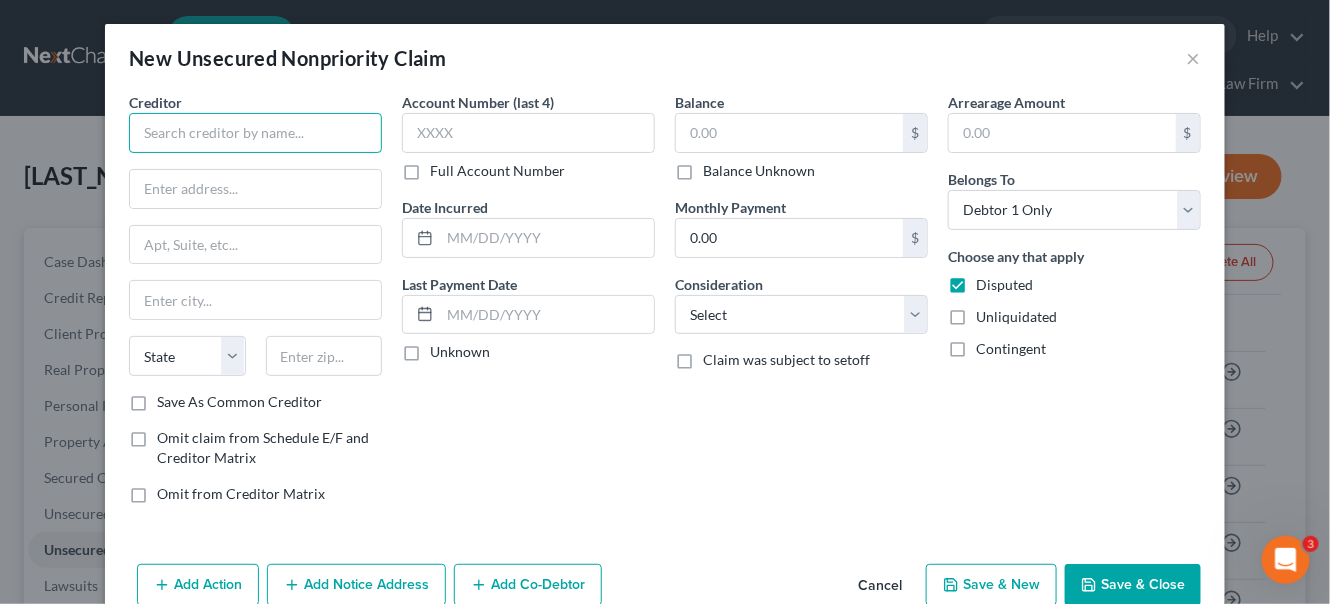 click at bounding box center (255, 133) 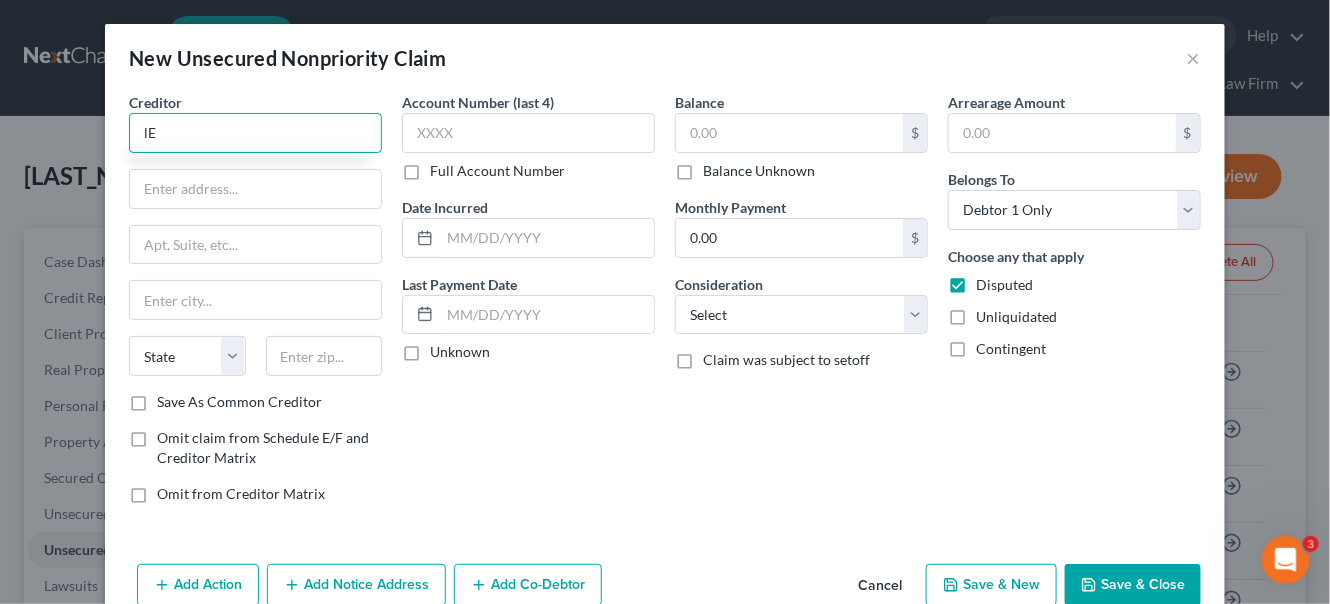 type on "l" 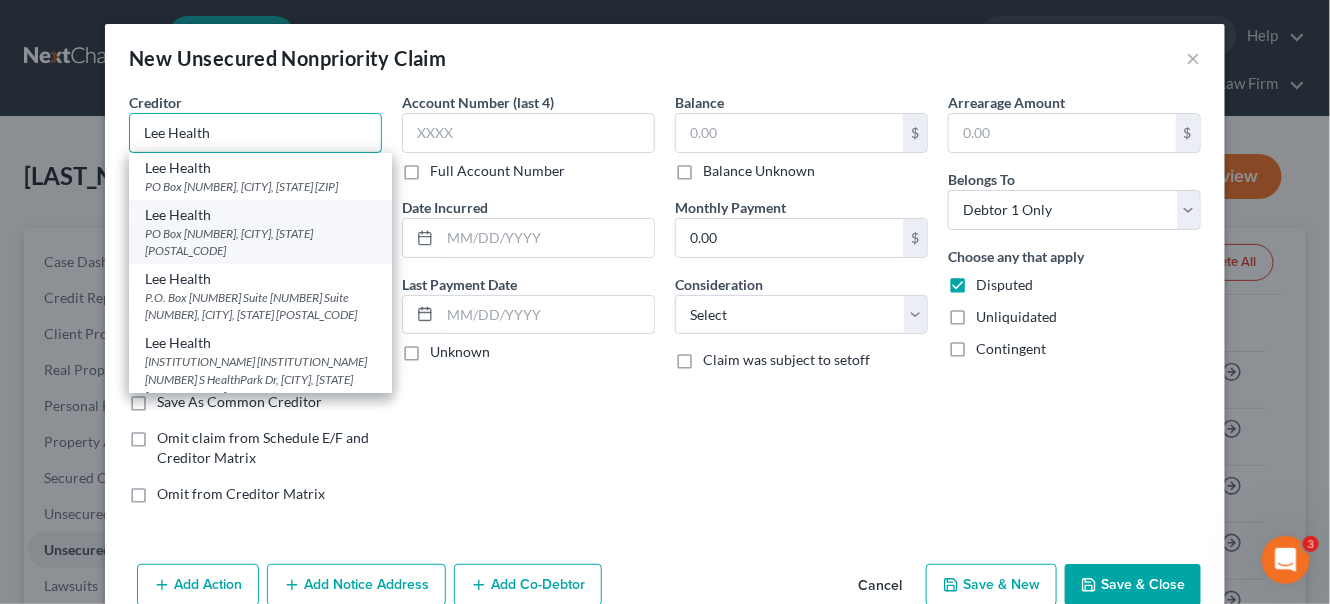 type on "Lee Health" 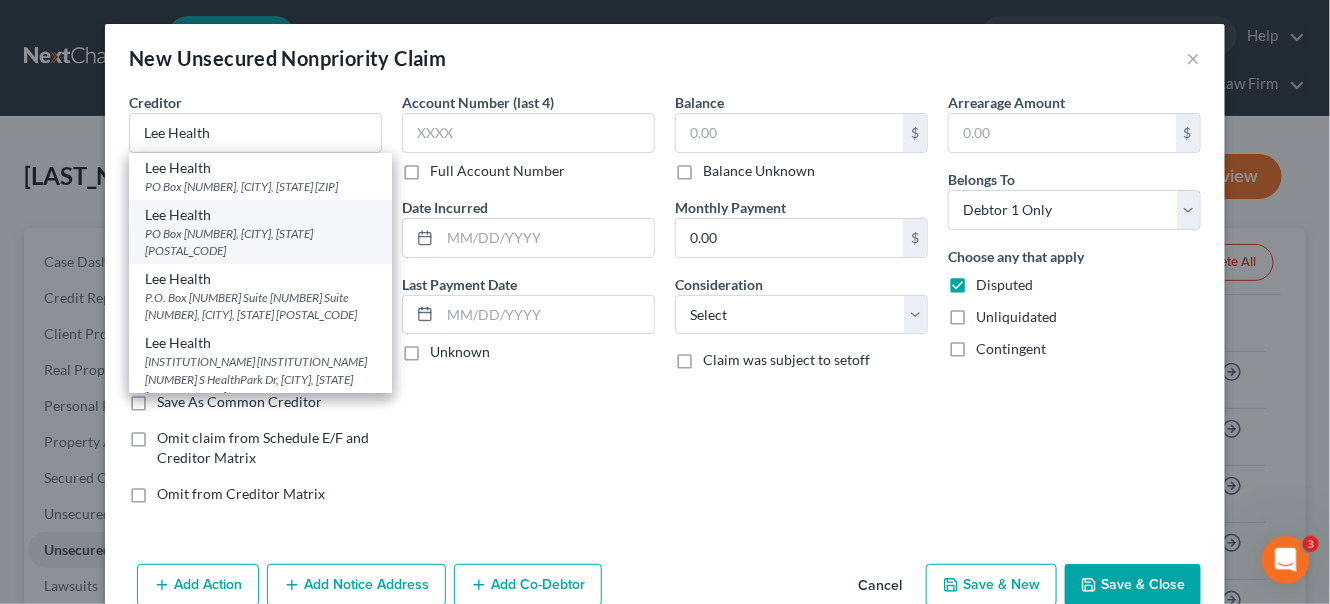 click on "PO Box [NUMBER], [CITY], [STATE] [POSTAL_CODE]" at bounding box center (260, 242) 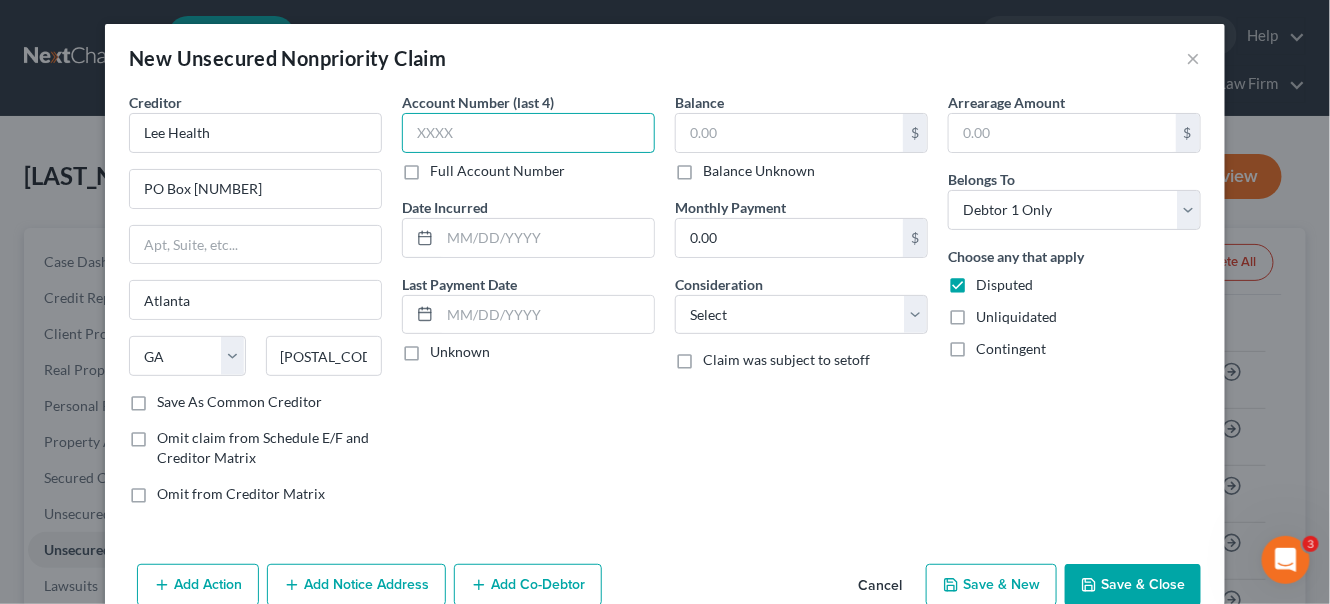 click at bounding box center [528, 133] 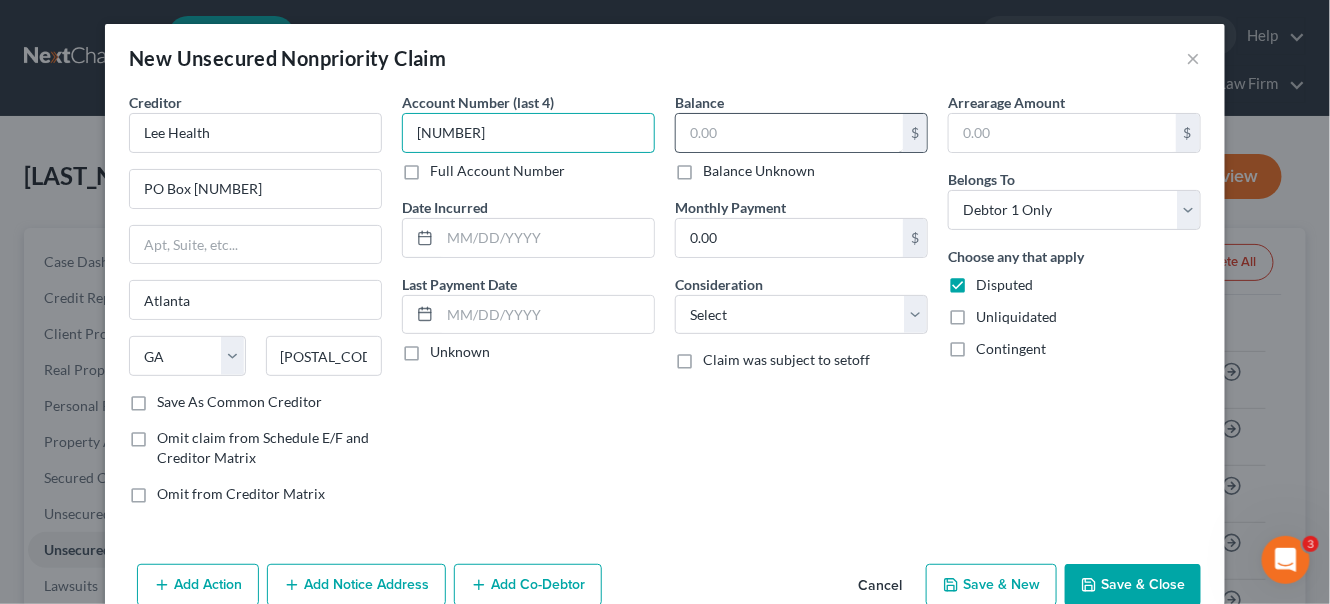 type on "[NUMBER]" 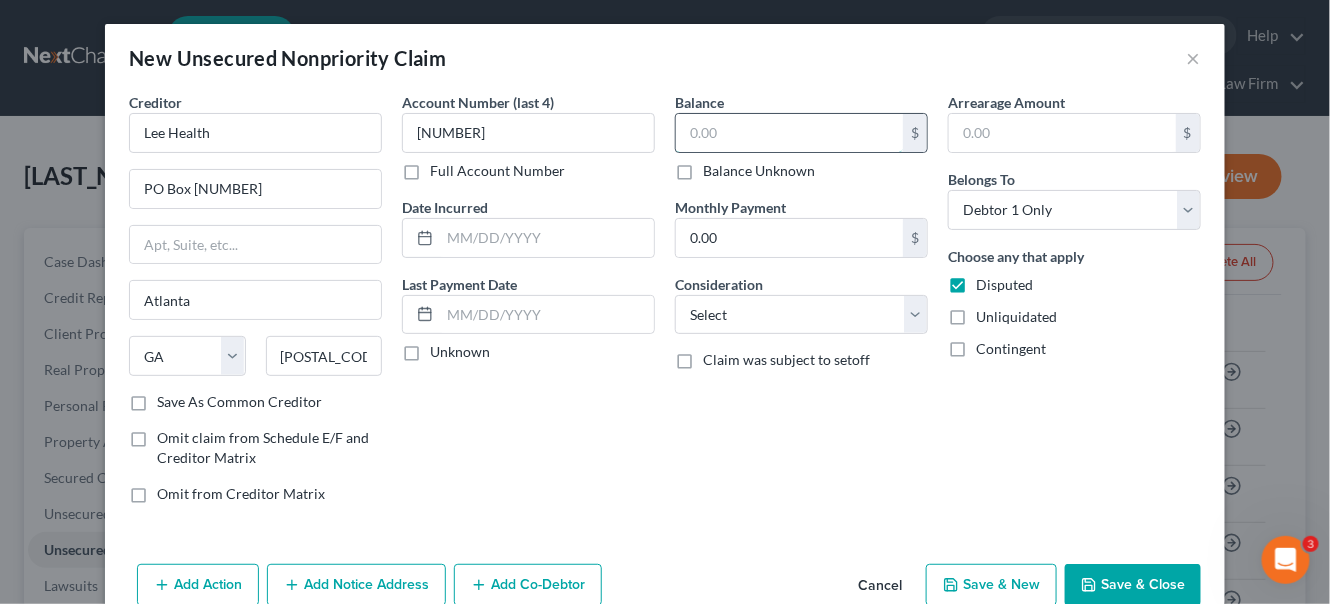 drag, startPoint x: 711, startPoint y: 131, endPoint x: 615, endPoint y: 189, distance: 112.1606 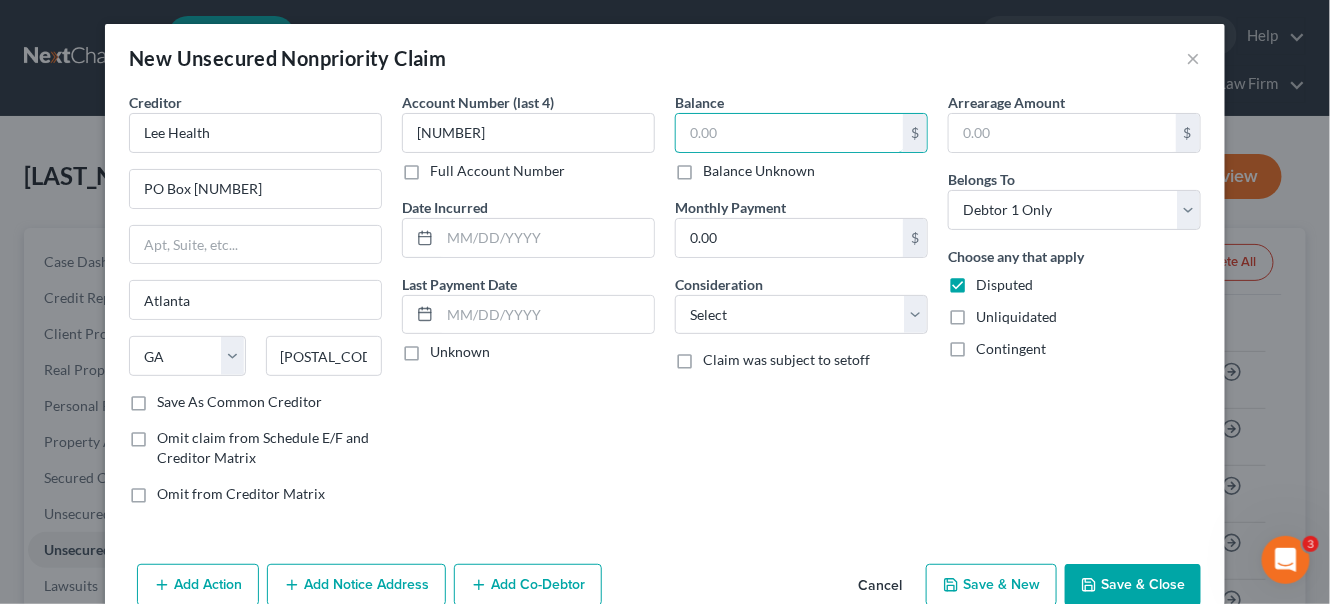 click at bounding box center (789, 133) 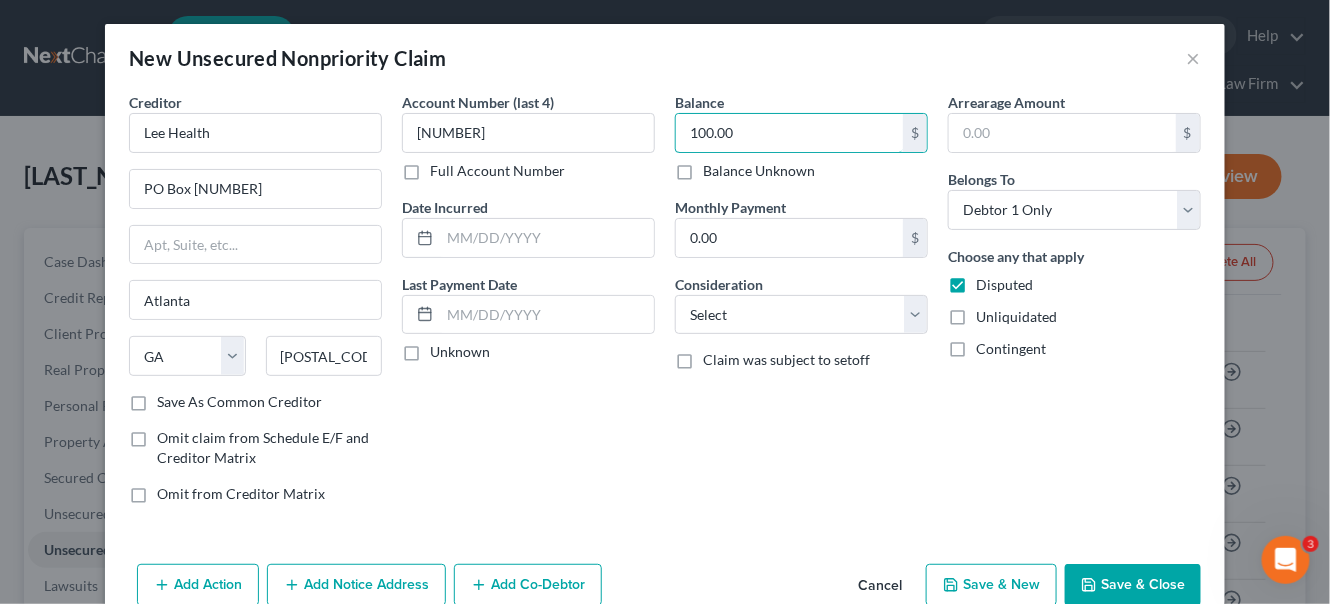 type on "100.00" 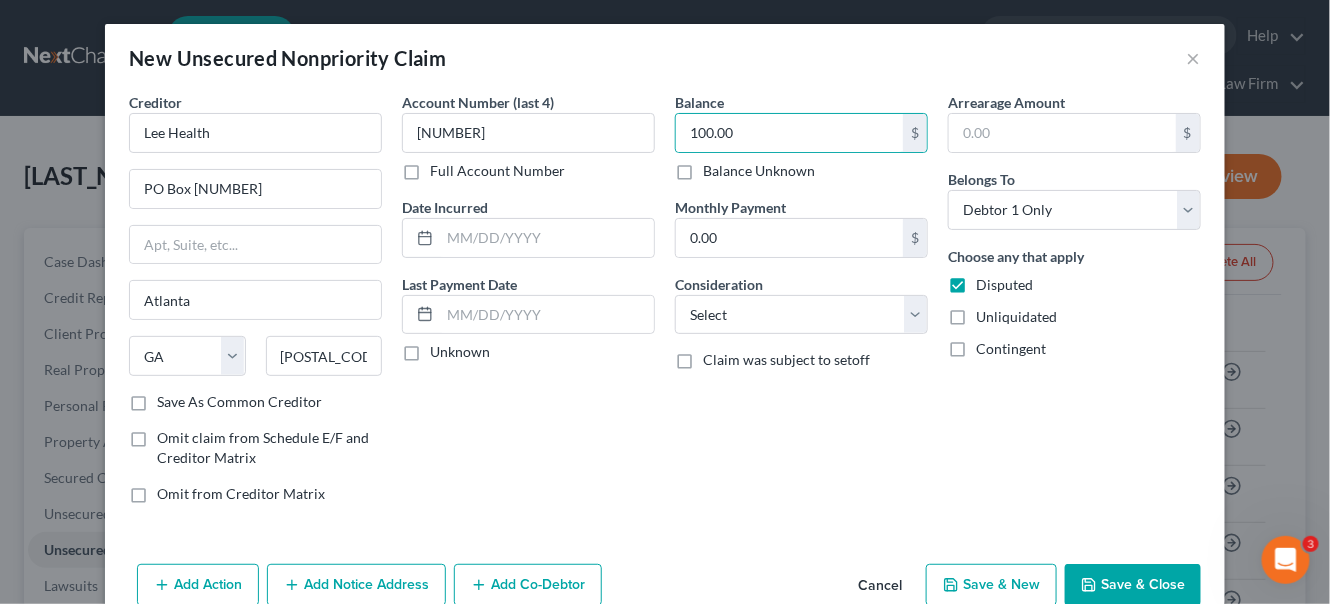 click on "Add Notice Address" at bounding box center (356, 585) 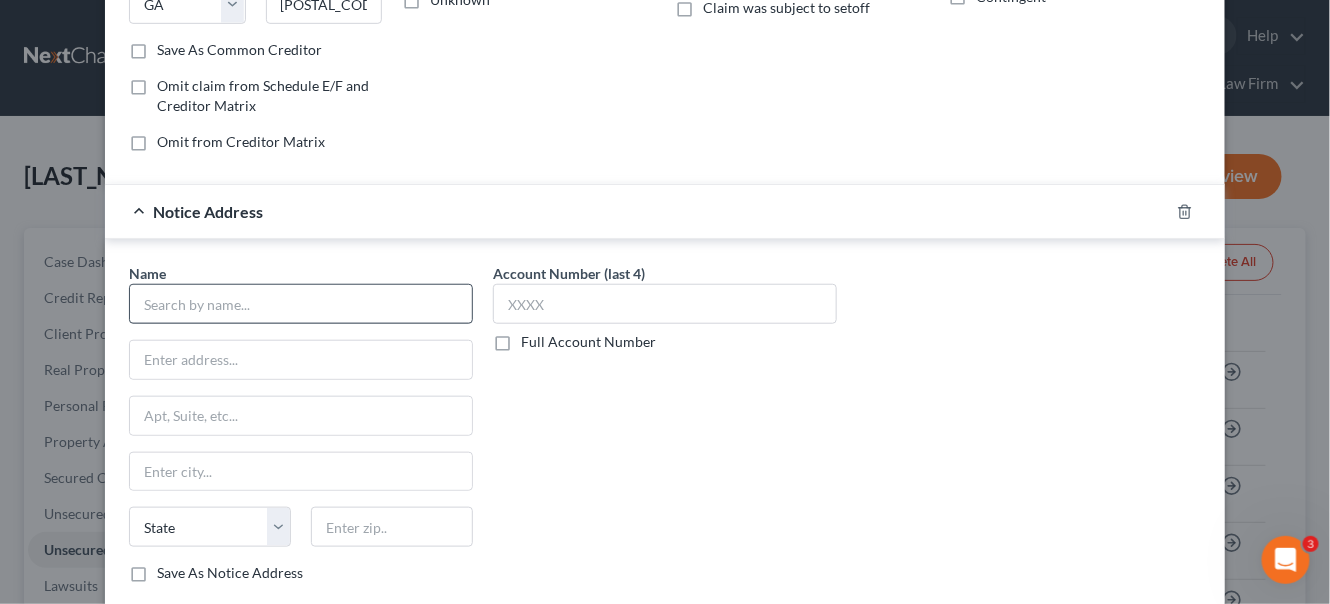 scroll, scrollTop: 363, scrollLeft: 0, axis: vertical 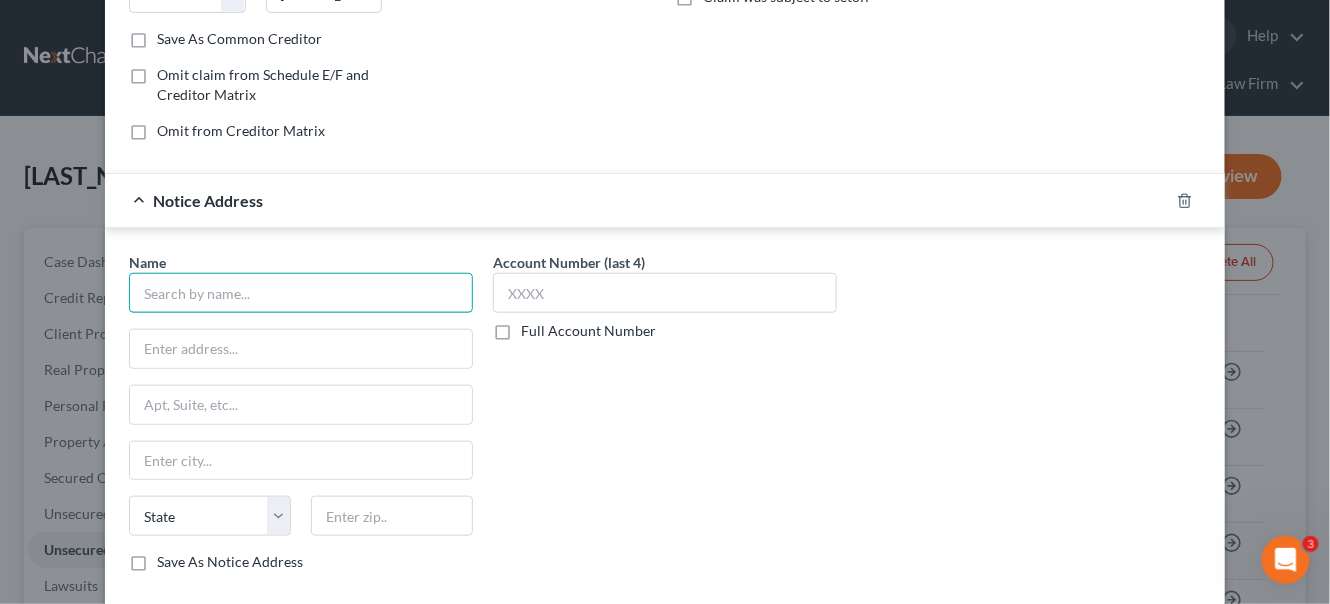 click at bounding box center [301, 293] 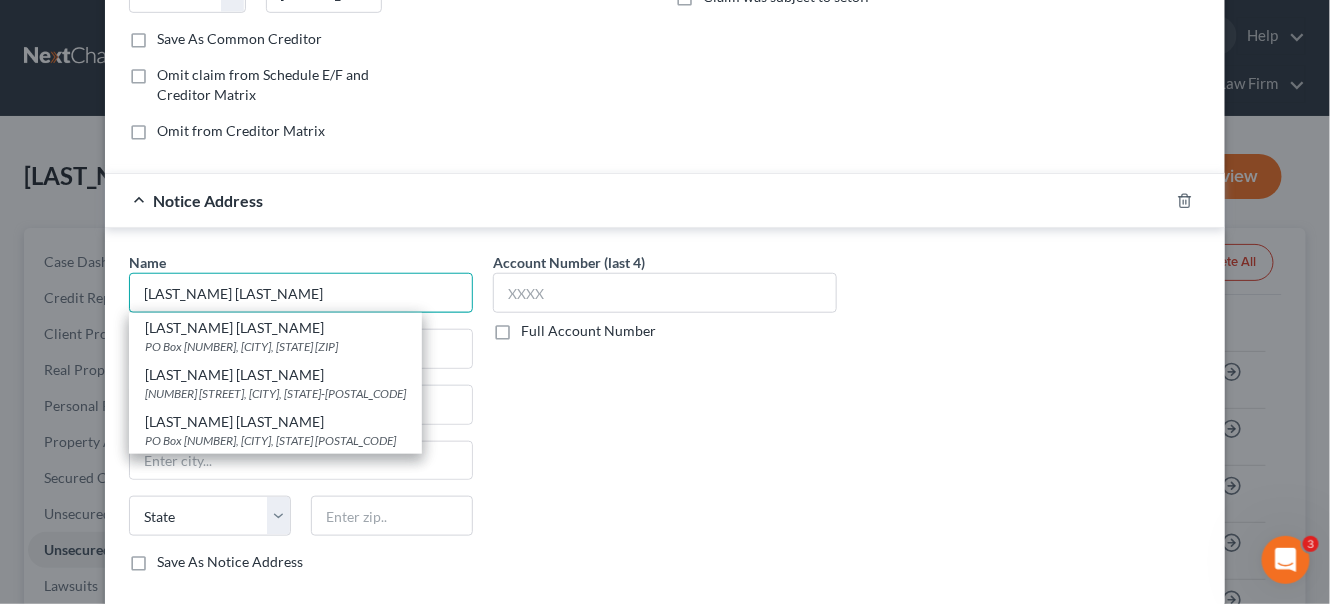 type on "[LAST_NAME] [LAST_NAME]" 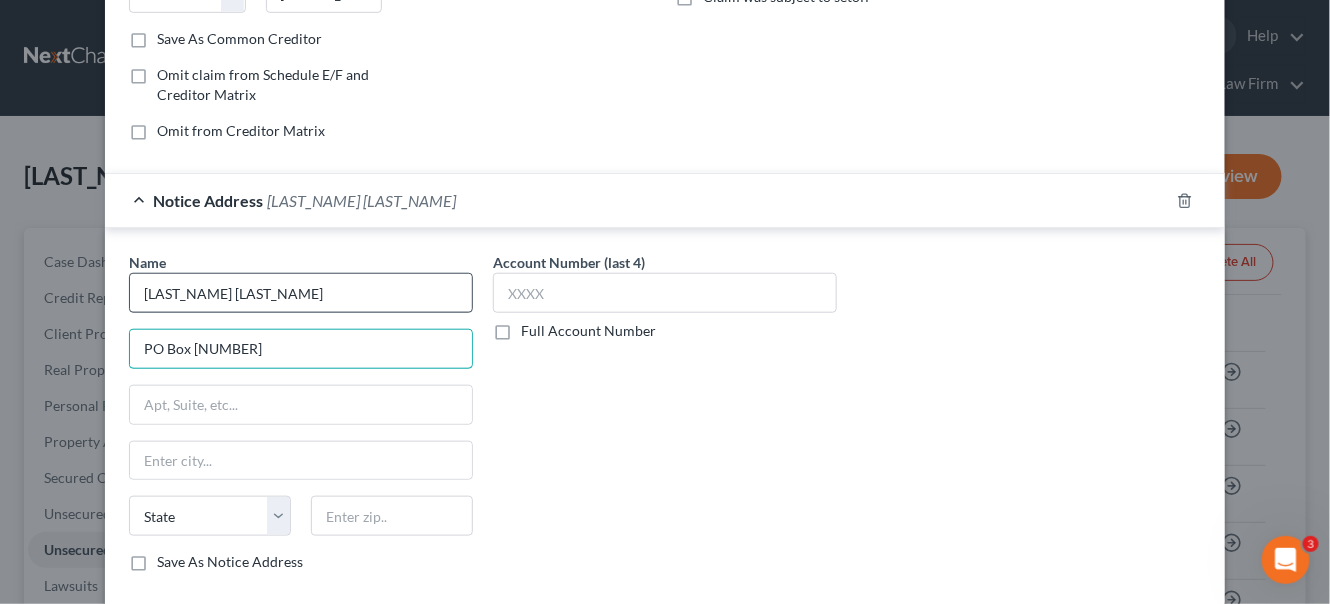 type on "PO Box [NUMBER]" 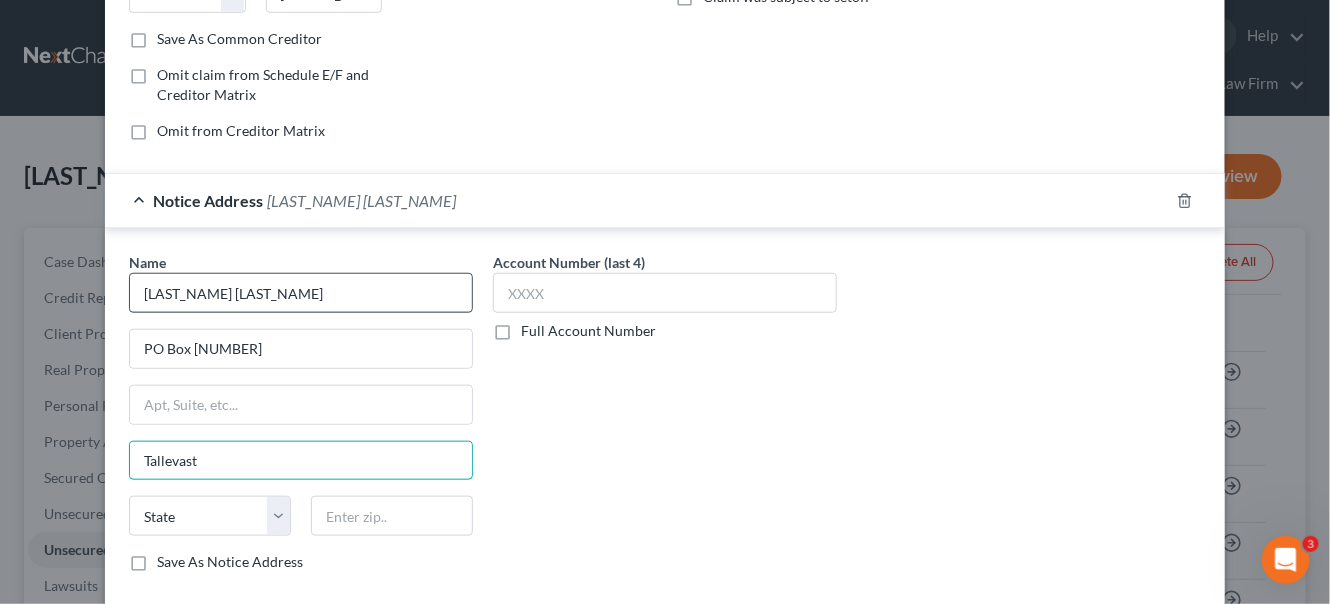 type on "Tallevast" 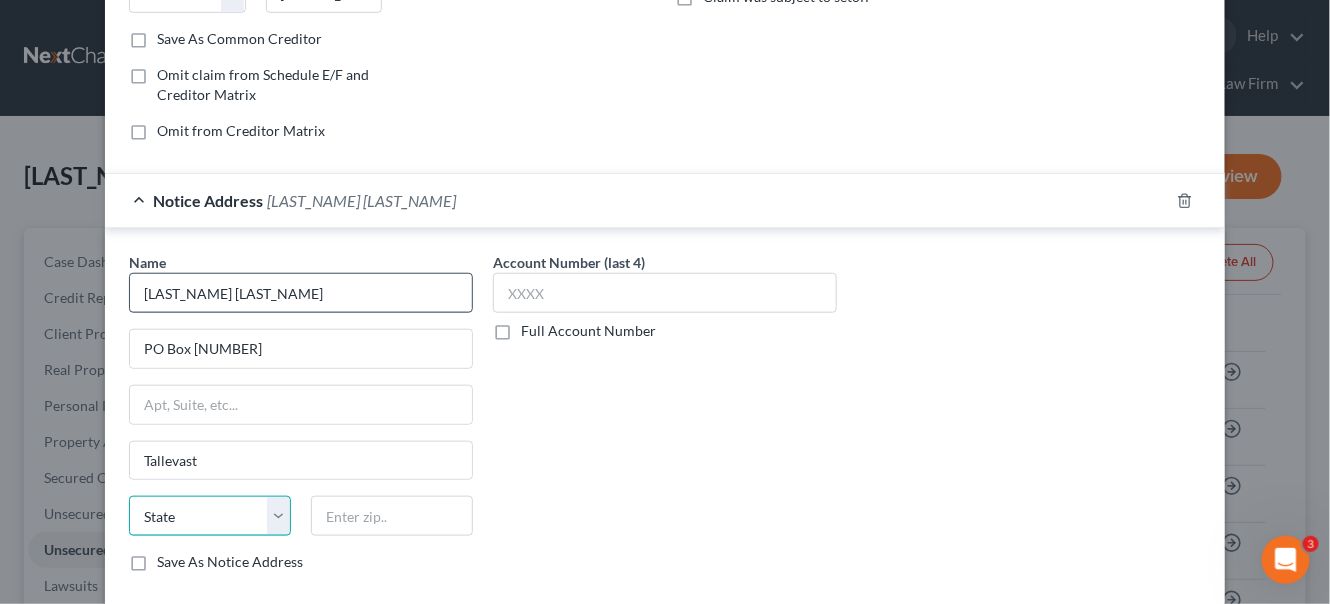 select on "9" 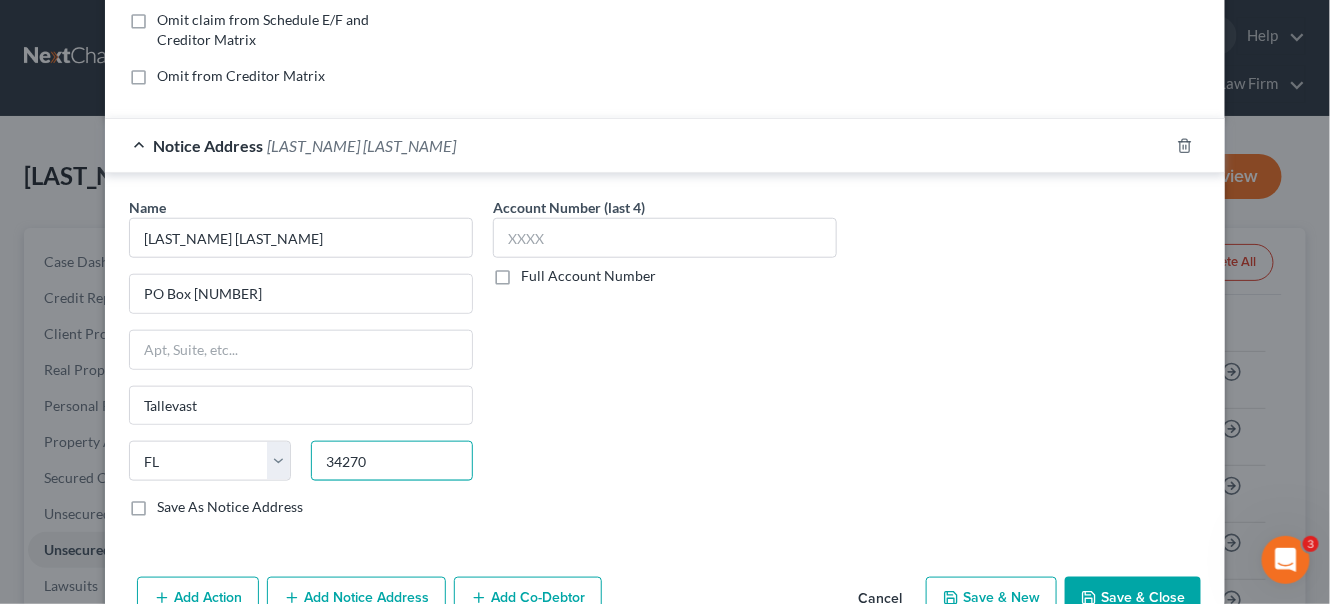 scroll, scrollTop: 466, scrollLeft: 0, axis: vertical 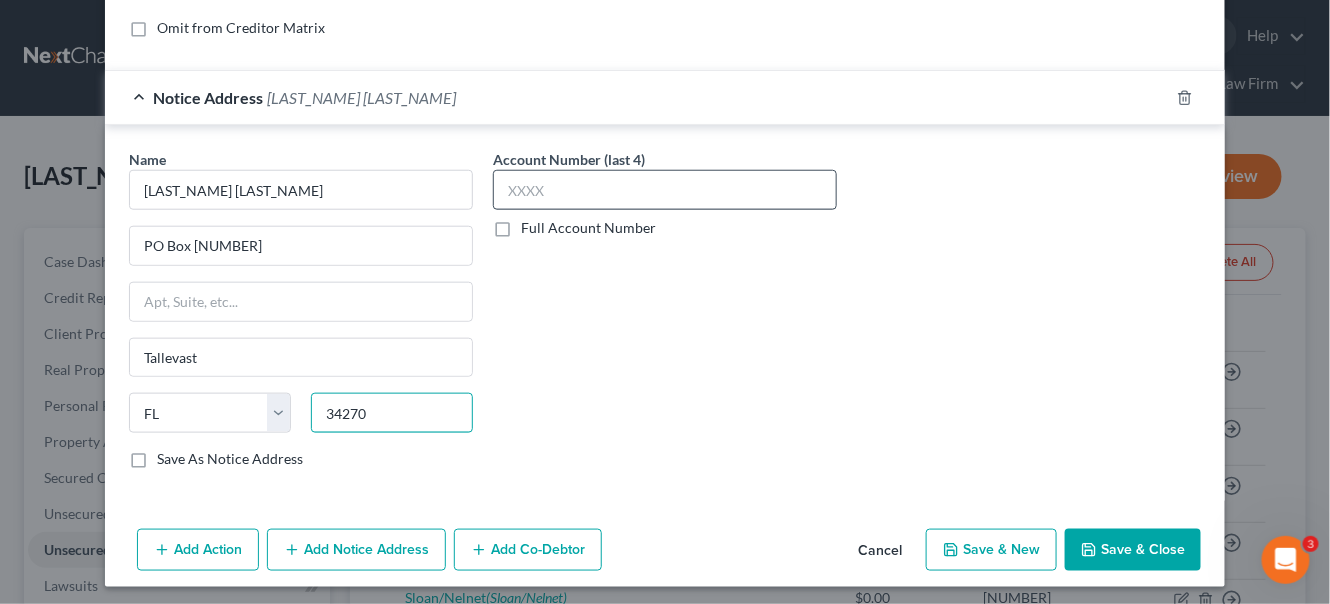 type on "34270" 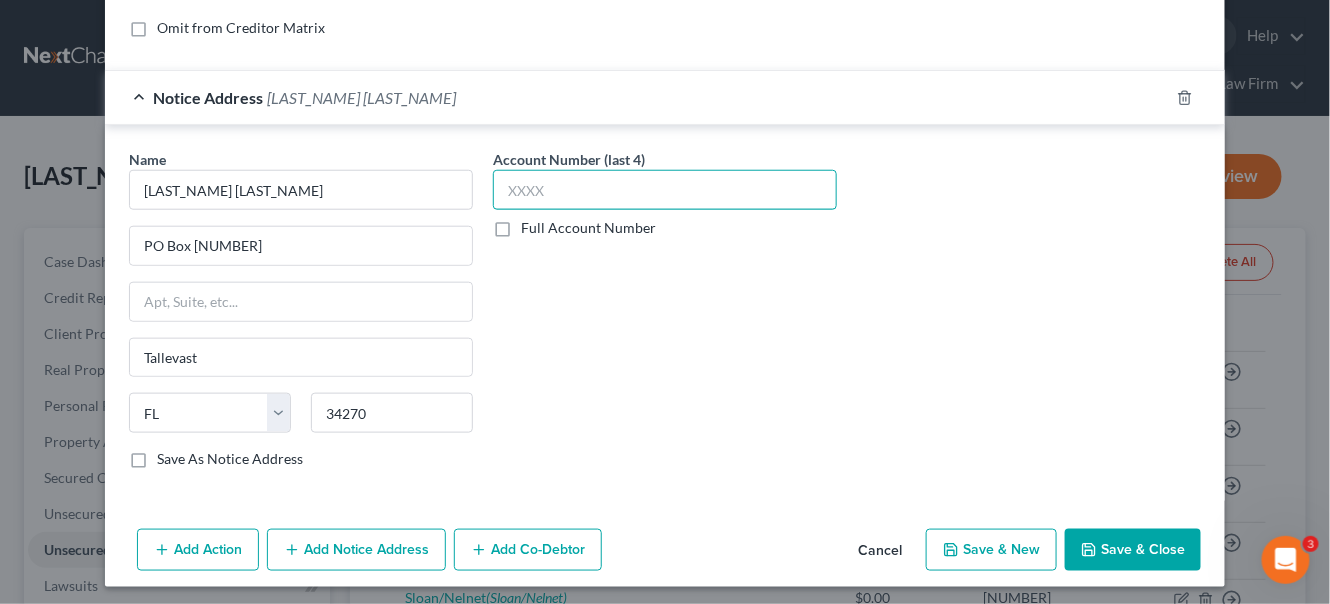 click at bounding box center (665, 190) 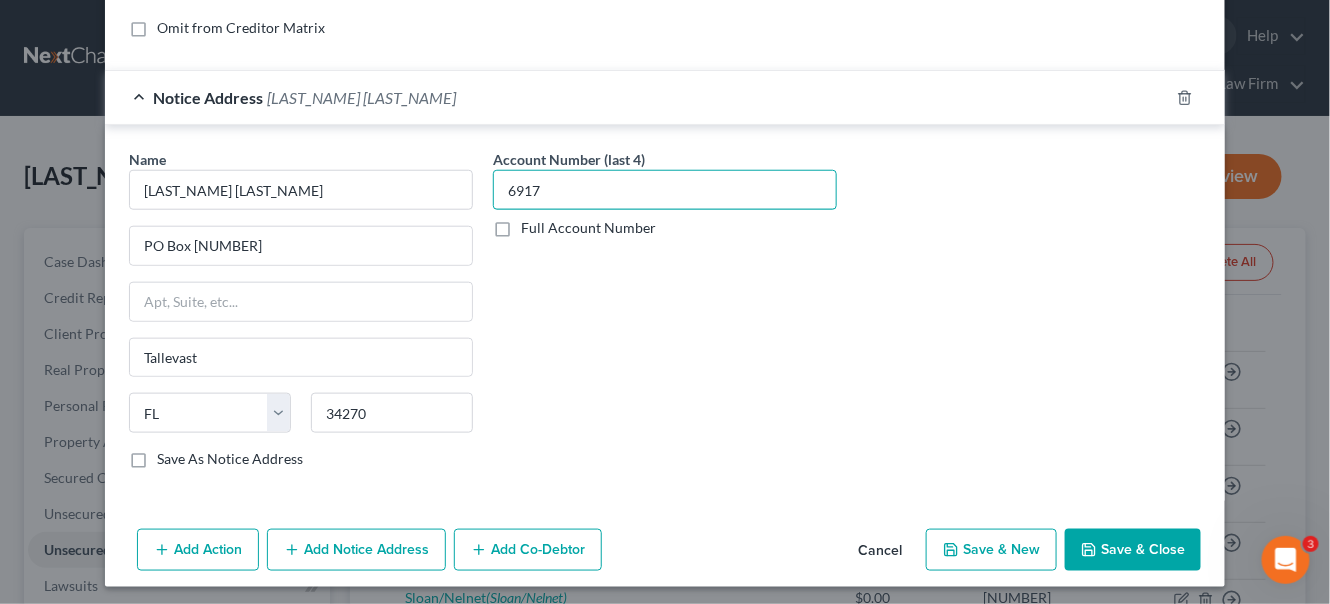 scroll, scrollTop: 0, scrollLeft: 0, axis: both 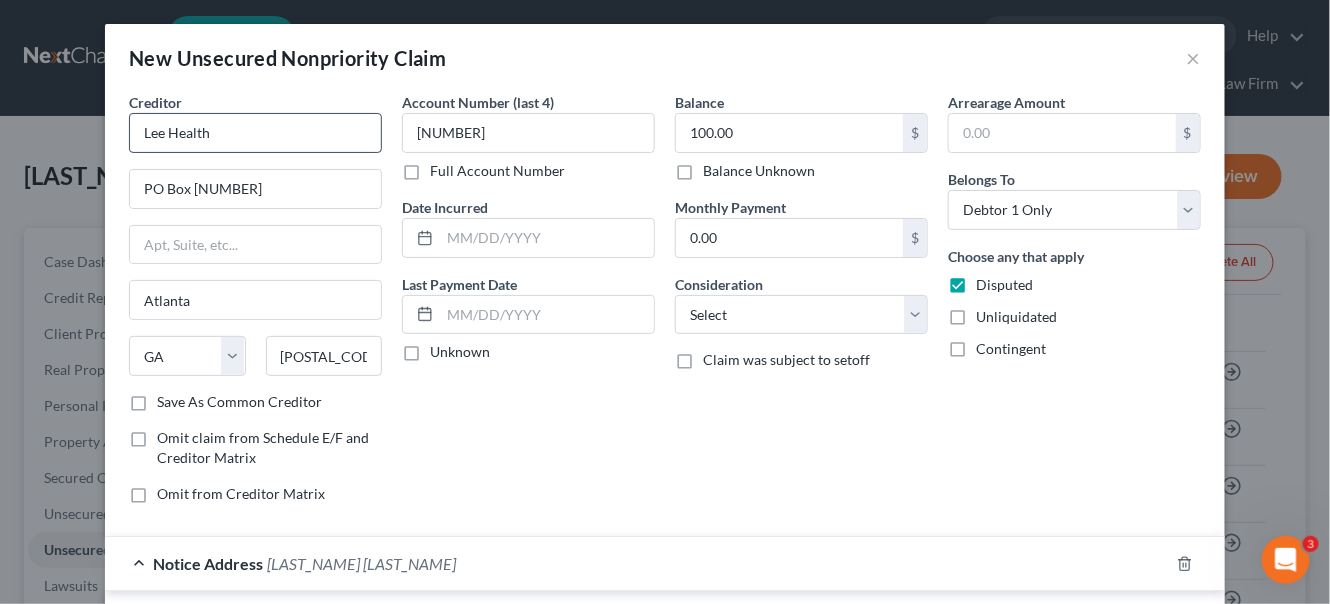 type on "6917" 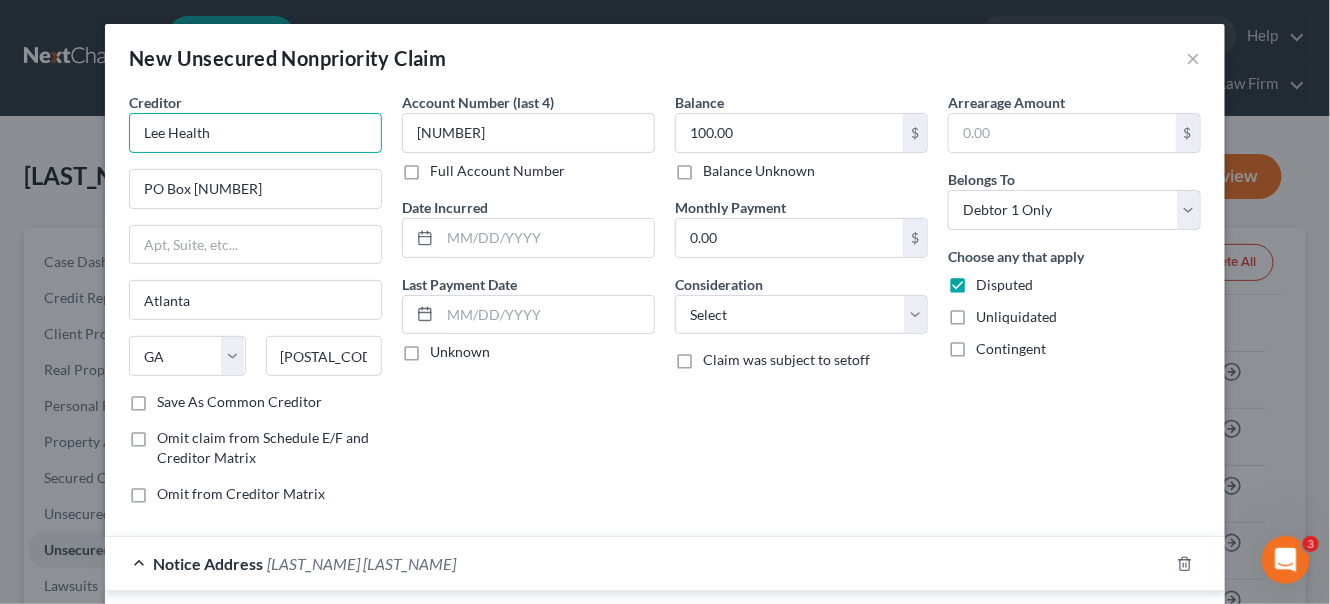drag, startPoint x: 277, startPoint y: 130, endPoint x: 41, endPoint y: 115, distance: 236.47621 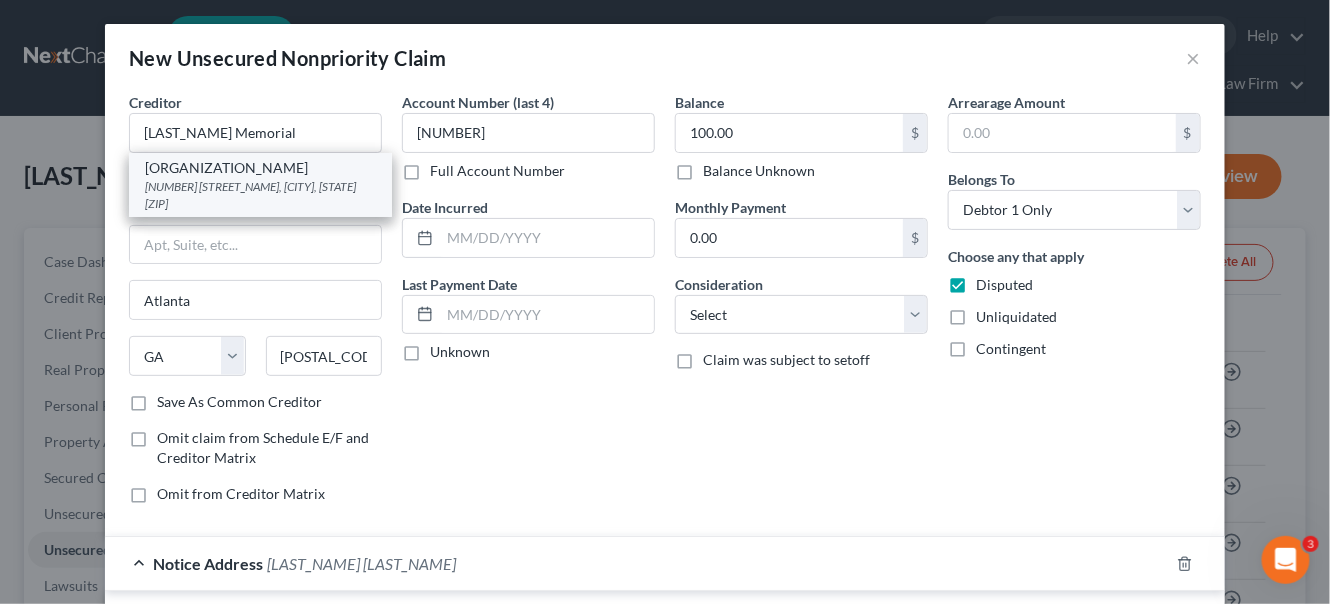 click on "[ORGANIZATION_NAME]" at bounding box center (260, 168) 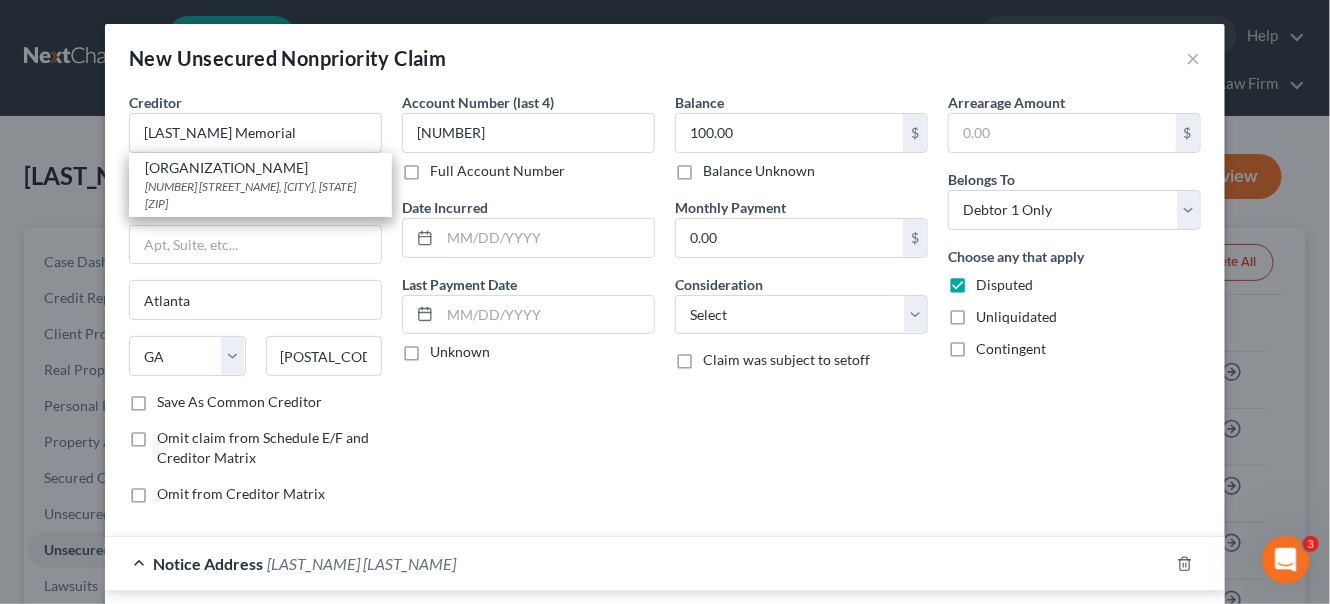 type on "[ORGANIZATION_NAME]" 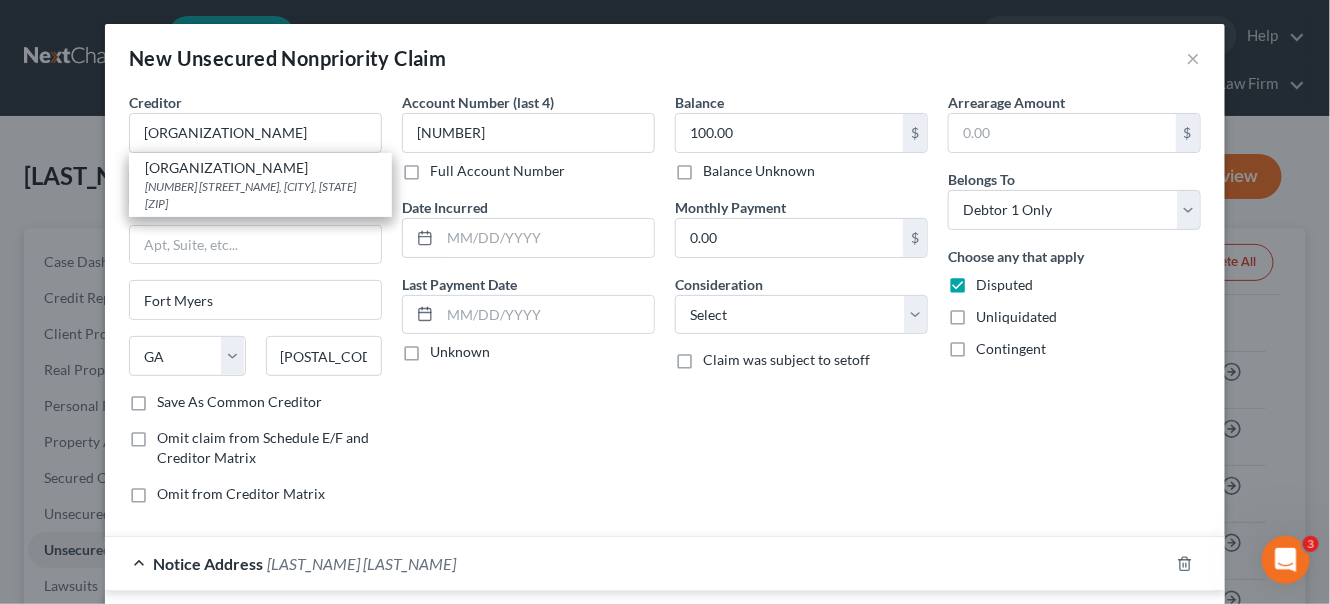 select on "9" 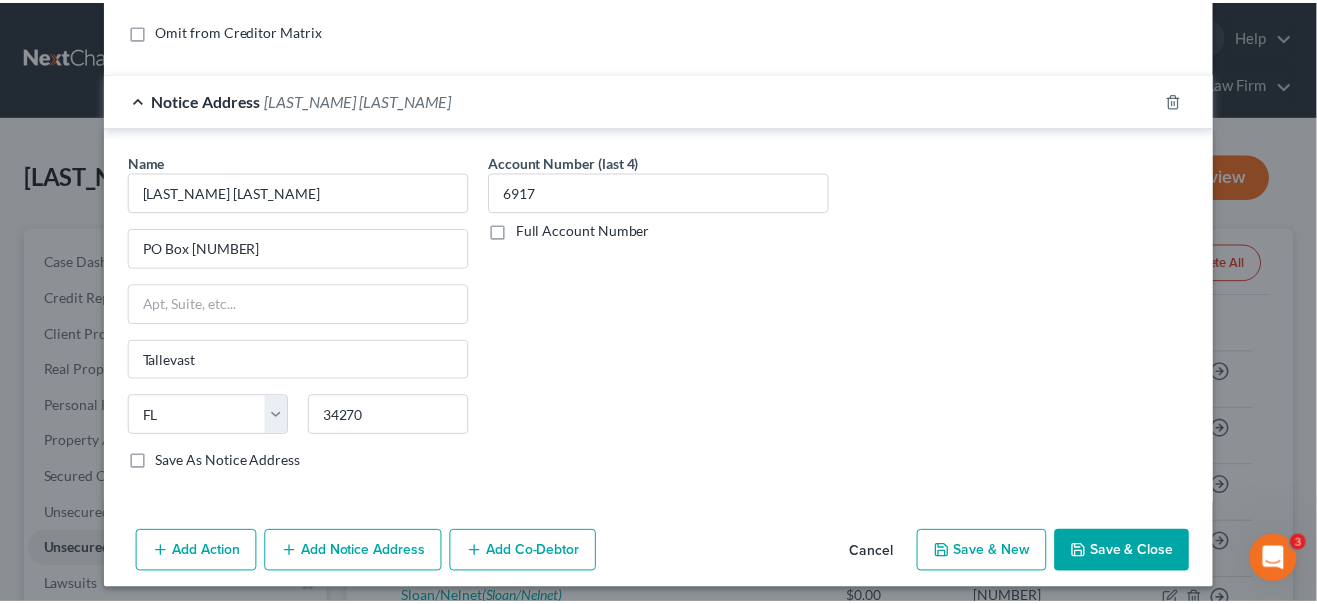scroll, scrollTop: 466, scrollLeft: 0, axis: vertical 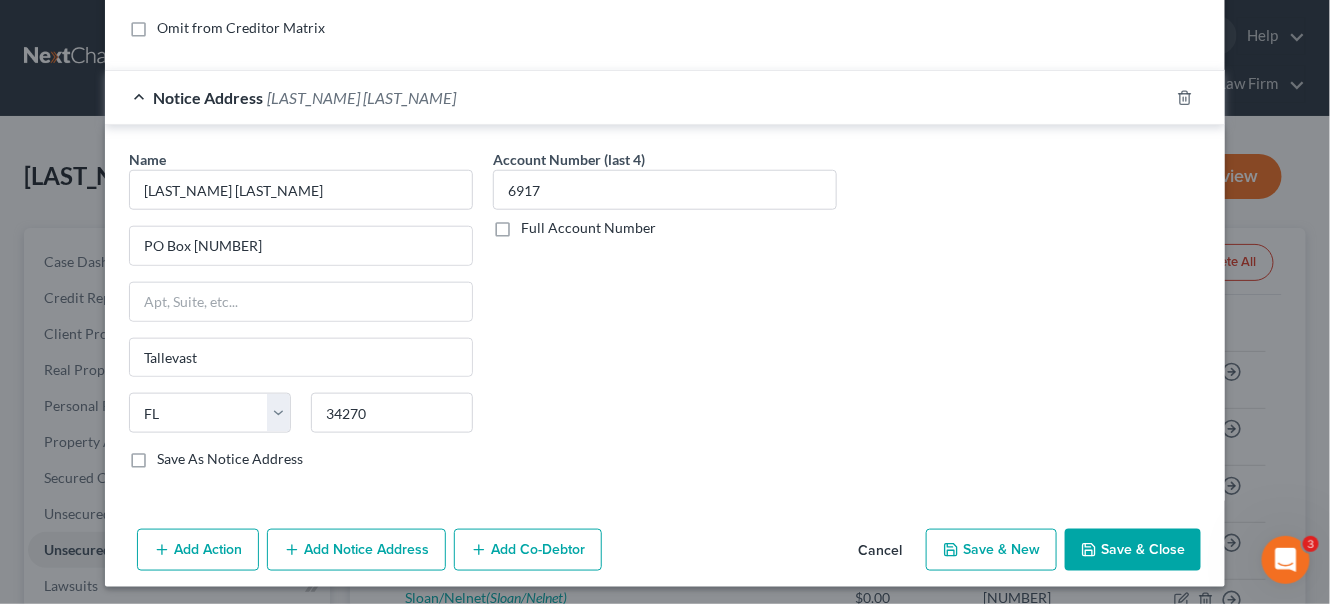 click on "Save & Close" at bounding box center (1133, 550) 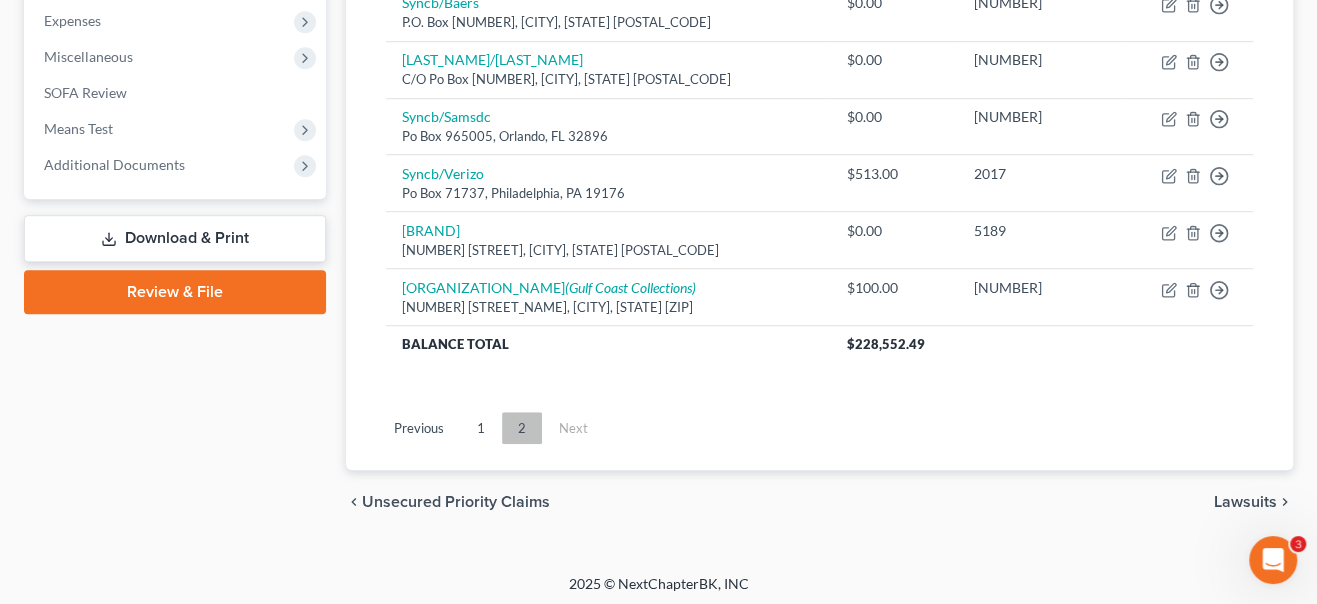 scroll, scrollTop: 709, scrollLeft: 0, axis: vertical 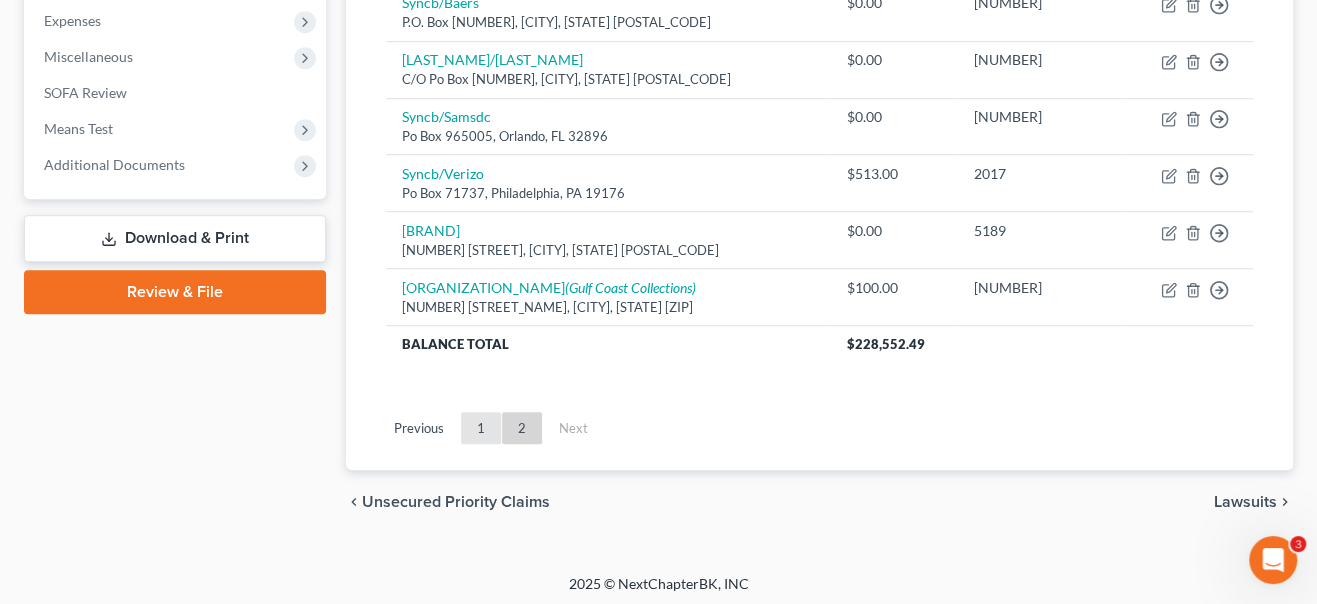 click on "1" at bounding box center [481, 428] 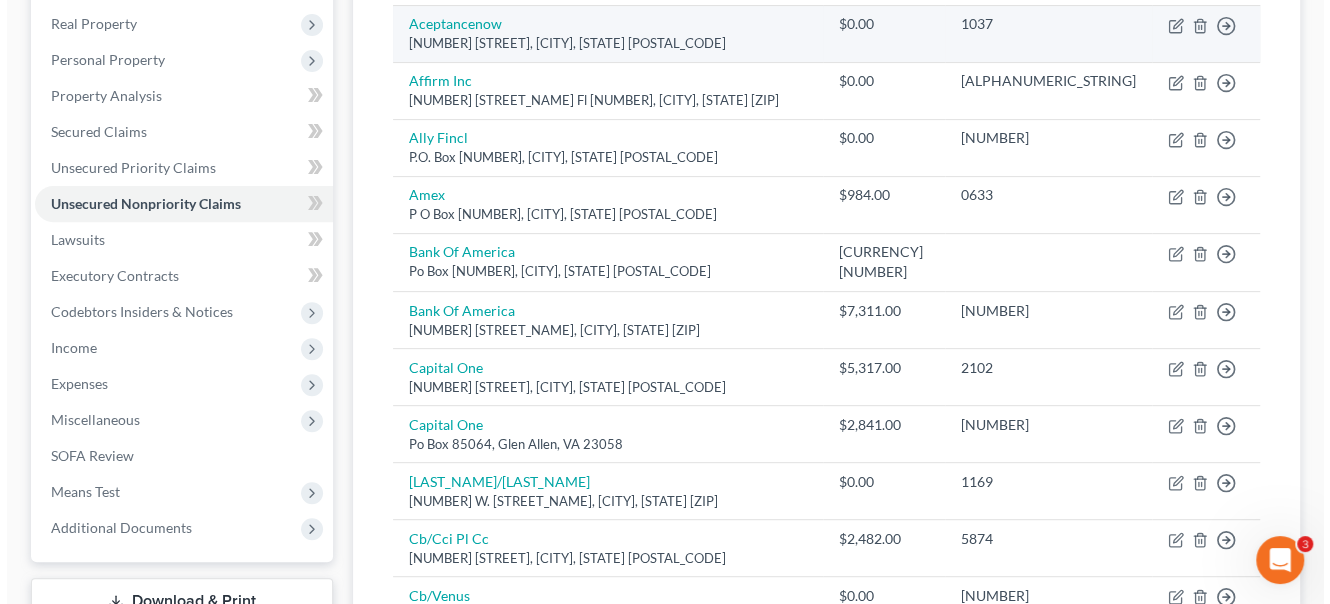 scroll, scrollTop: 0, scrollLeft: 0, axis: both 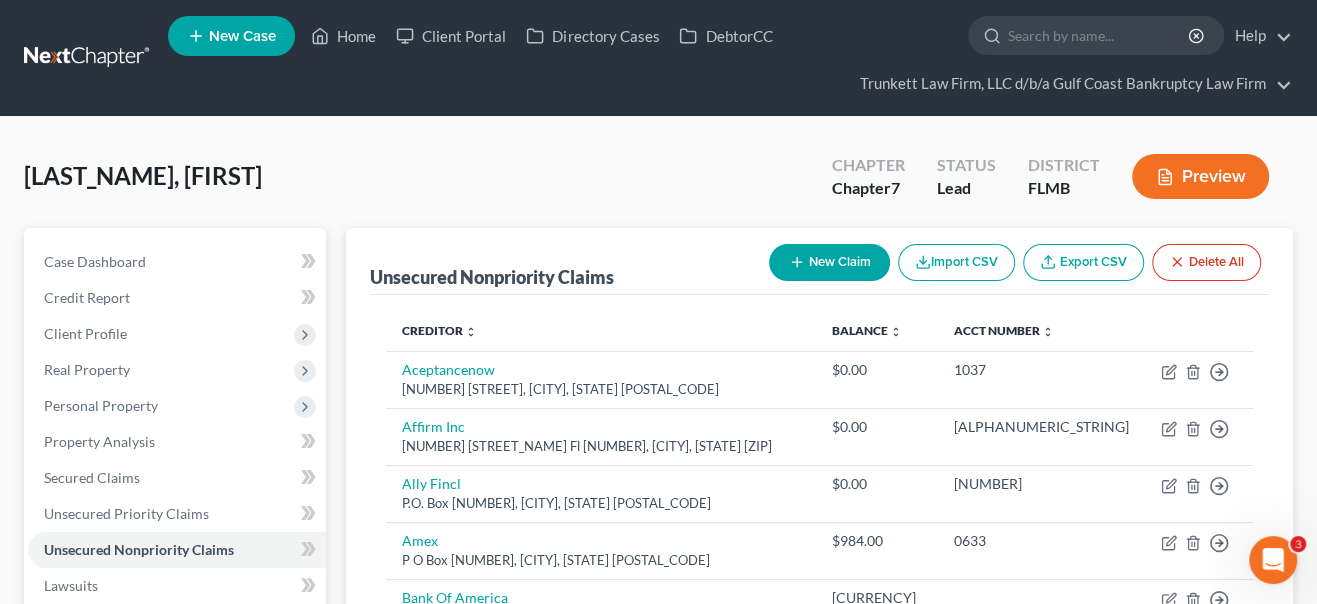 click on "New Claim" at bounding box center [829, 262] 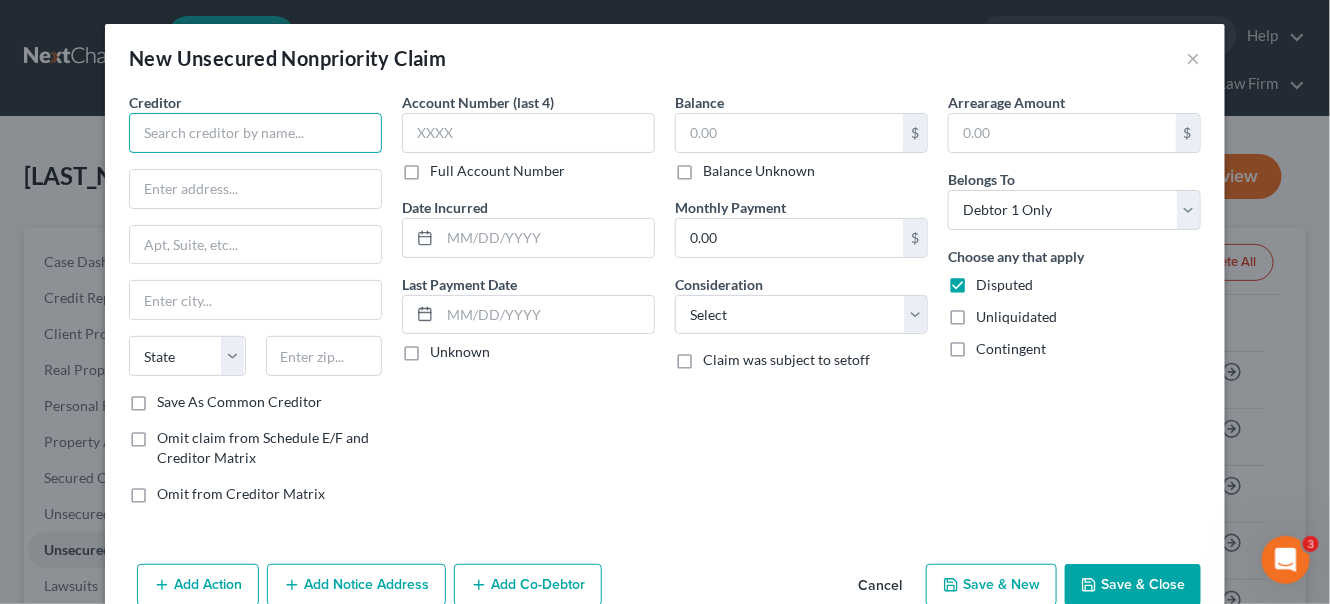 click at bounding box center (255, 133) 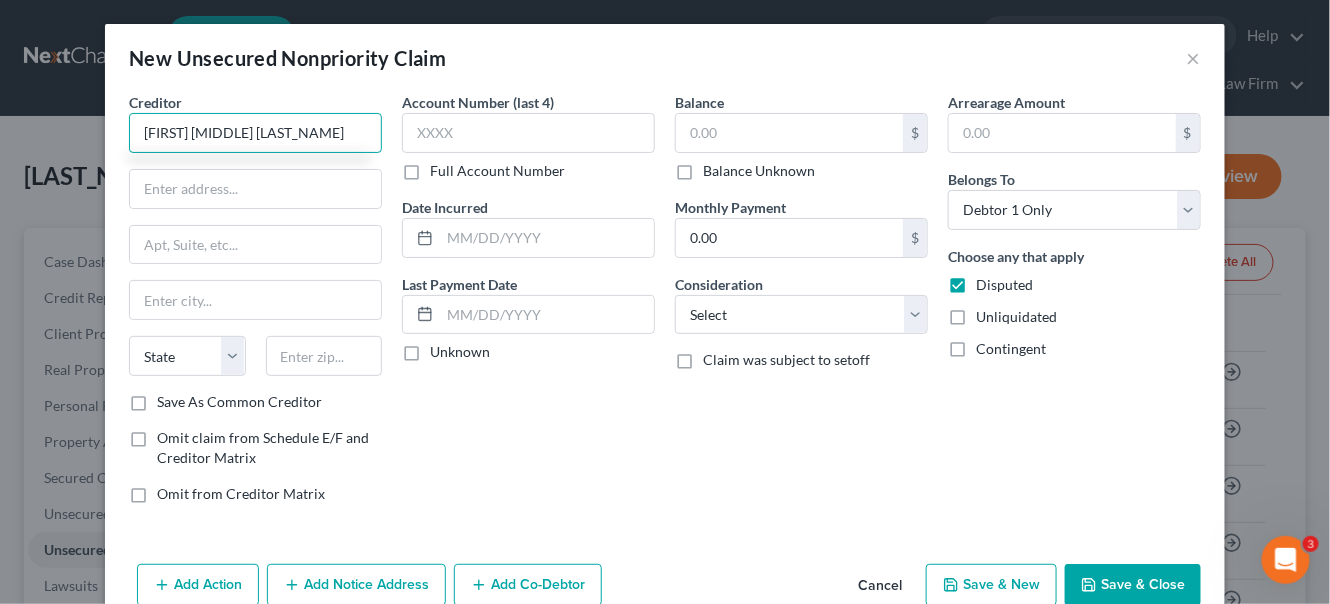 type on "[FIRST] [MIDDLE] [LAST_NAME]" 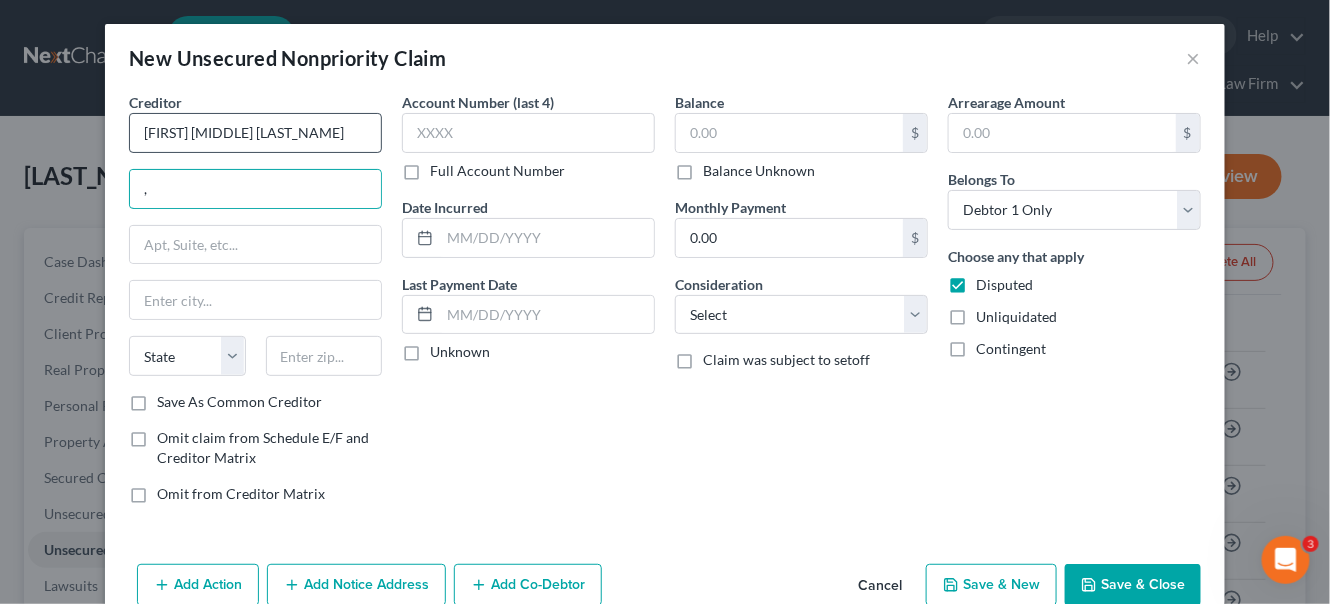 type on "," 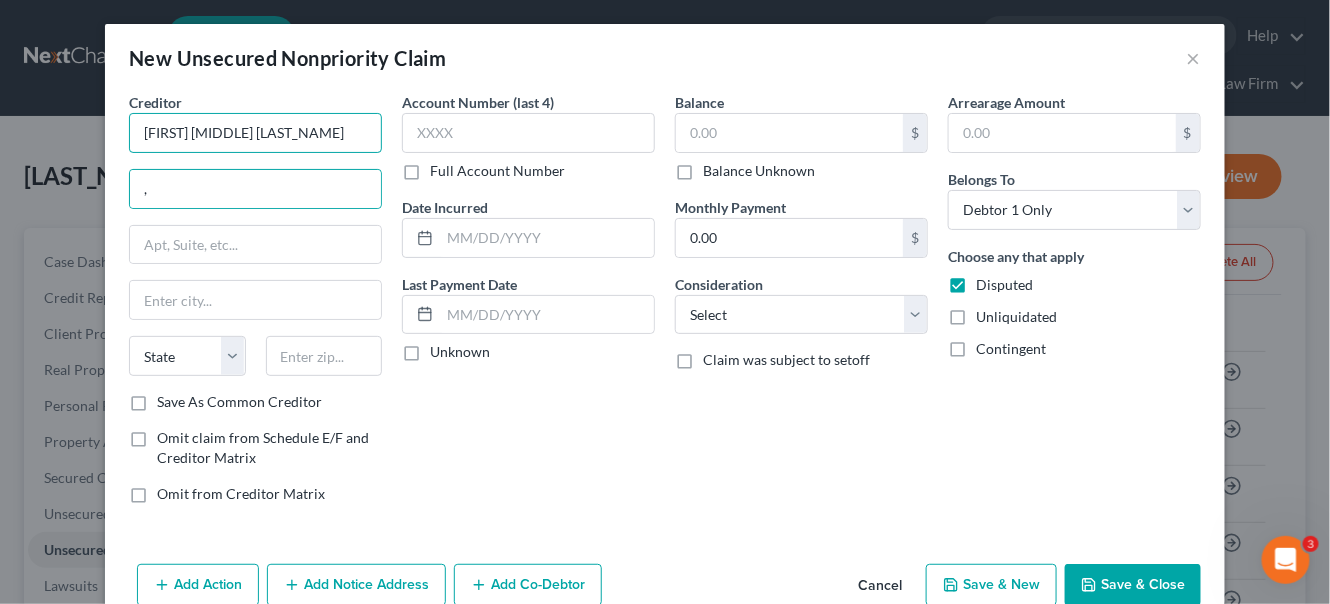 click on "[FIRST] [MIDDLE] [LAST_NAME]" at bounding box center [255, 133] 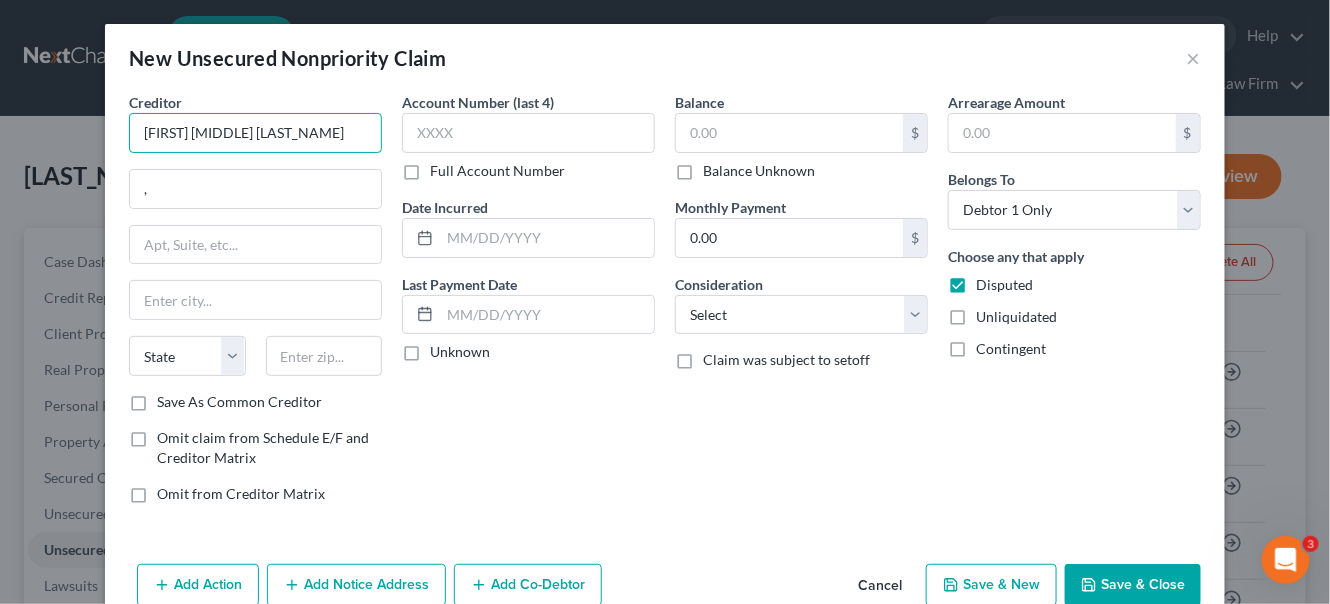 click on "[FIRST] [MIDDLE] [LAST_NAME]" at bounding box center [255, 133] 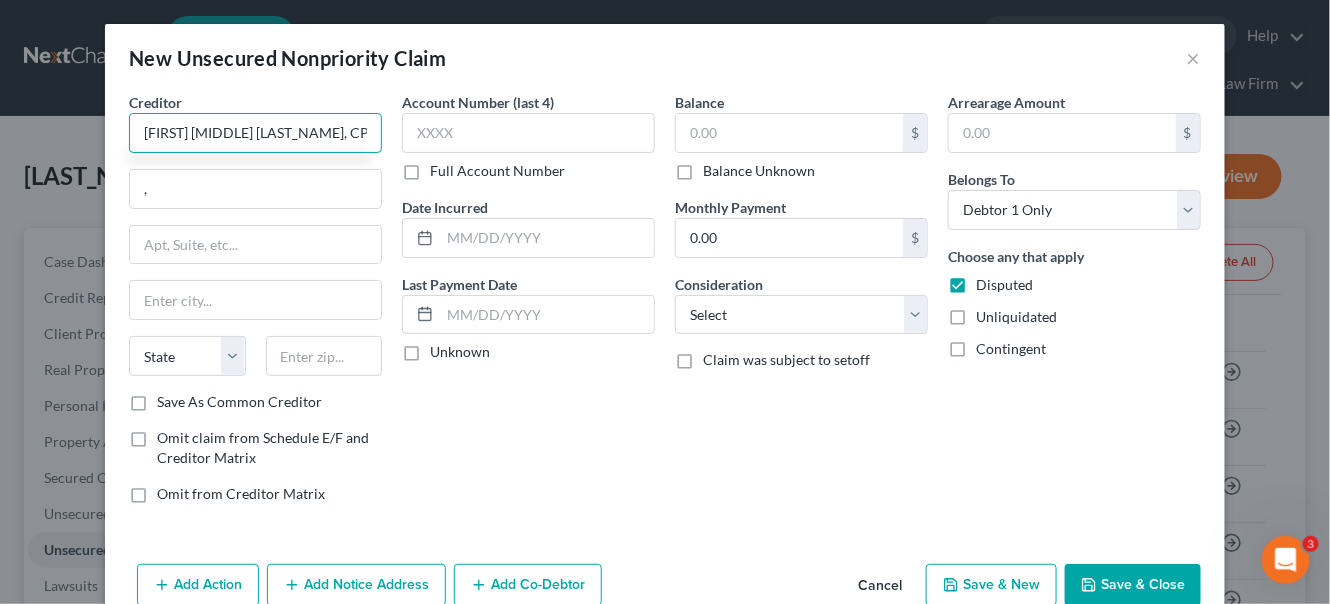 type on "[FIRST] [MIDDLE] [LAST_NAME], CPA" 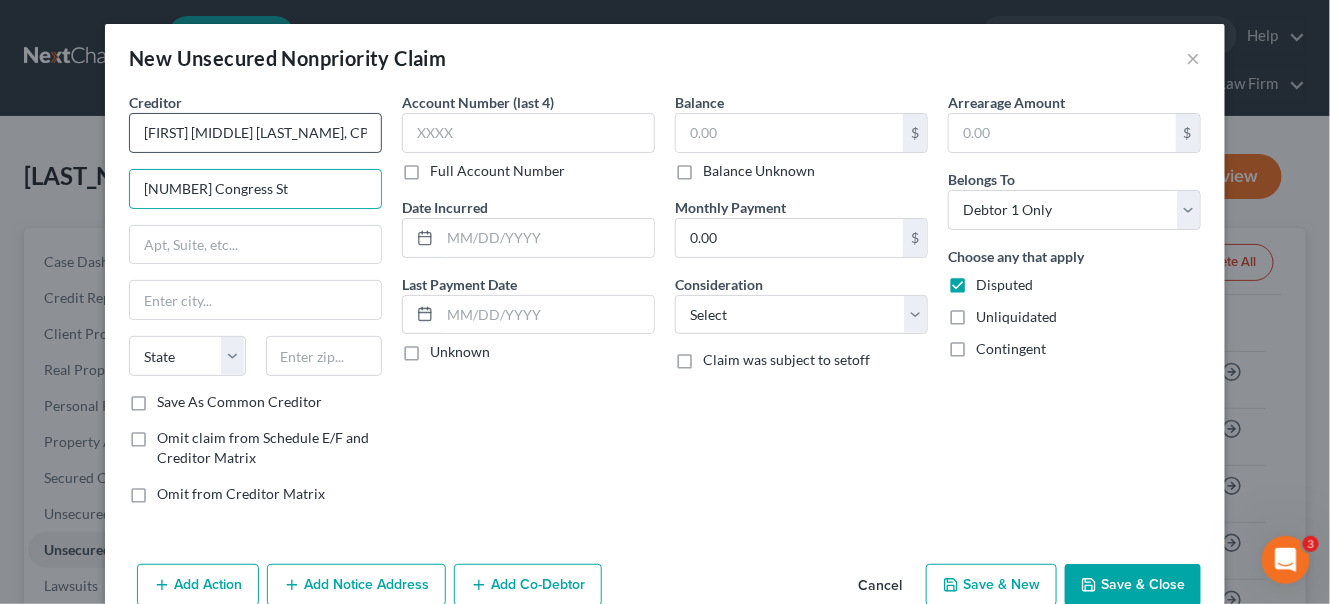 type on "[NUMBER] Congress St" 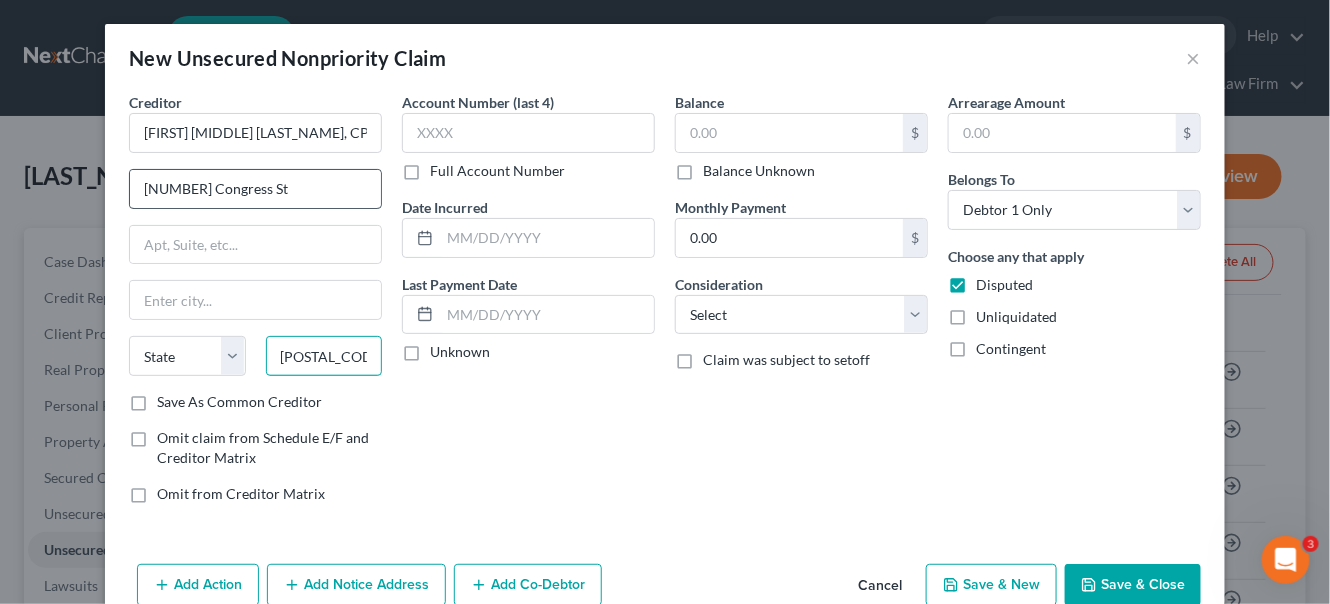 type on "[POSTAL_CODE]" 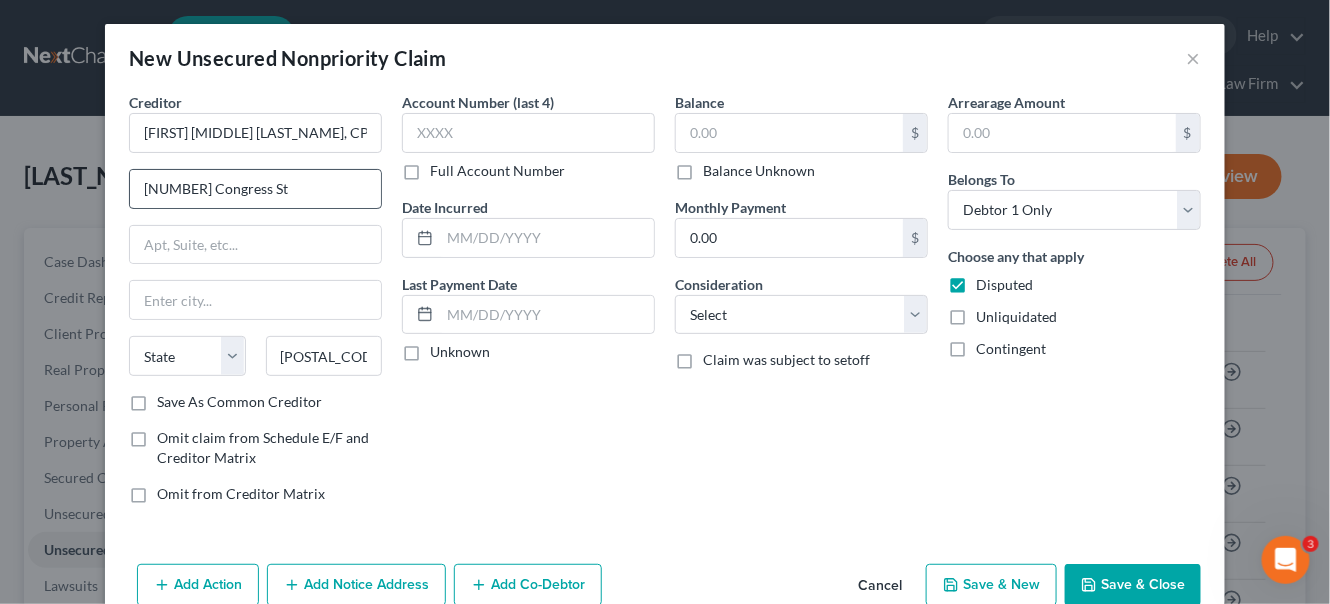 type on "[CITY]" 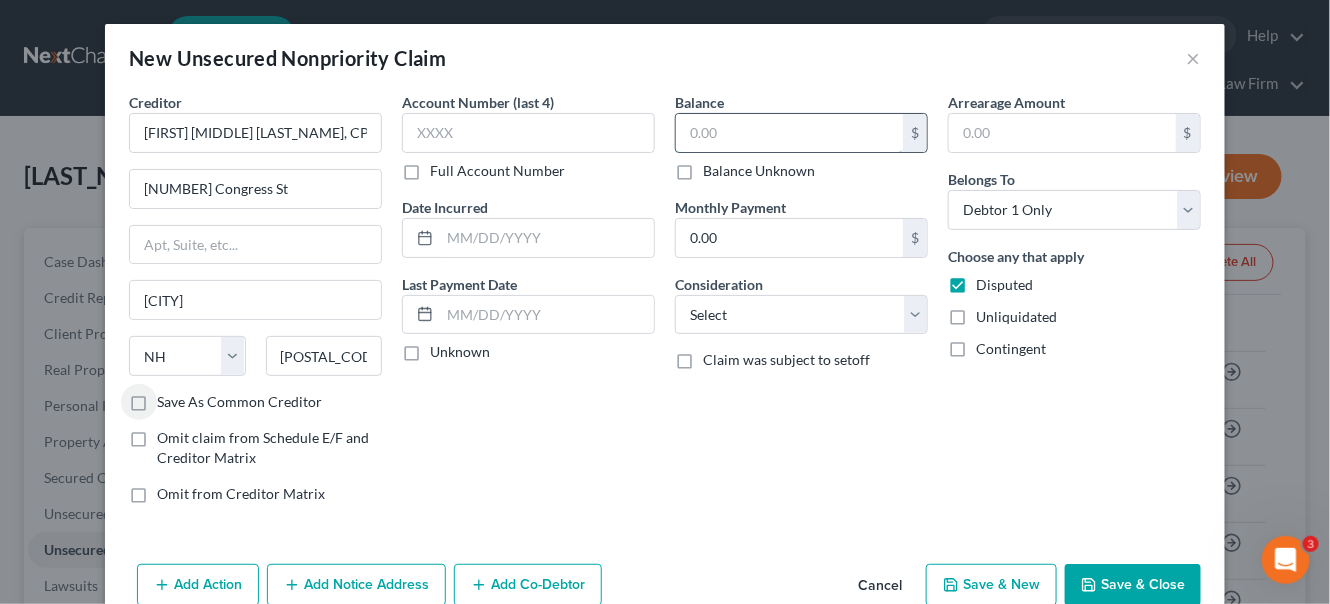 click at bounding box center (789, 133) 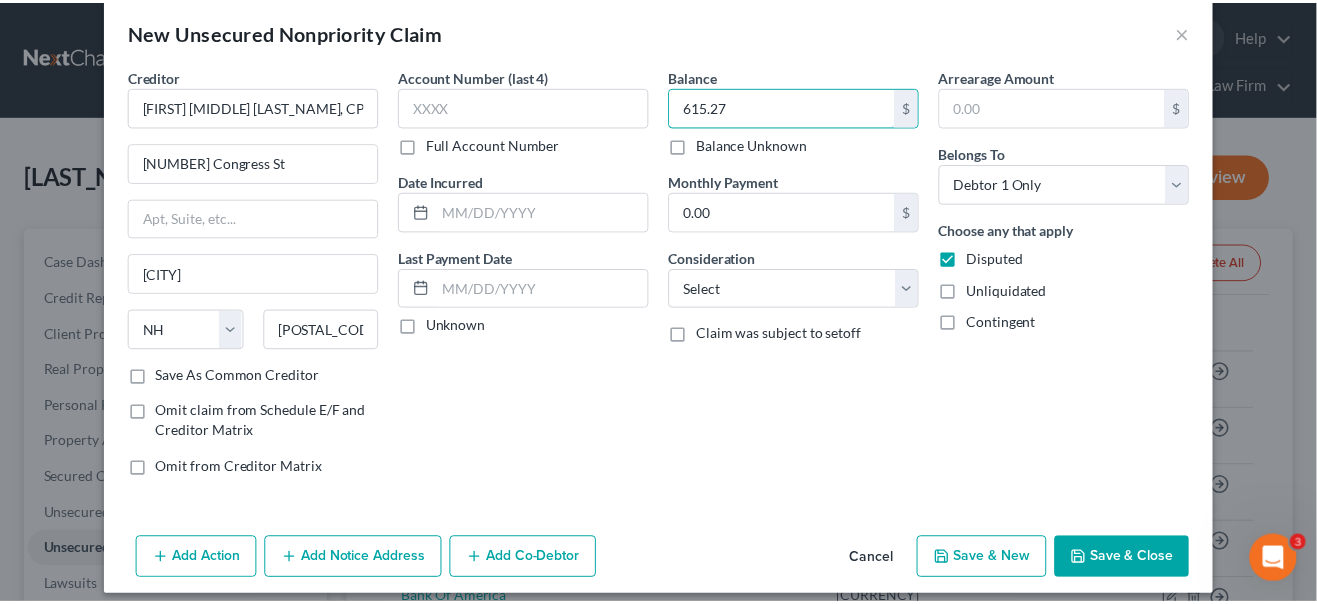 scroll, scrollTop: 38, scrollLeft: 0, axis: vertical 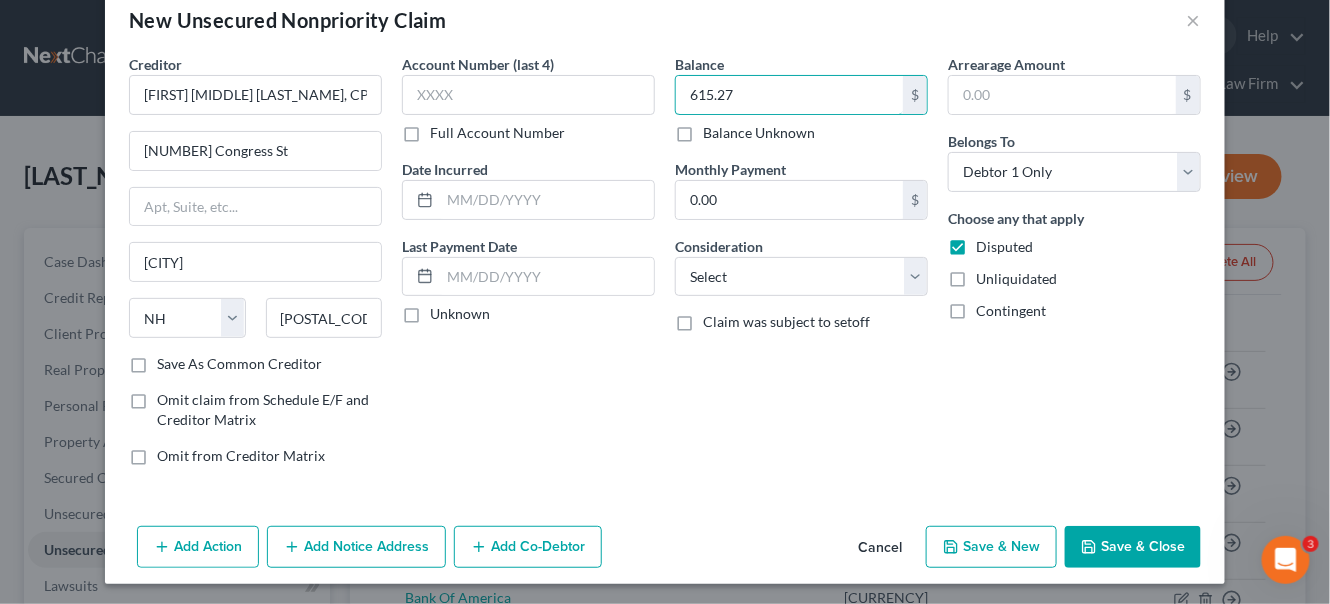 type on "615.27" 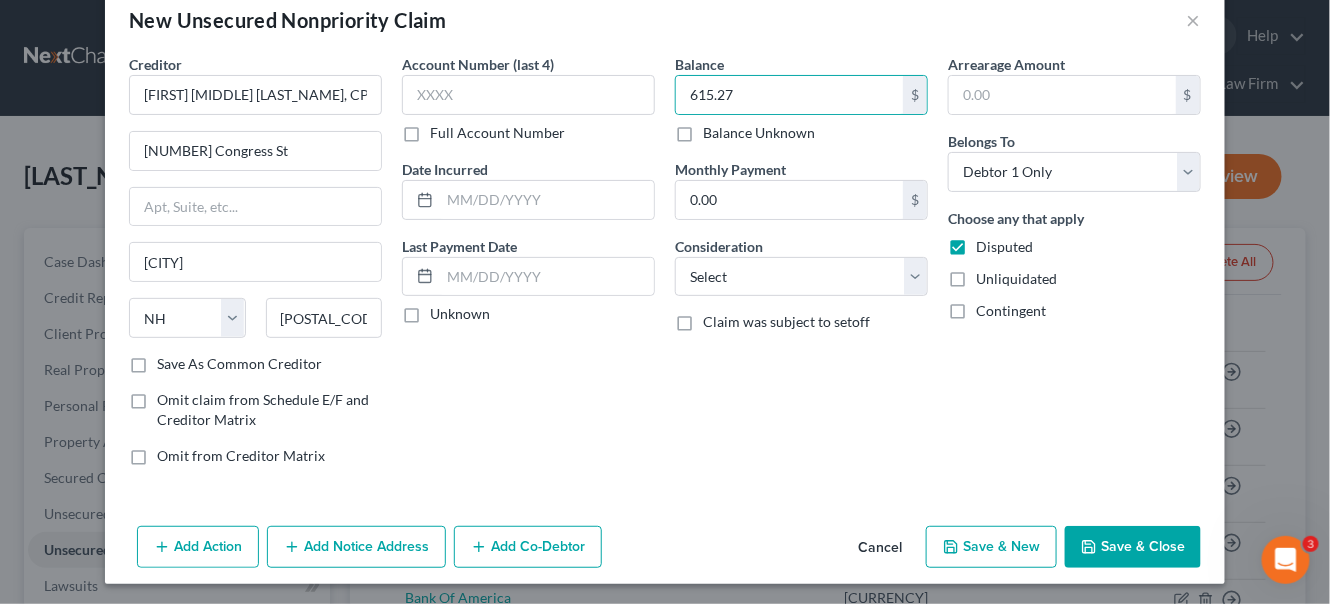 click on "Save & Close" at bounding box center [1133, 547] 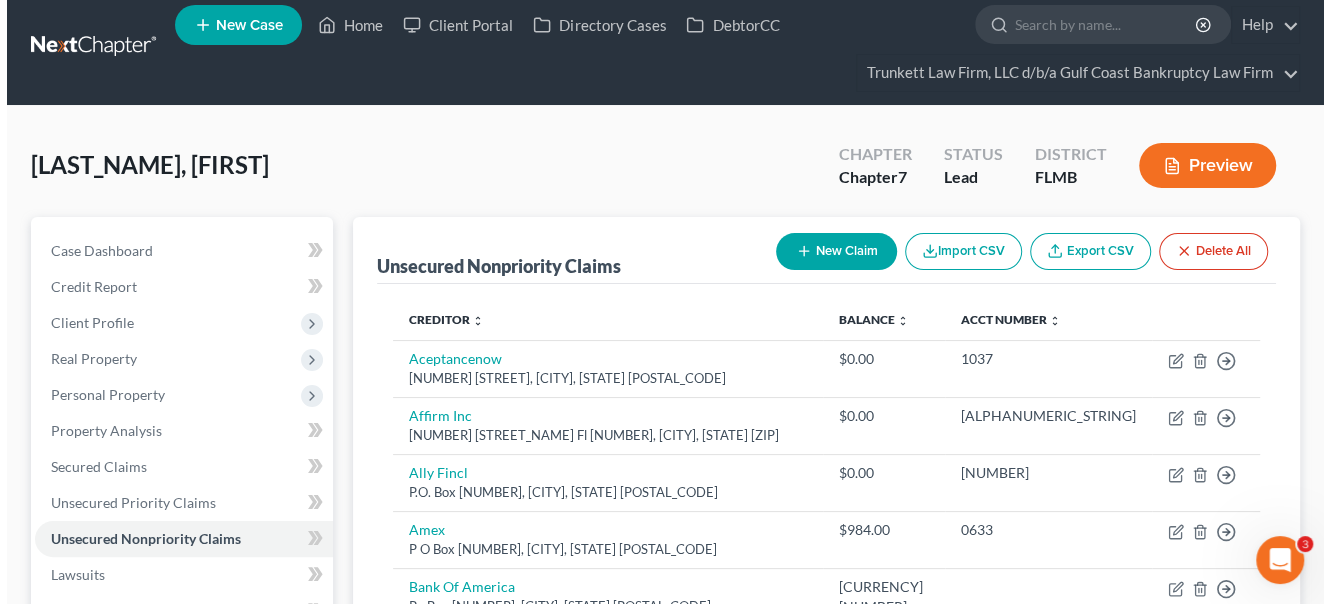 scroll, scrollTop: 0, scrollLeft: 0, axis: both 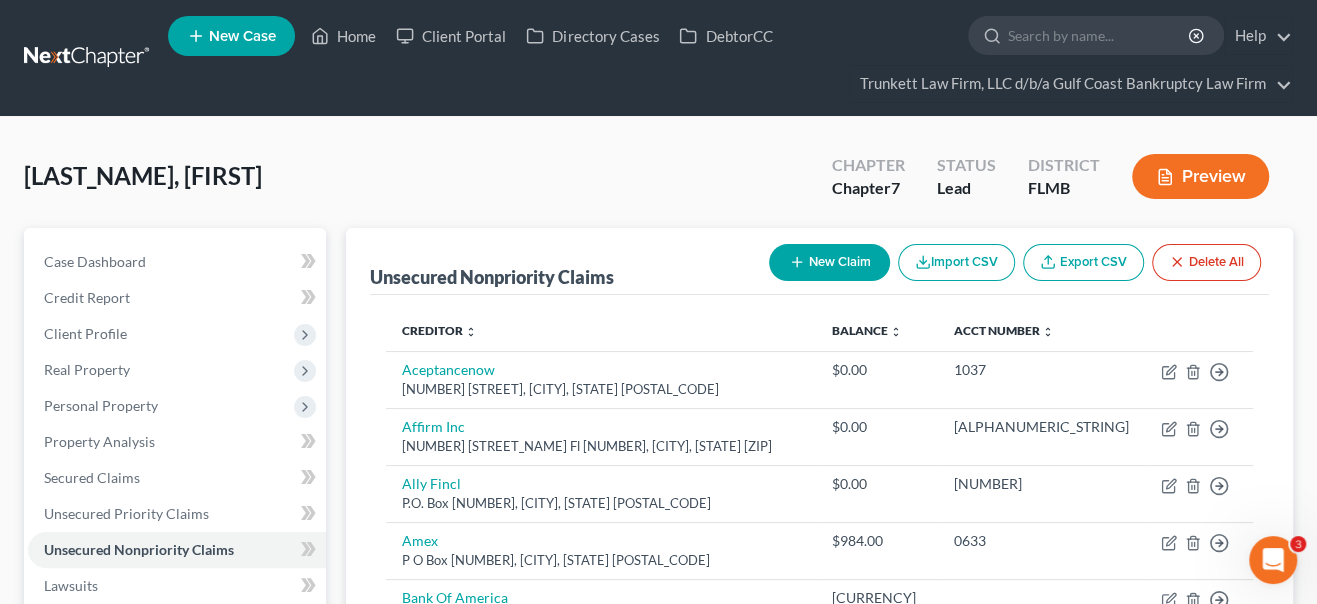 click on "New Claim" at bounding box center (829, 262) 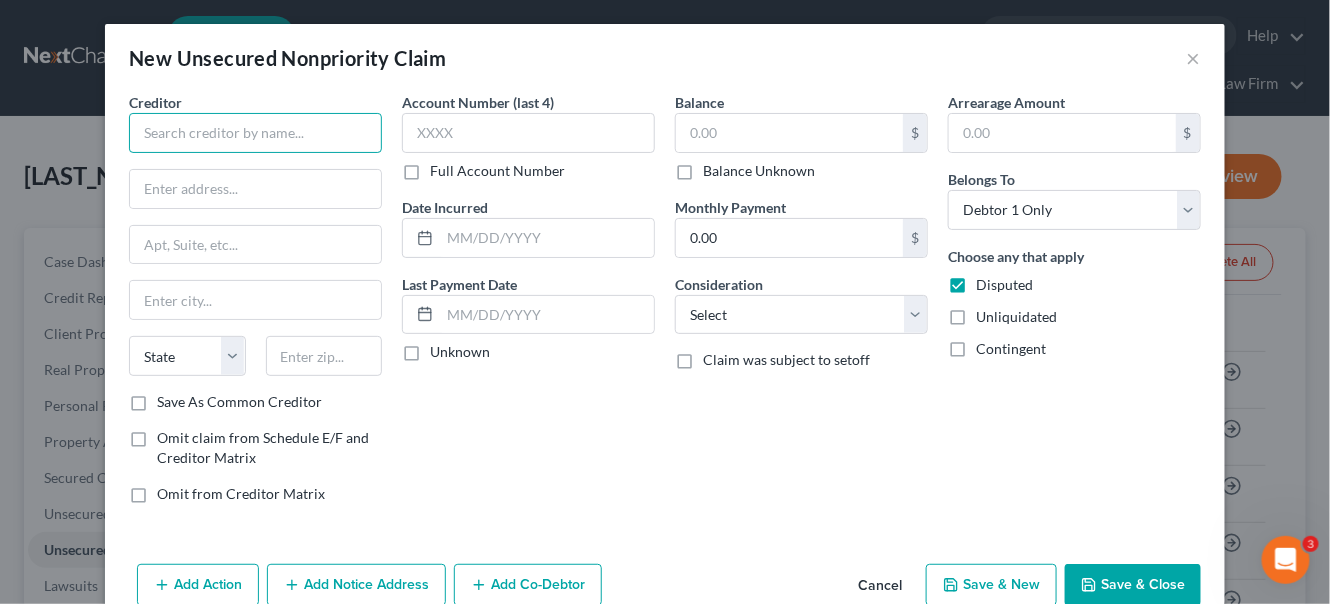 click at bounding box center (255, 133) 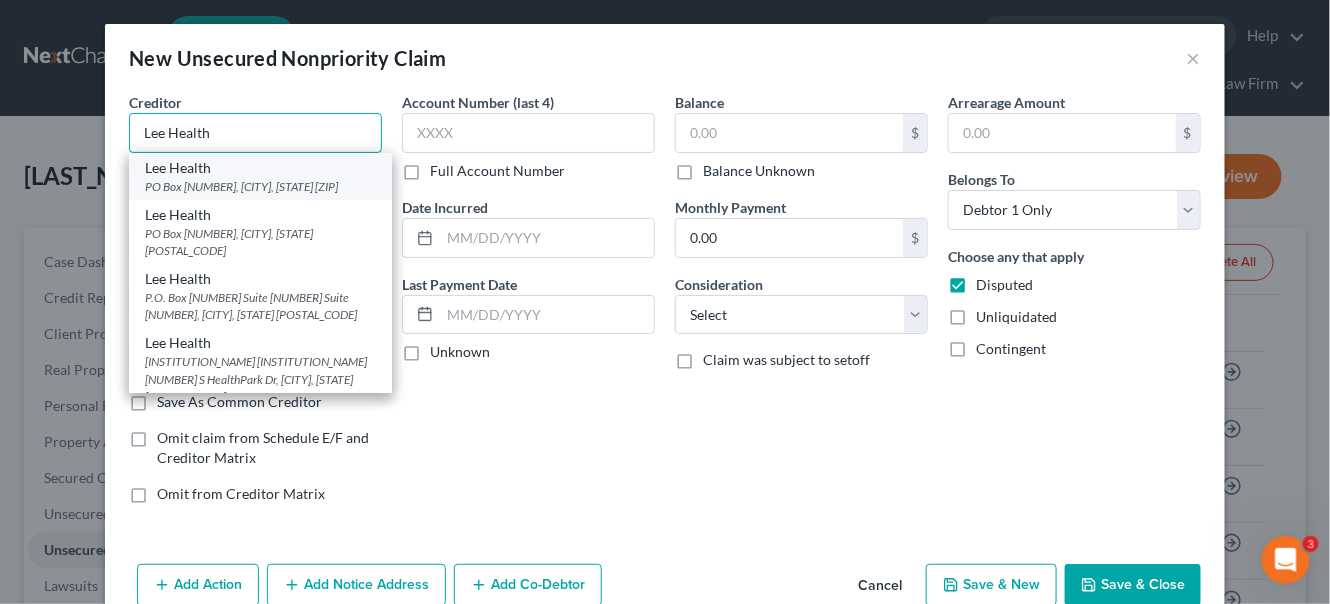 type on "Lee Health" 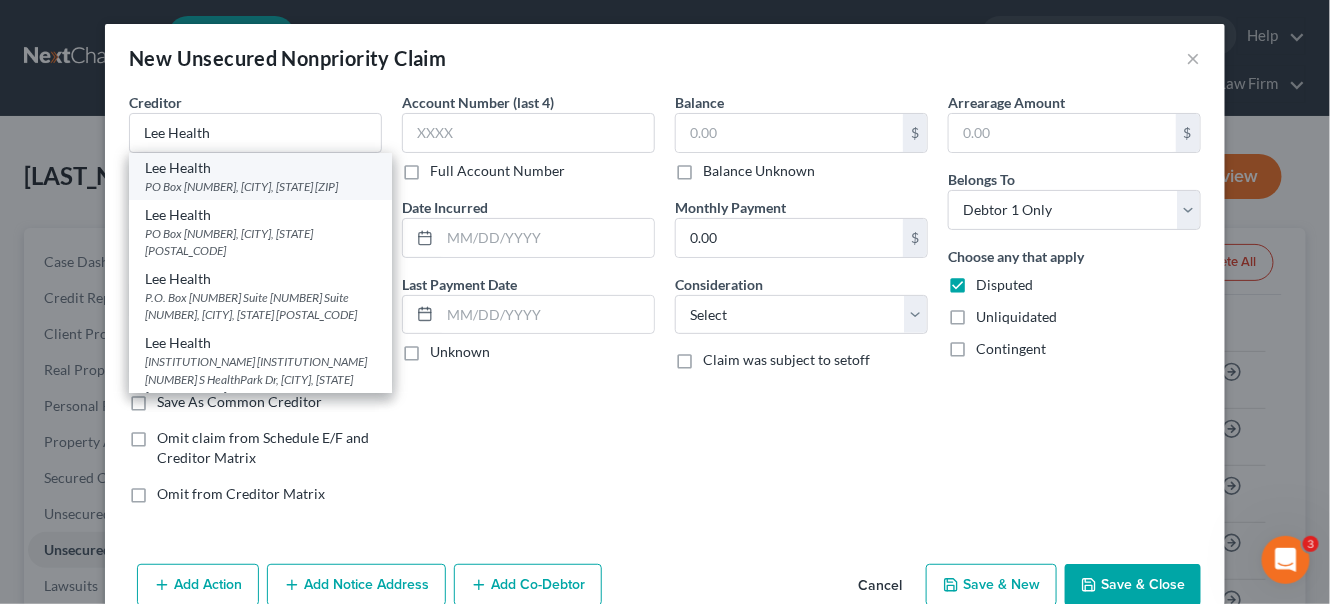 click on "PO Box [NUMBER], [CITY], [STATE] [ZIP]" at bounding box center (260, 186) 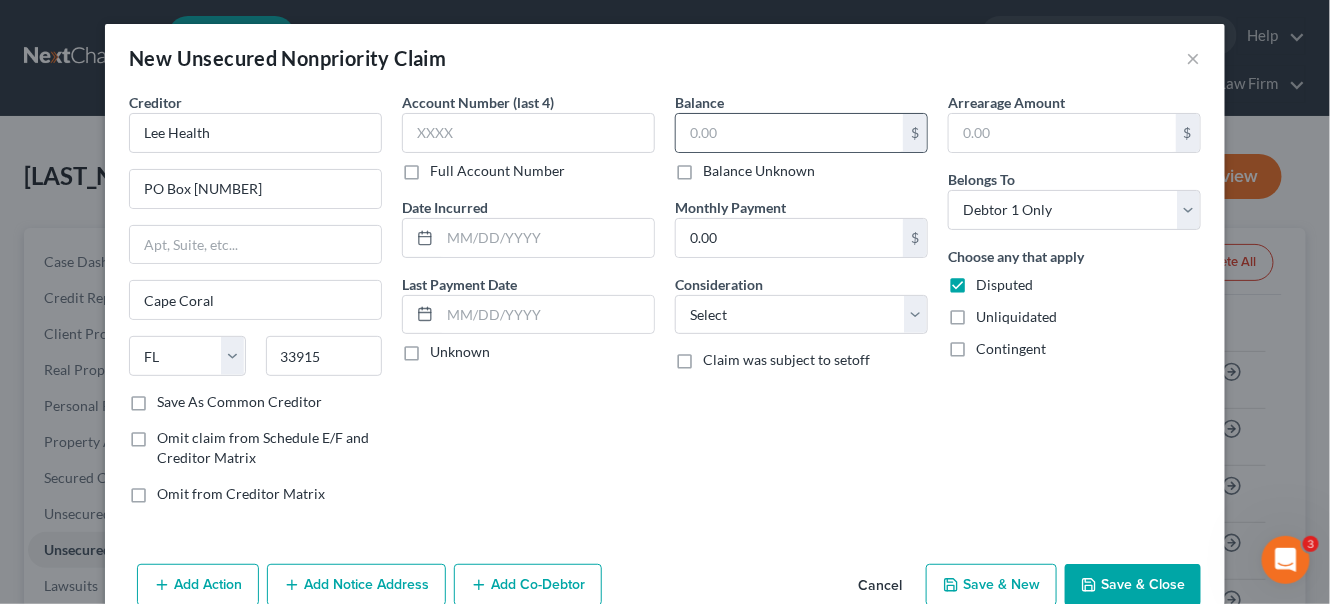 click on "$" at bounding box center [801, 133] 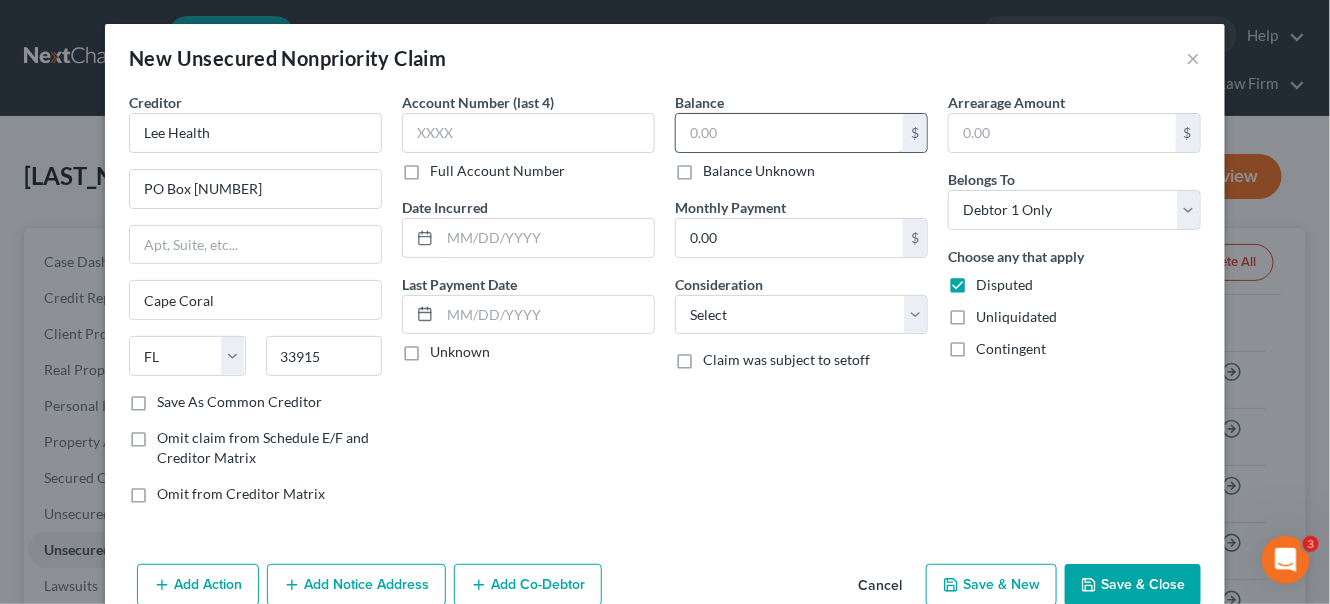 click at bounding box center [789, 133] 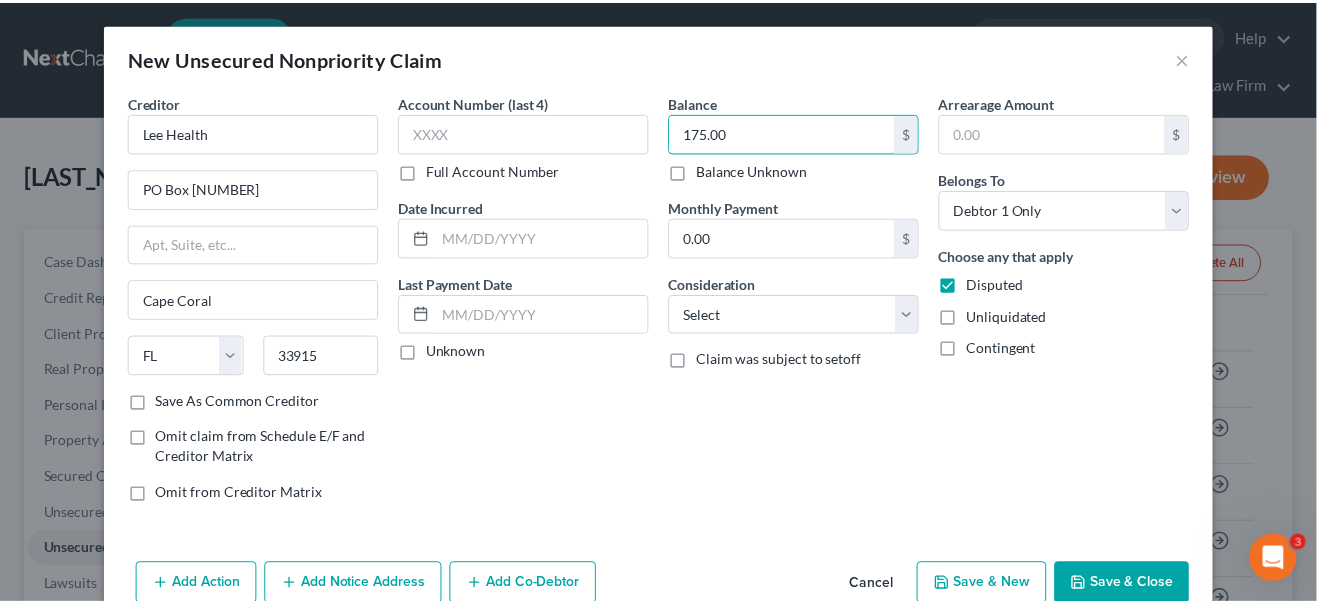 scroll, scrollTop: 38, scrollLeft: 0, axis: vertical 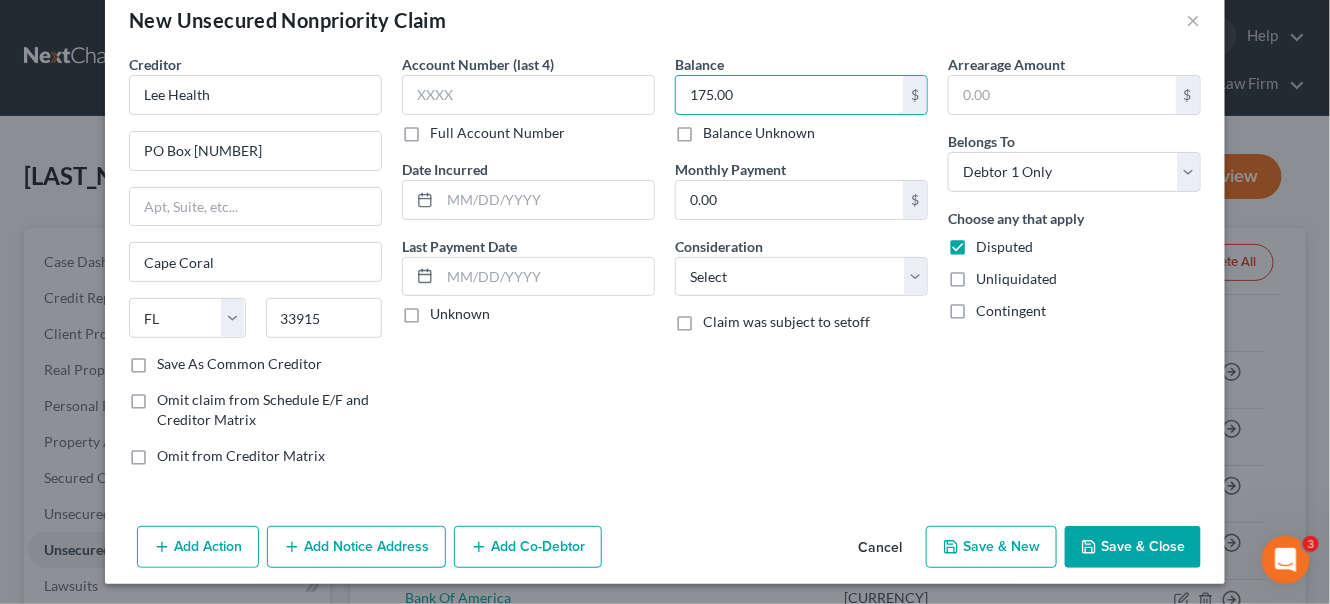 type on "175.00" 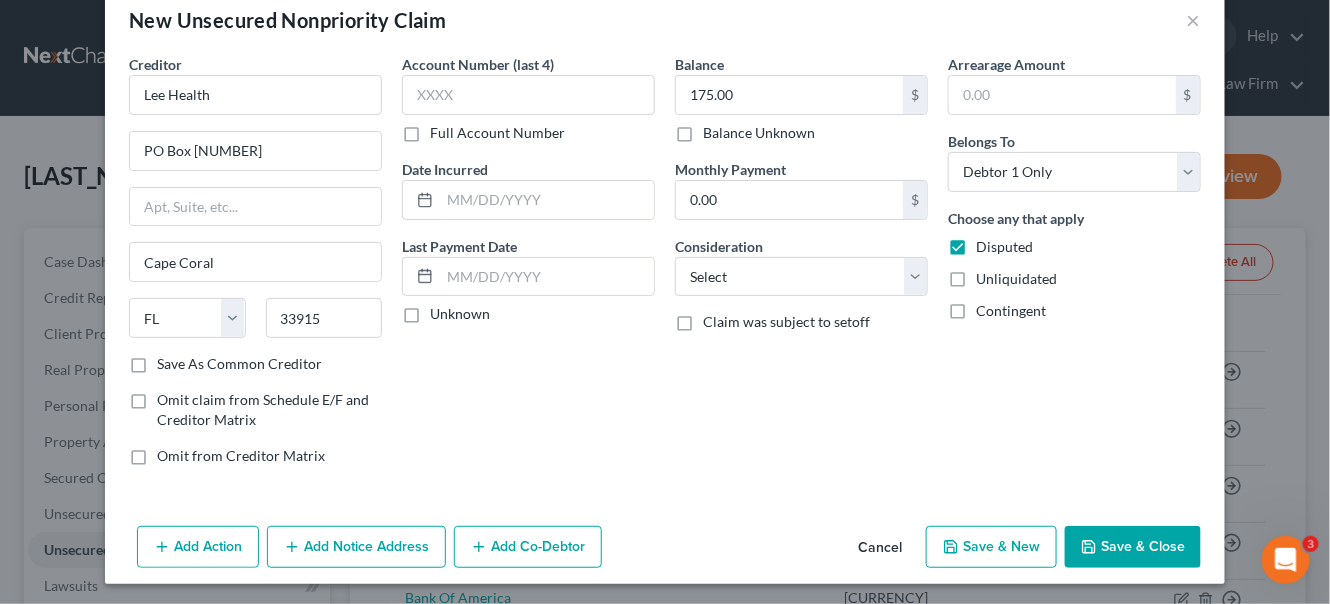 click on "Save & Close" at bounding box center [1133, 547] 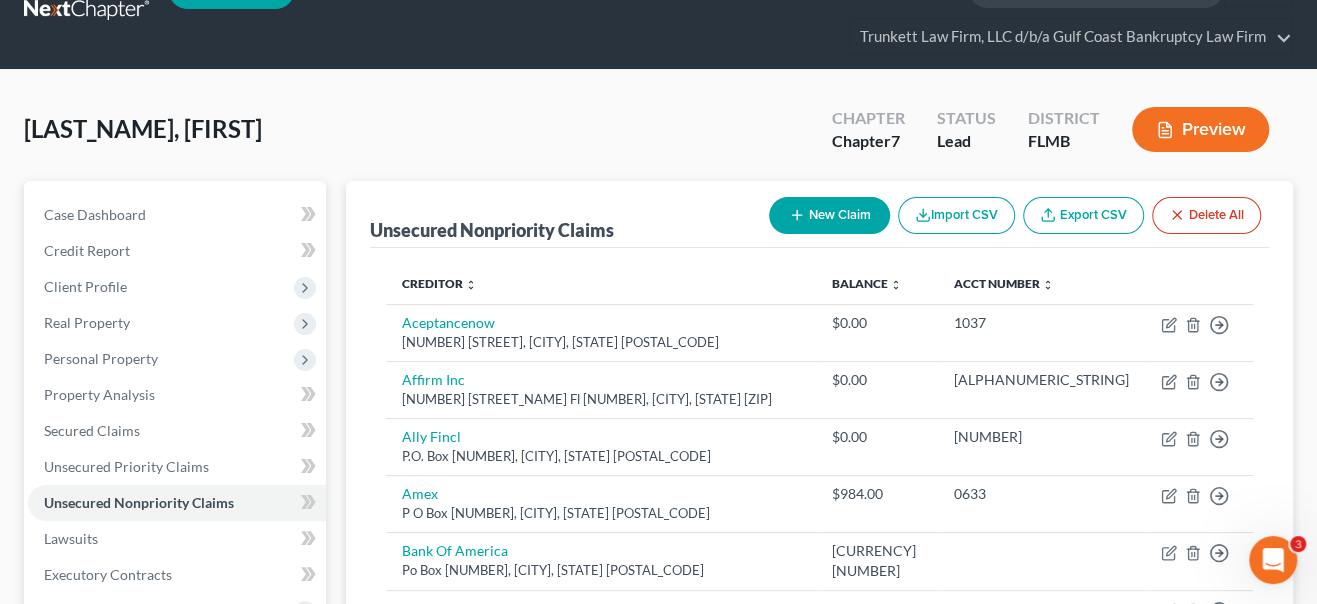 scroll, scrollTop: 0, scrollLeft: 0, axis: both 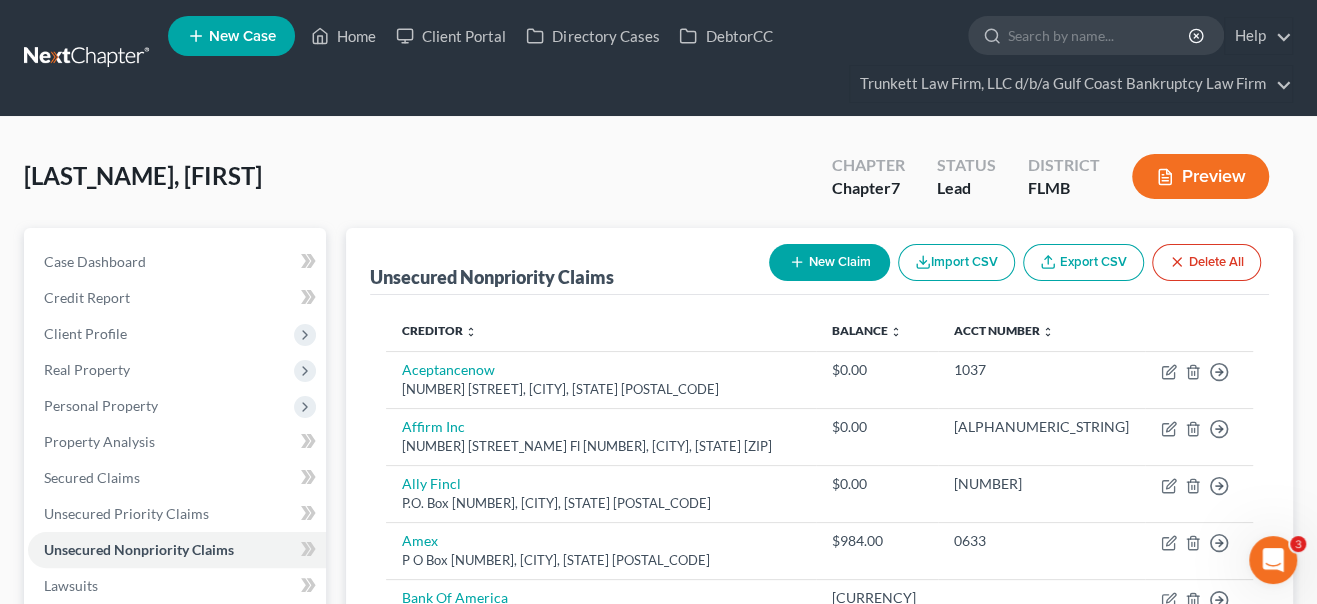 click on "New Claim" at bounding box center [829, 262] 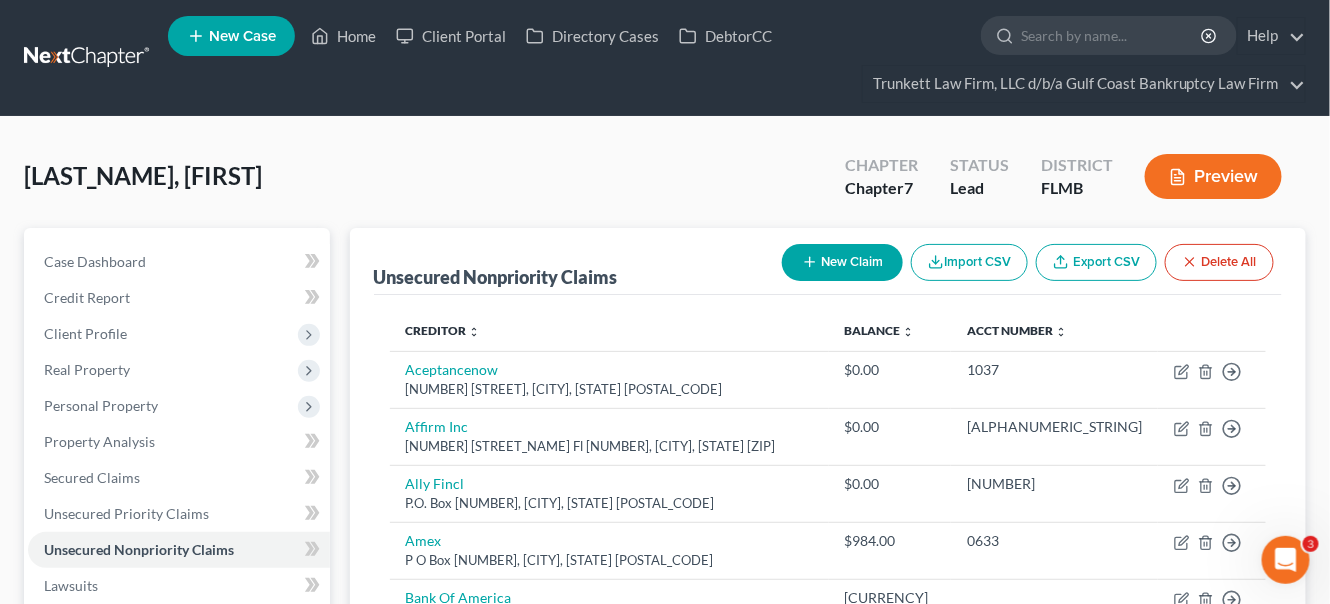 select on "0" 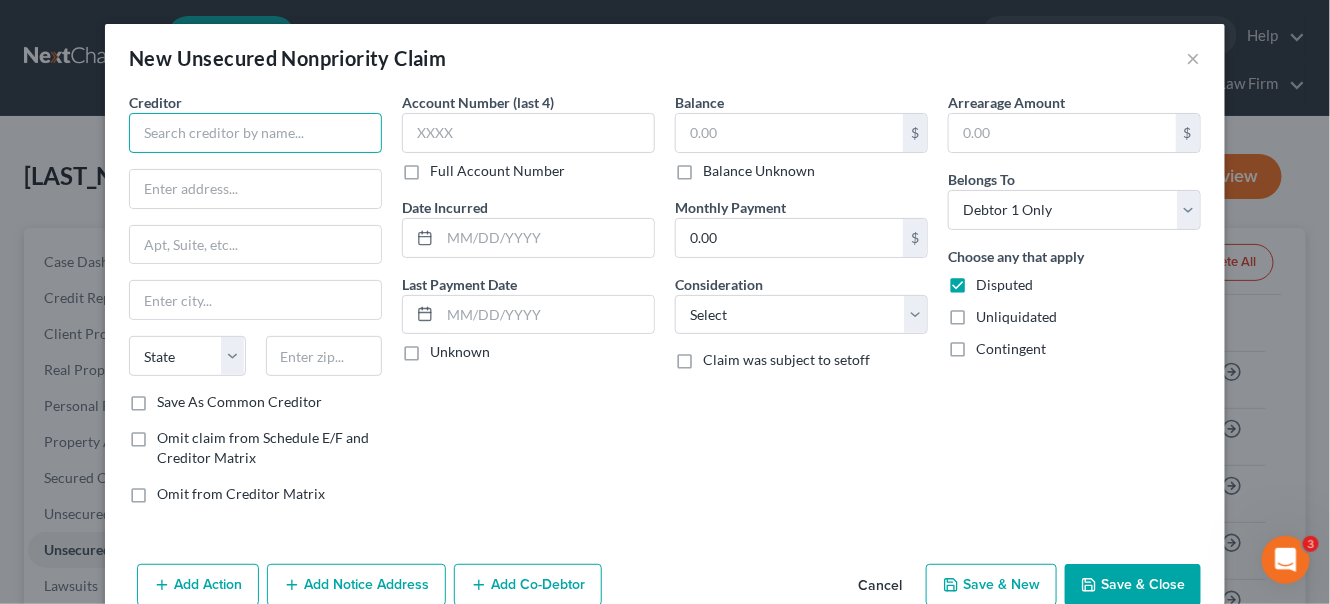 click at bounding box center [255, 133] 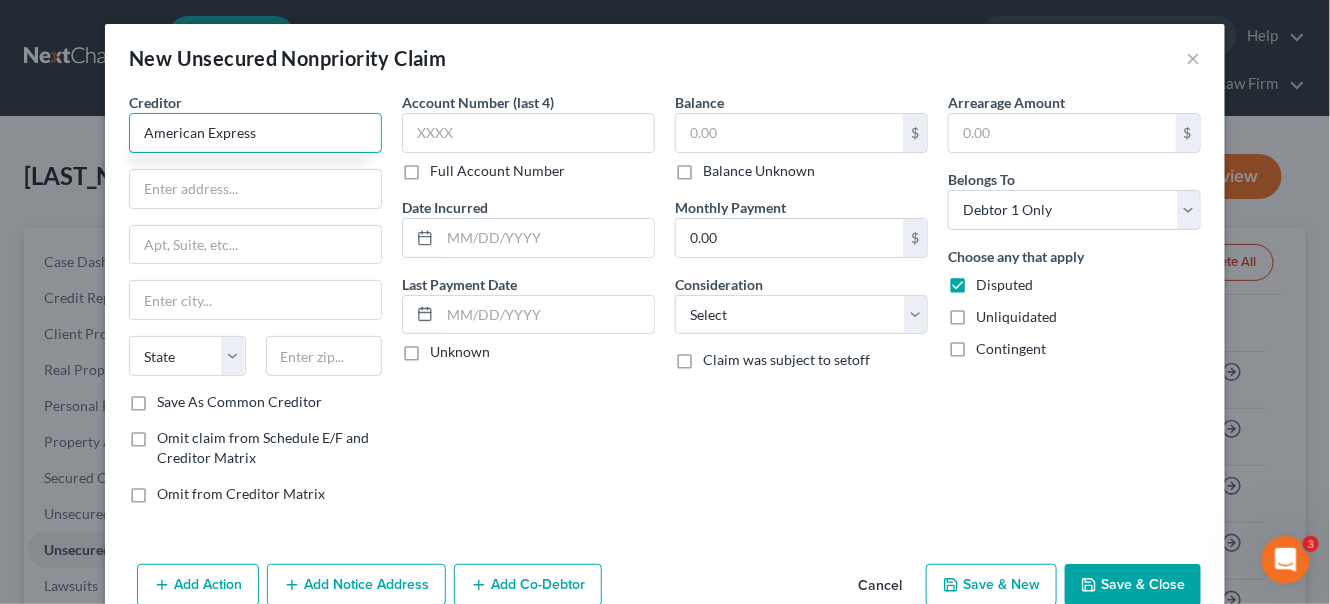 type on "American Express" 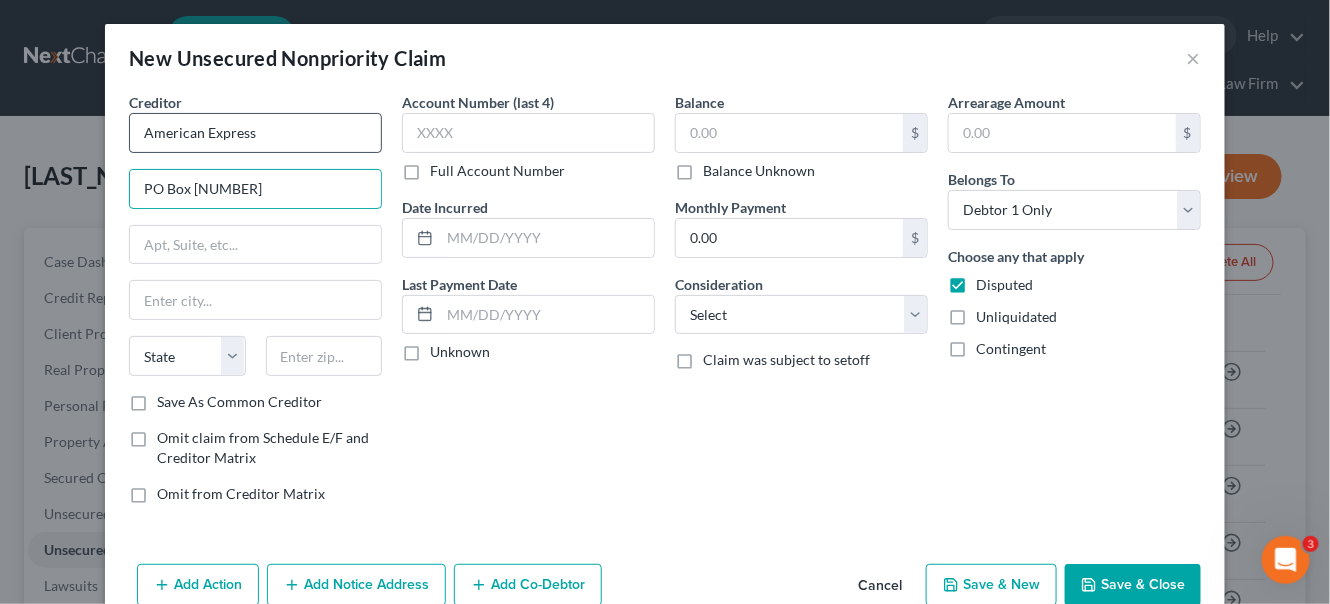 type on "PO Box [NUMBER]" 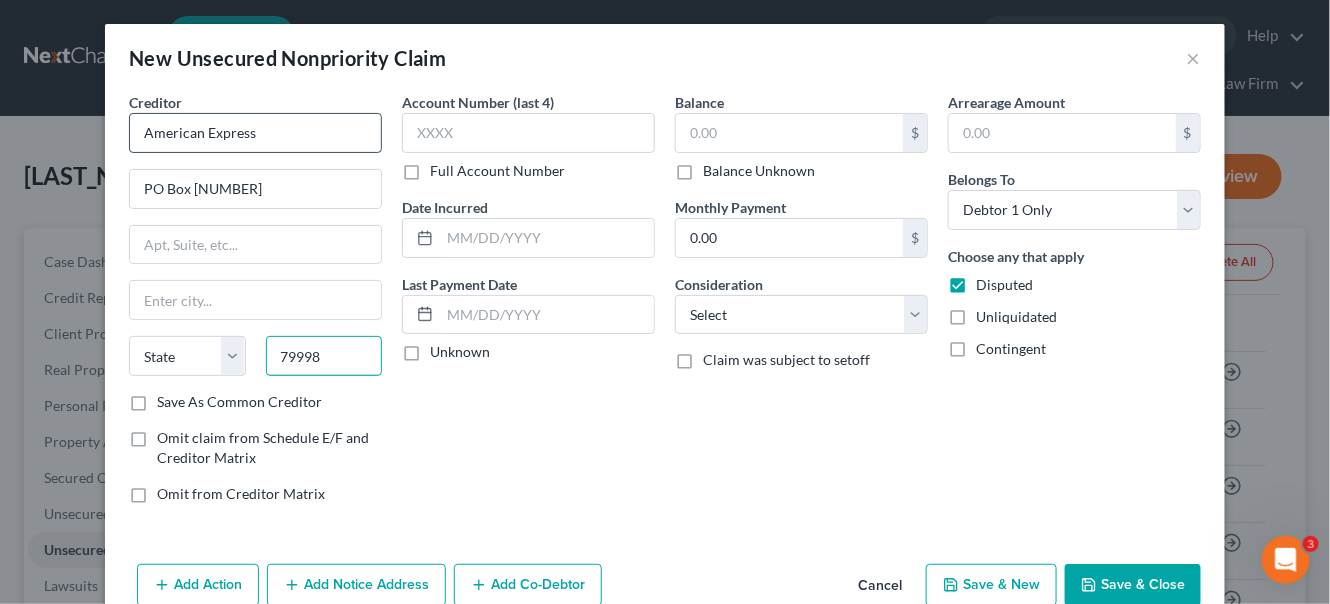 type on "79998" 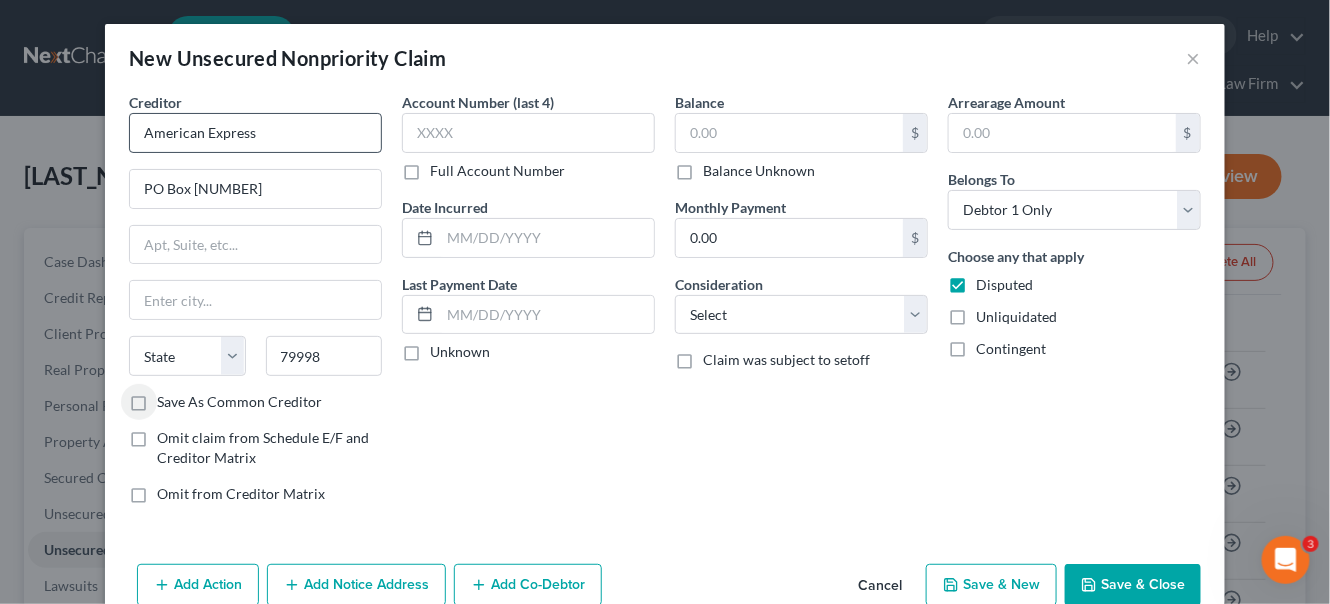 type on "El Paso" 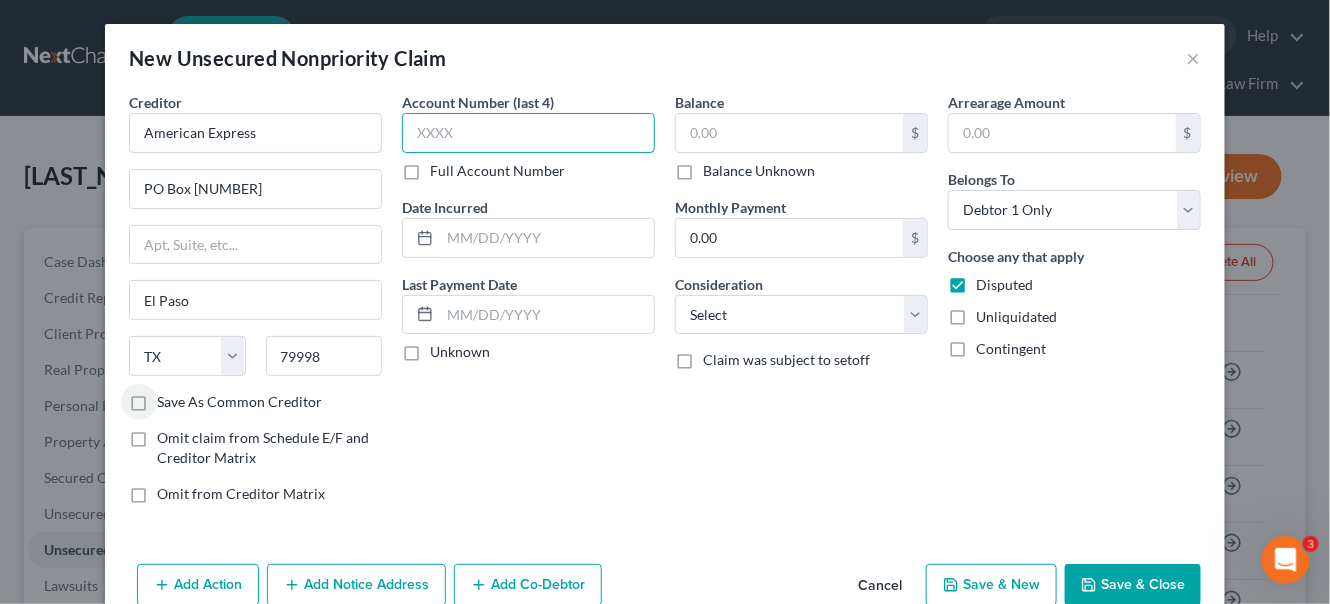 click at bounding box center (528, 133) 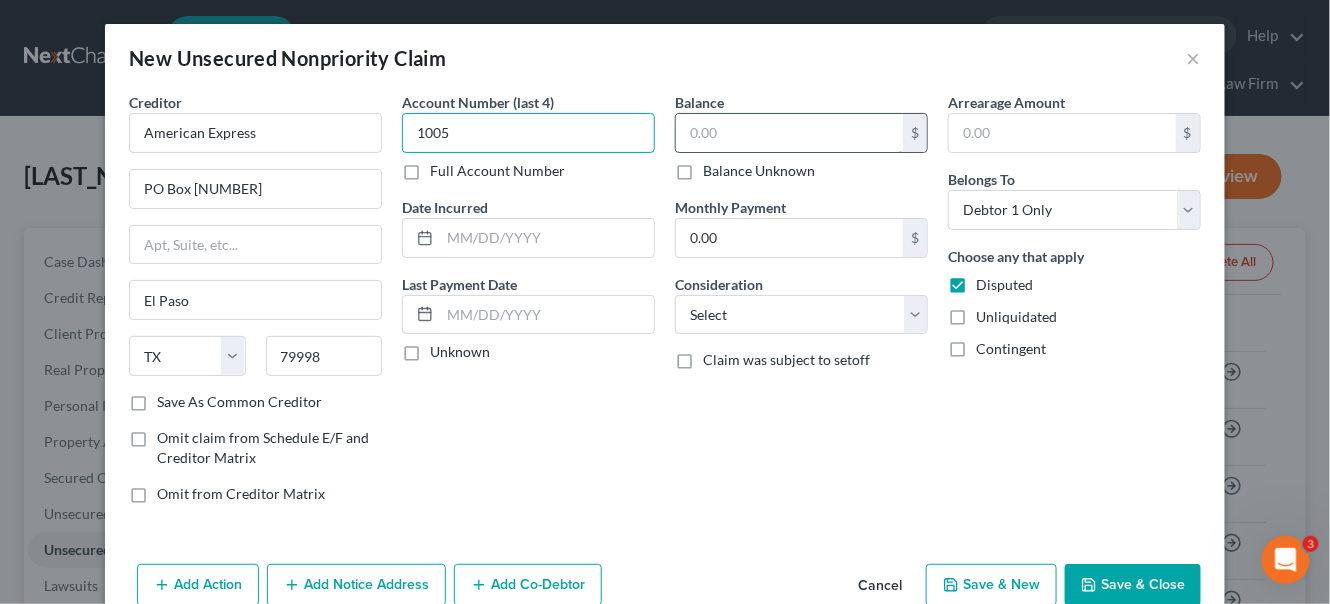 type on "1005" 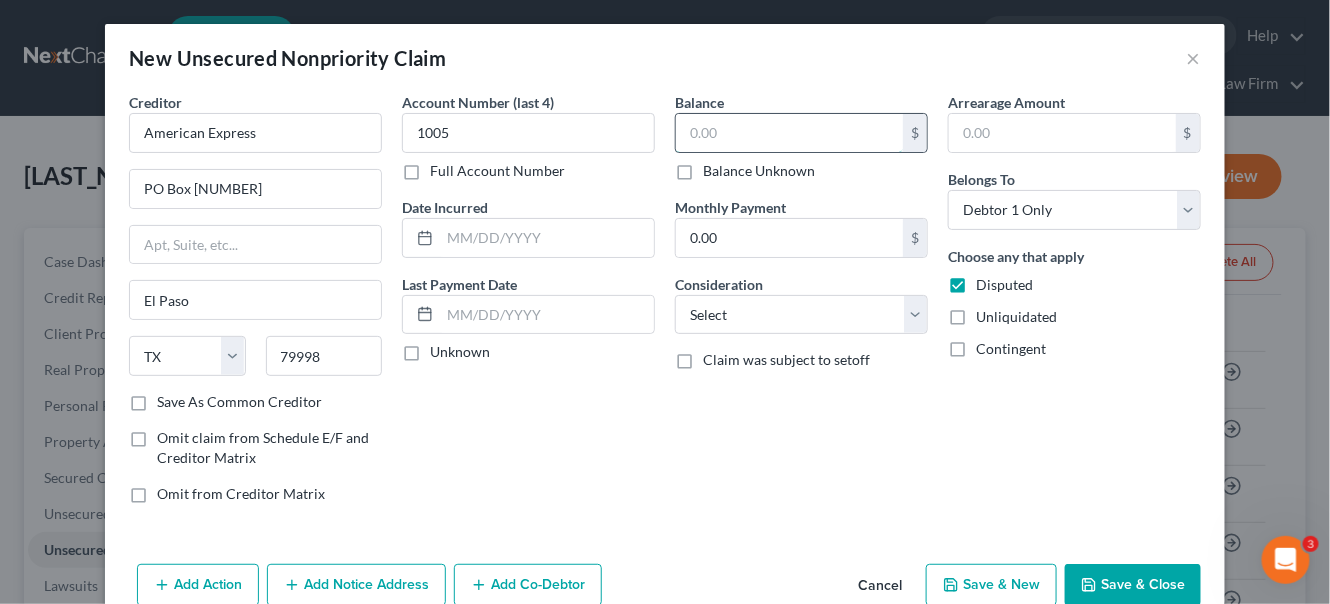 click at bounding box center [789, 133] 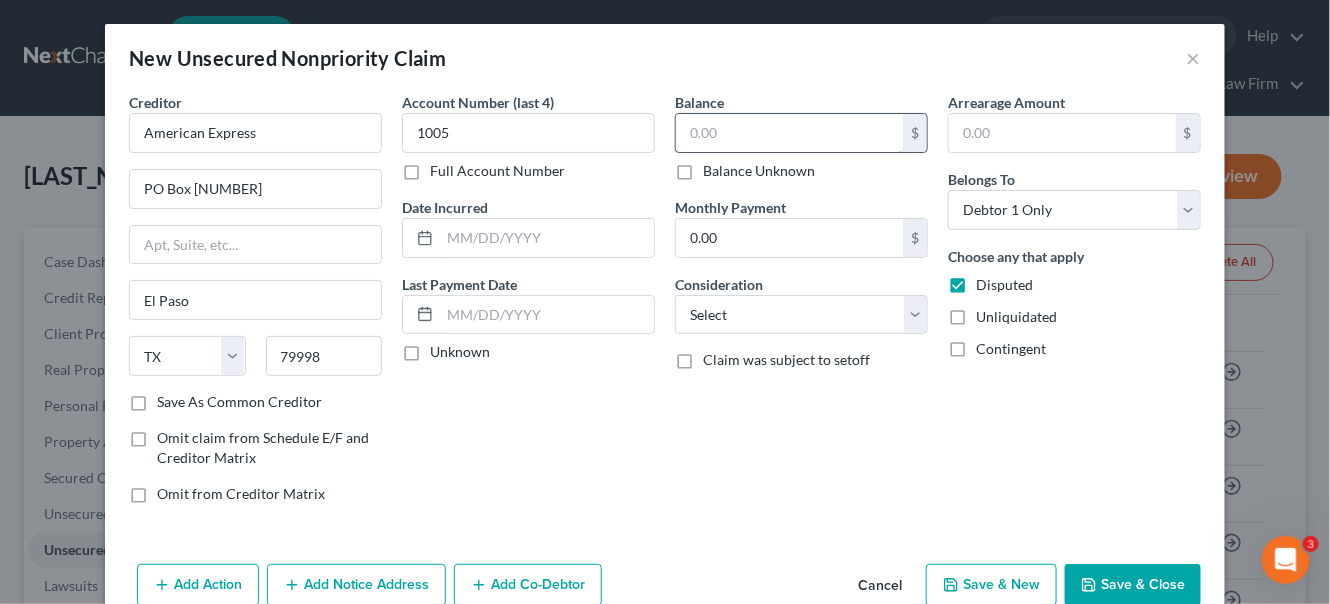 click at bounding box center [789, 133] 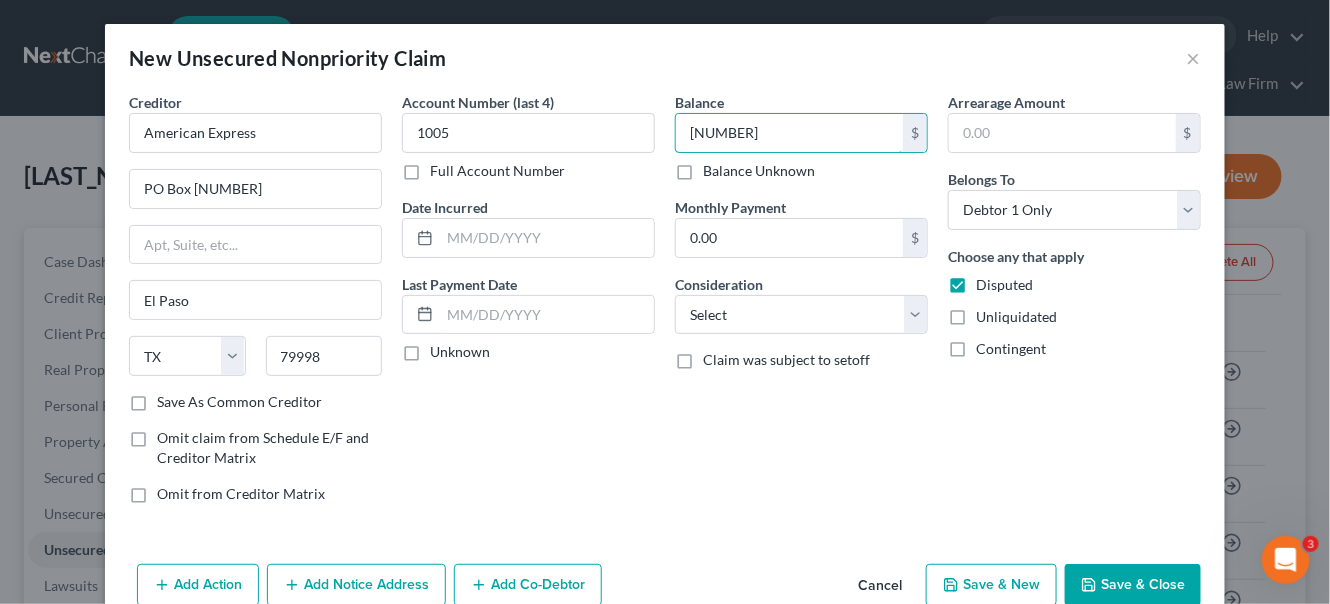type on "[NUMBER]" 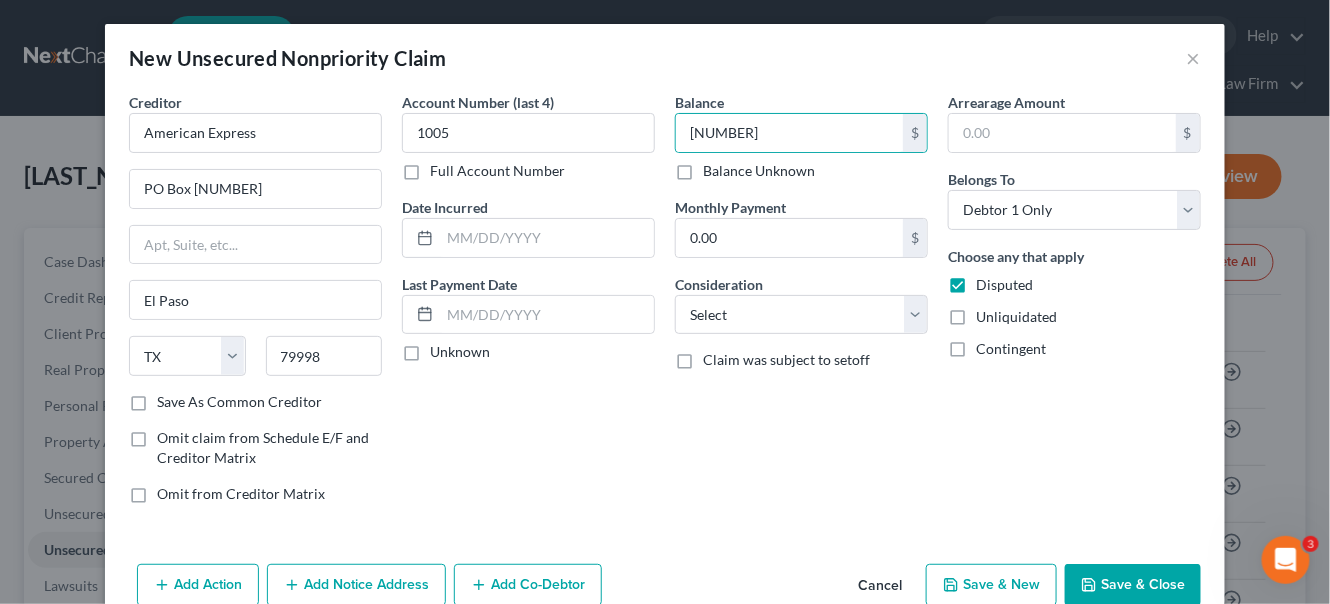 drag, startPoint x: 1108, startPoint y: 574, endPoint x: 897, endPoint y: 572, distance: 211.00948 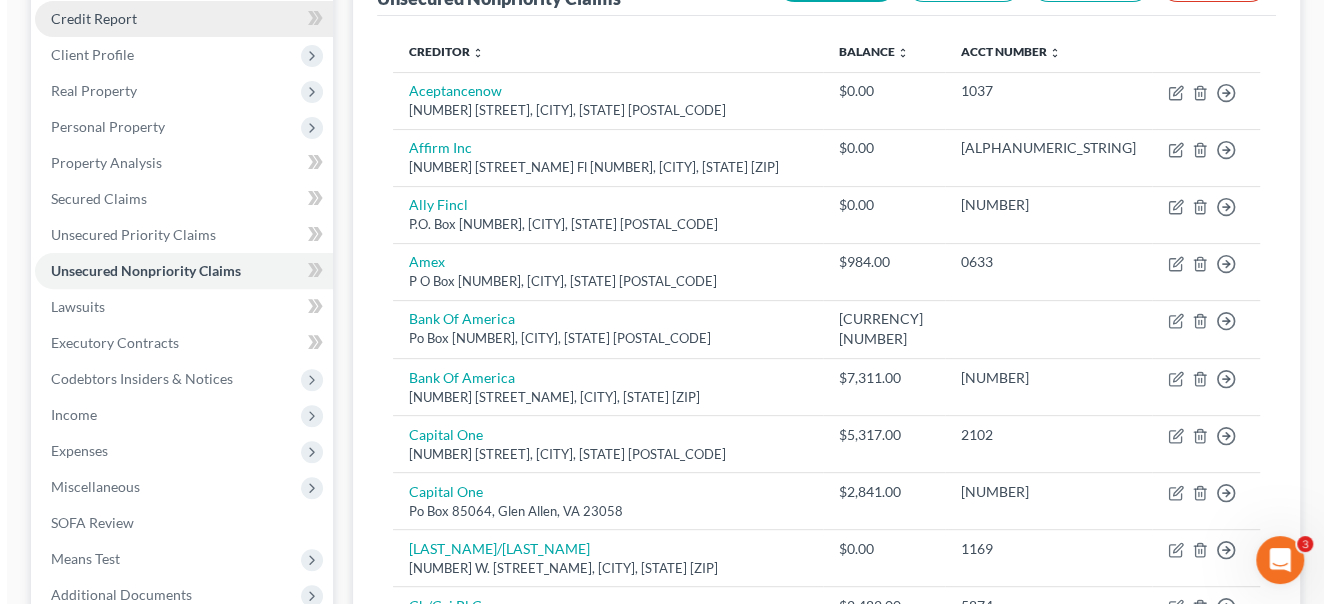 scroll, scrollTop: 0, scrollLeft: 0, axis: both 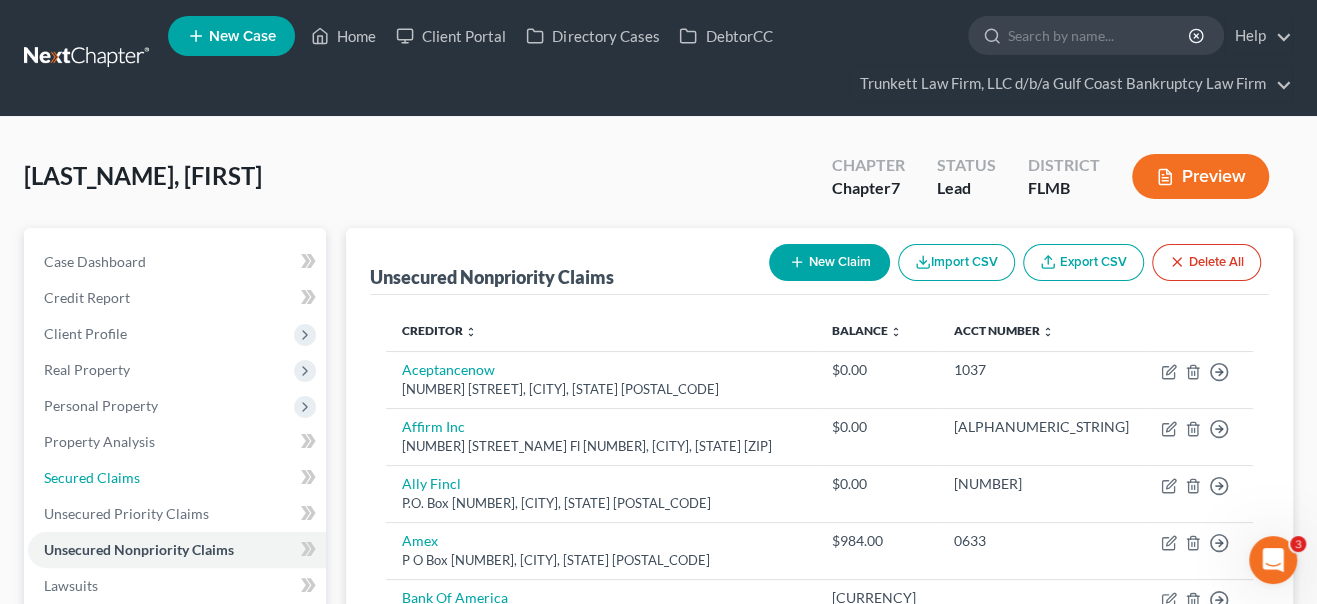 drag, startPoint x: 110, startPoint y: 473, endPoint x: 524, endPoint y: 514, distance: 416.02524 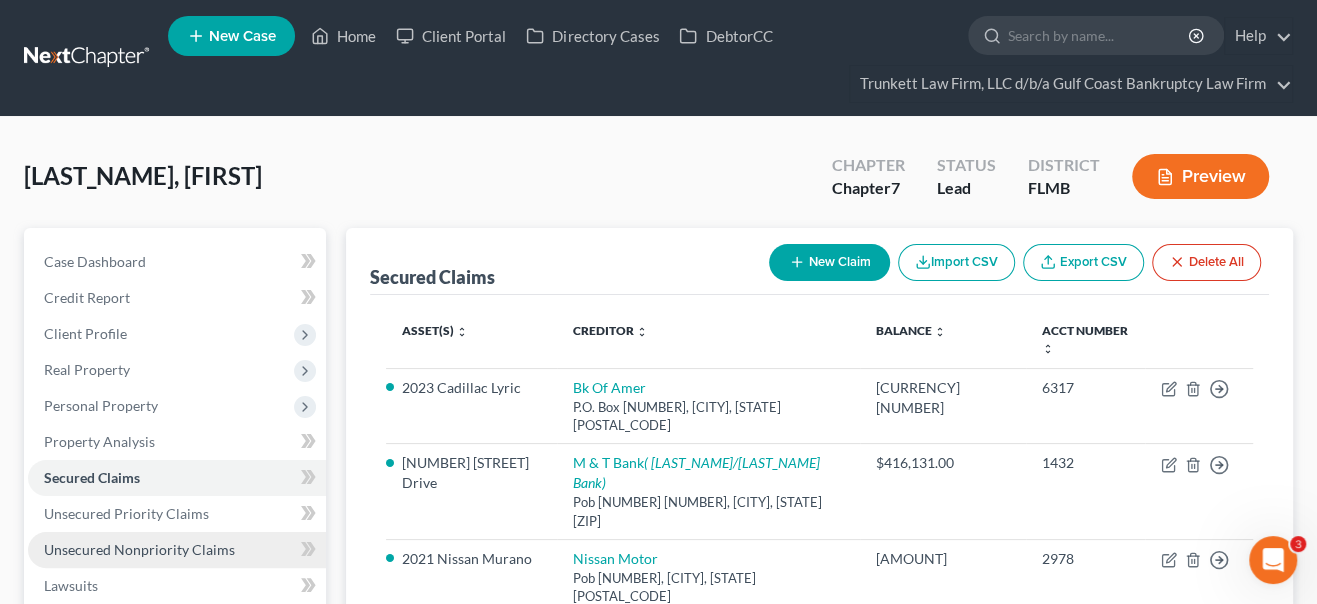 drag, startPoint x: 117, startPoint y: 555, endPoint x: 137, endPoint y: 532, distance: 30.479502 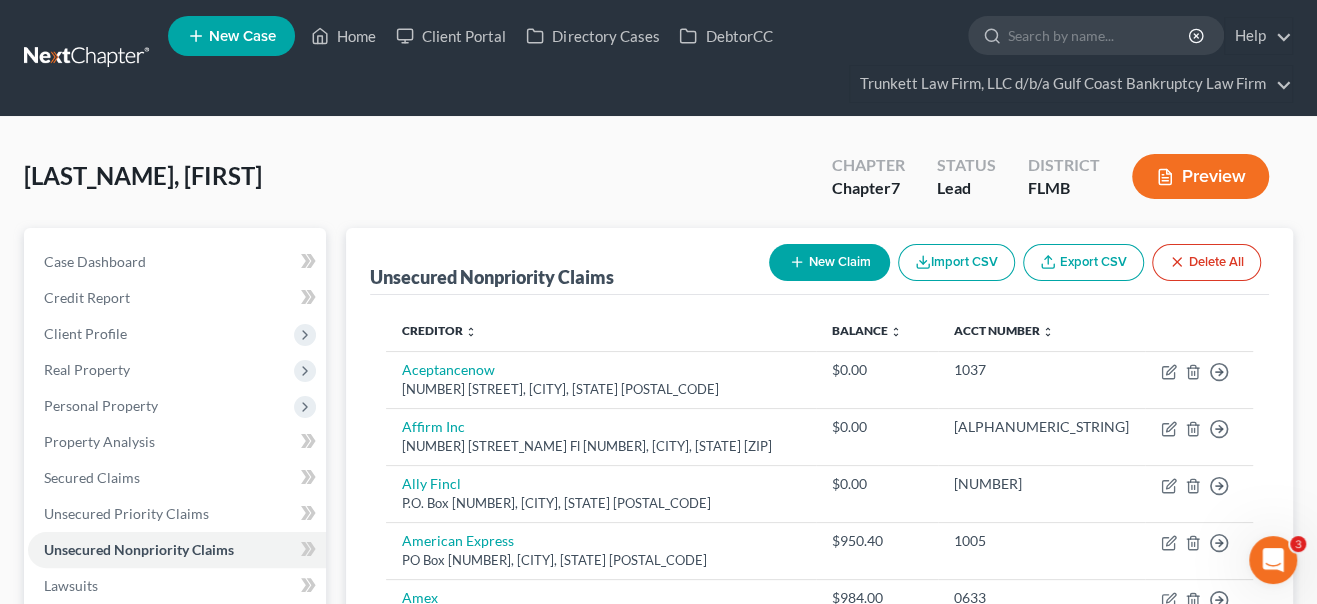 click on "New Claim" at bounding box center (829, 262) 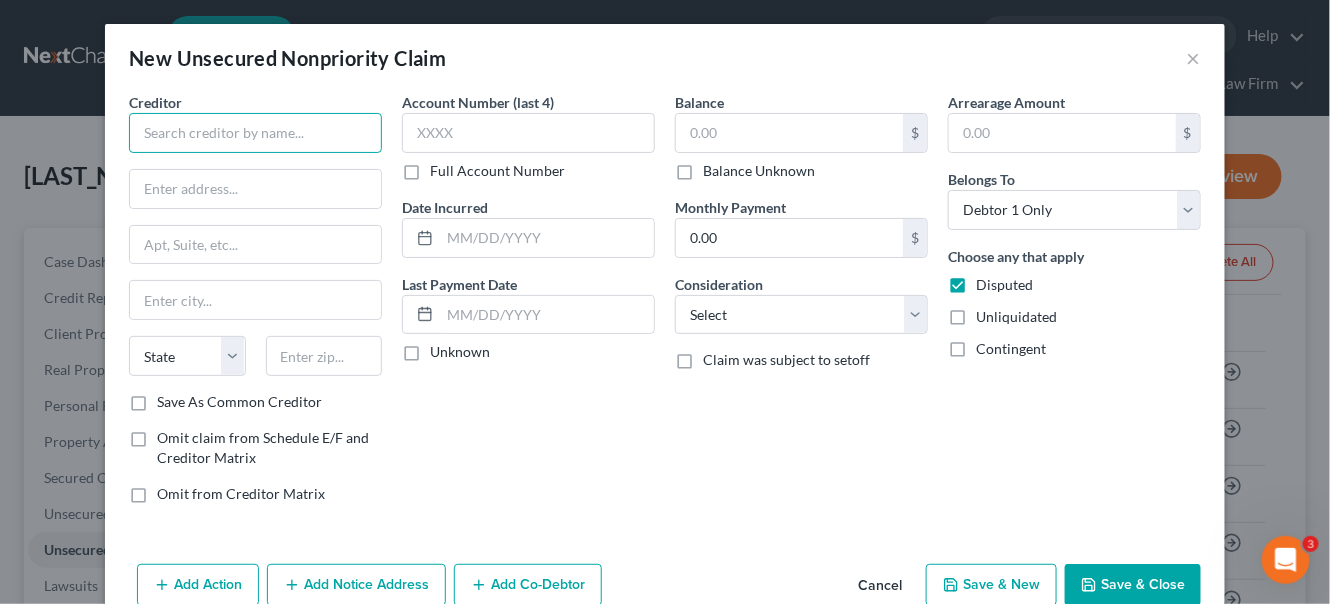 click at bounding box center (255, 133) 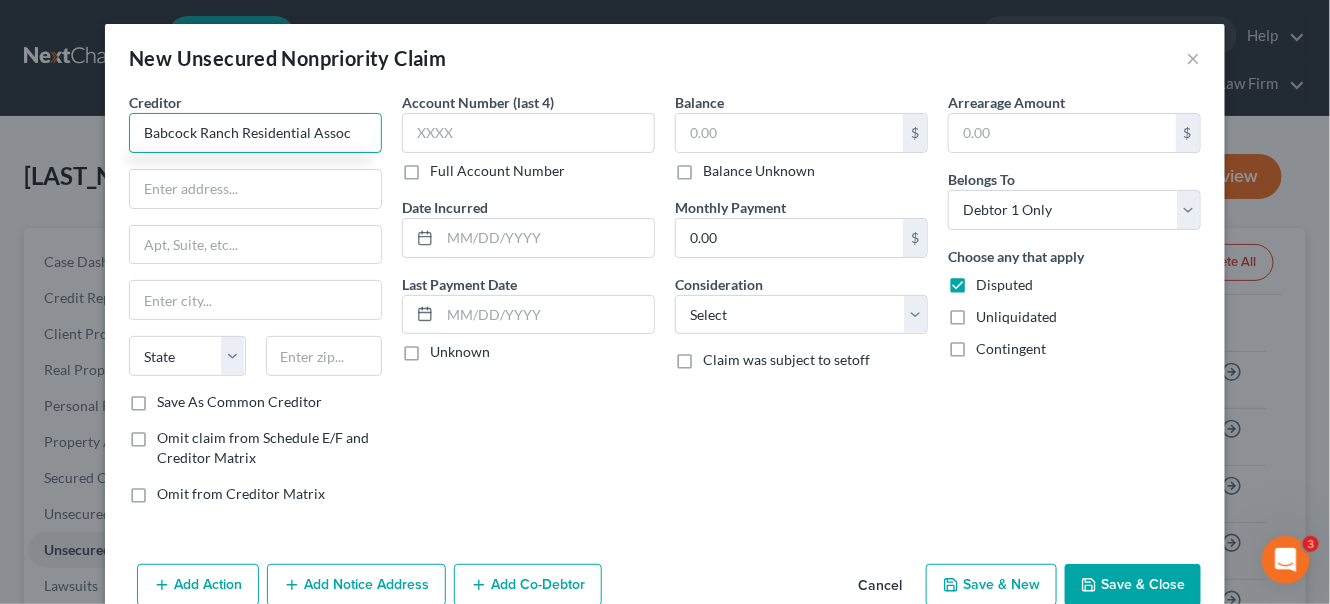 type on "Babcock Ranch Residential Assoc" 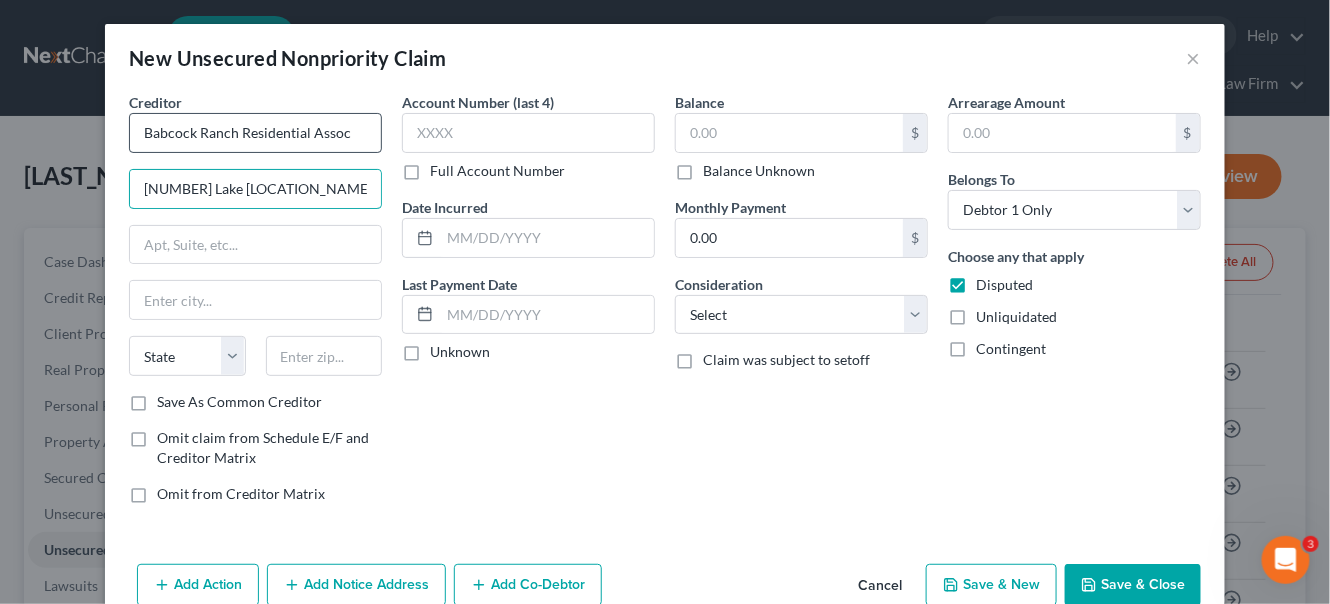 type on "[NUMBER] Lake [LOCATION_NAME] Dr" 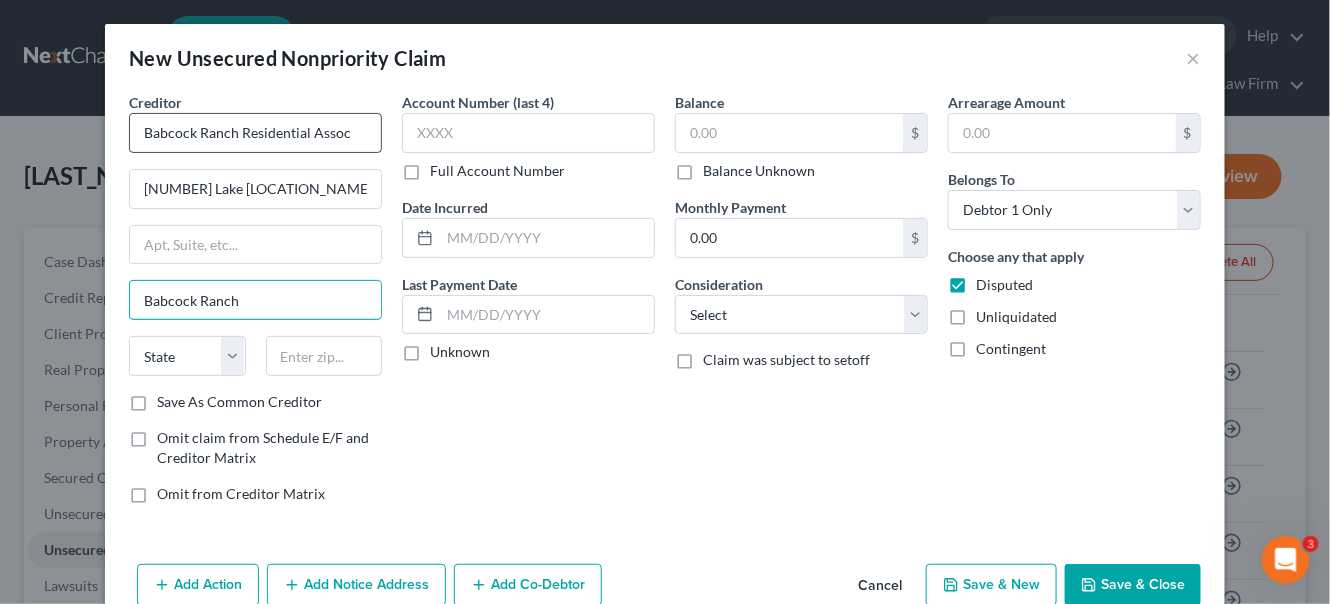 type on "Babcock Ranch" 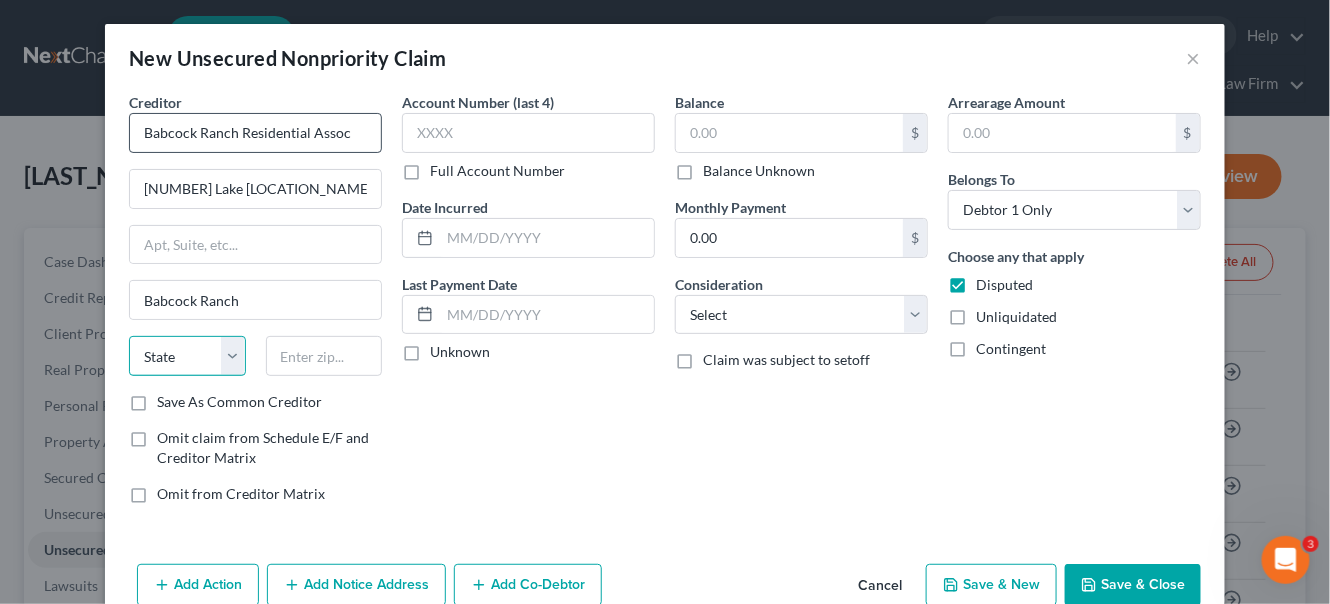 select on "9" 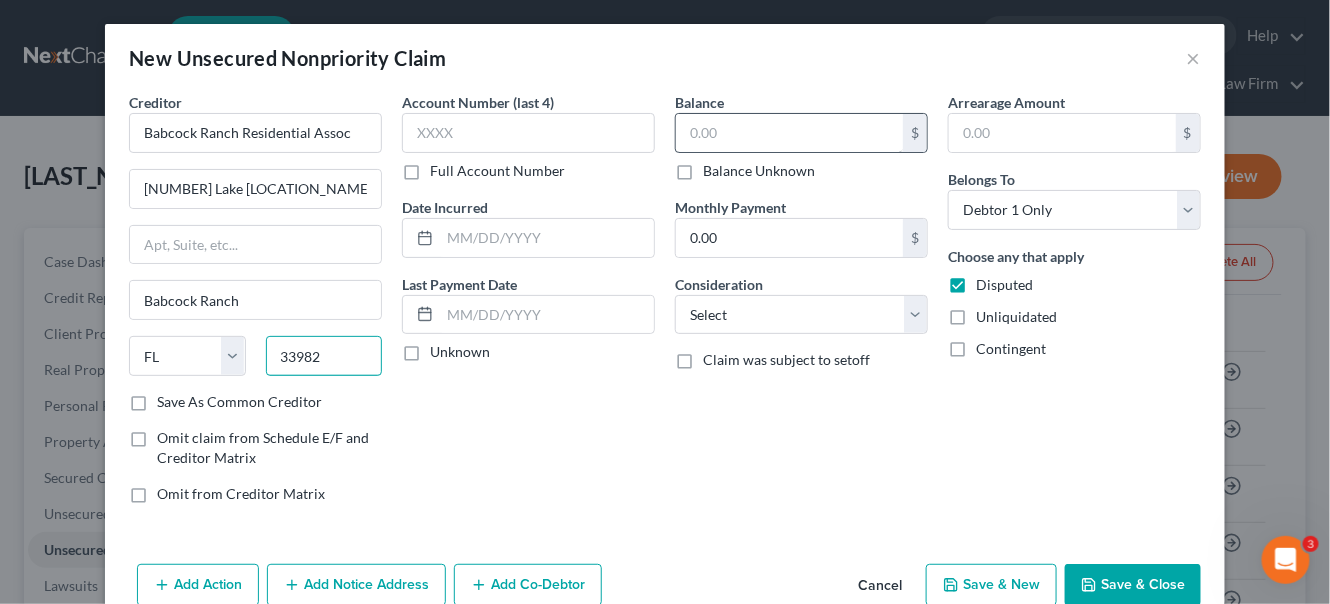 type on "33982" 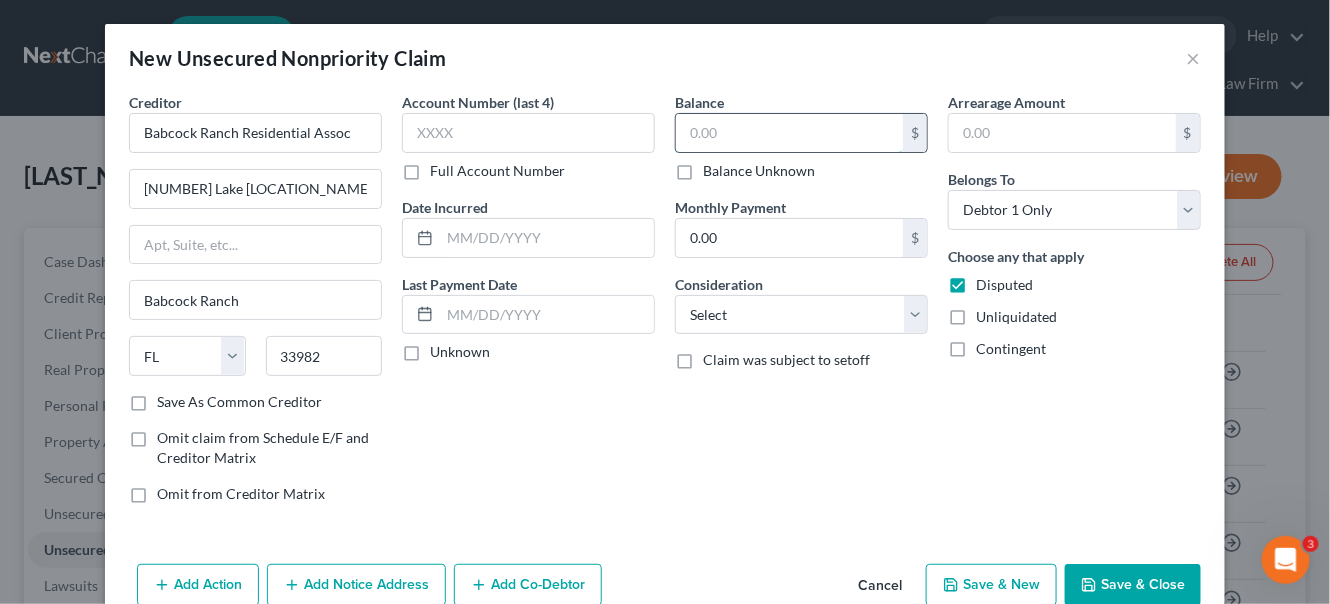 drag, startPoint x: 762, startPoint y: 133, endPoint x: 763, endPoint y: 149, distance: 16.03122 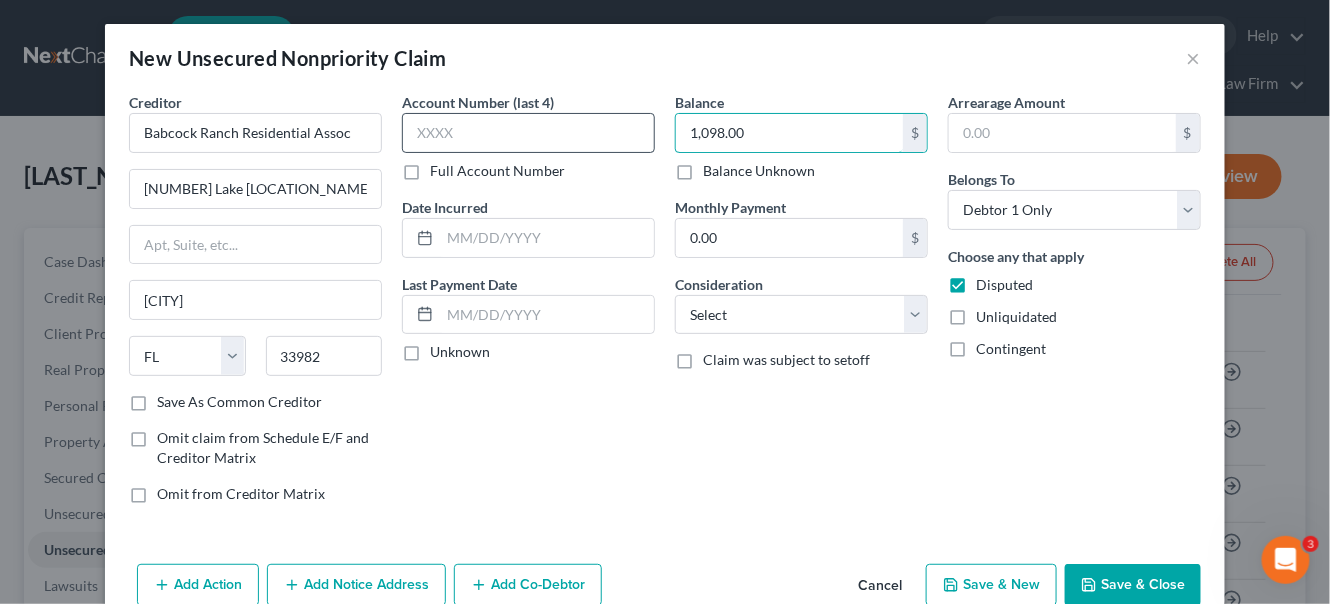 type on "1,098.00" 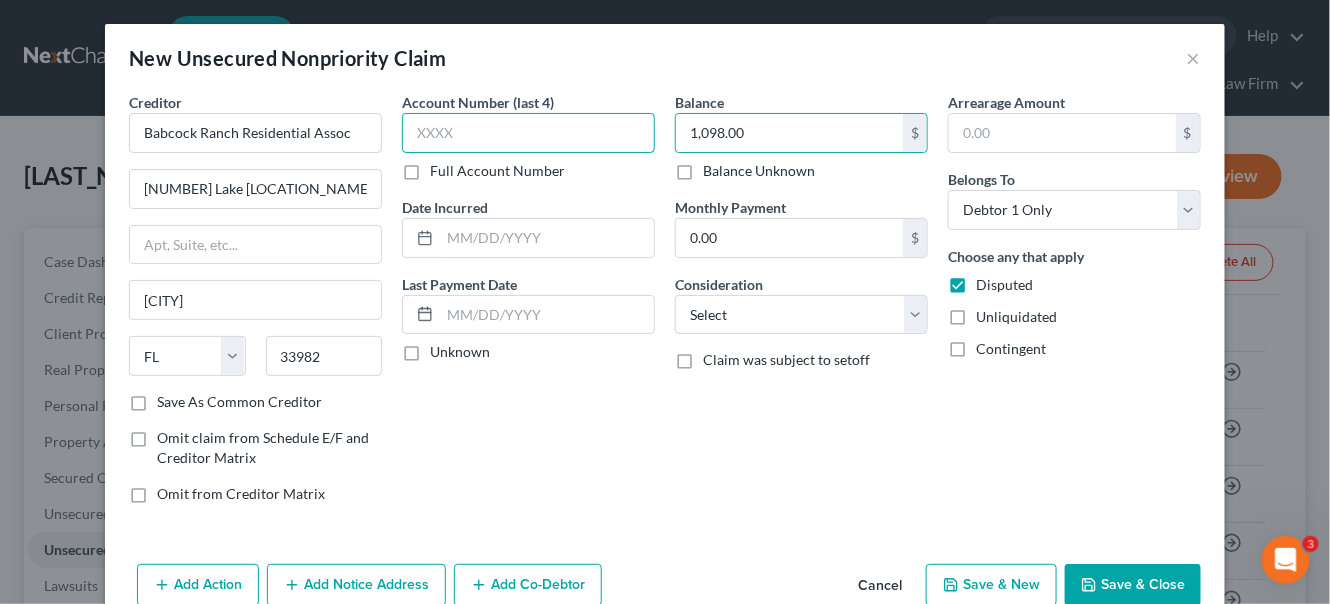 click at bounding box center (528, 133) 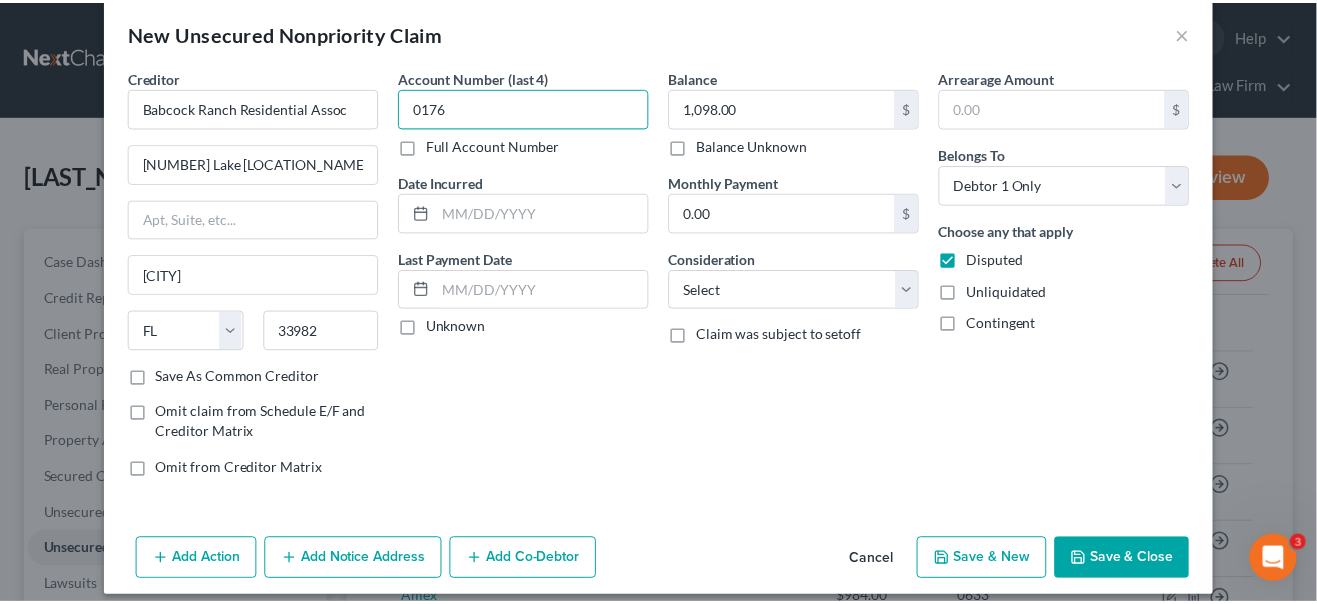 scroll, scrollTop: 38, scrollLeft: 0, axis: vertical 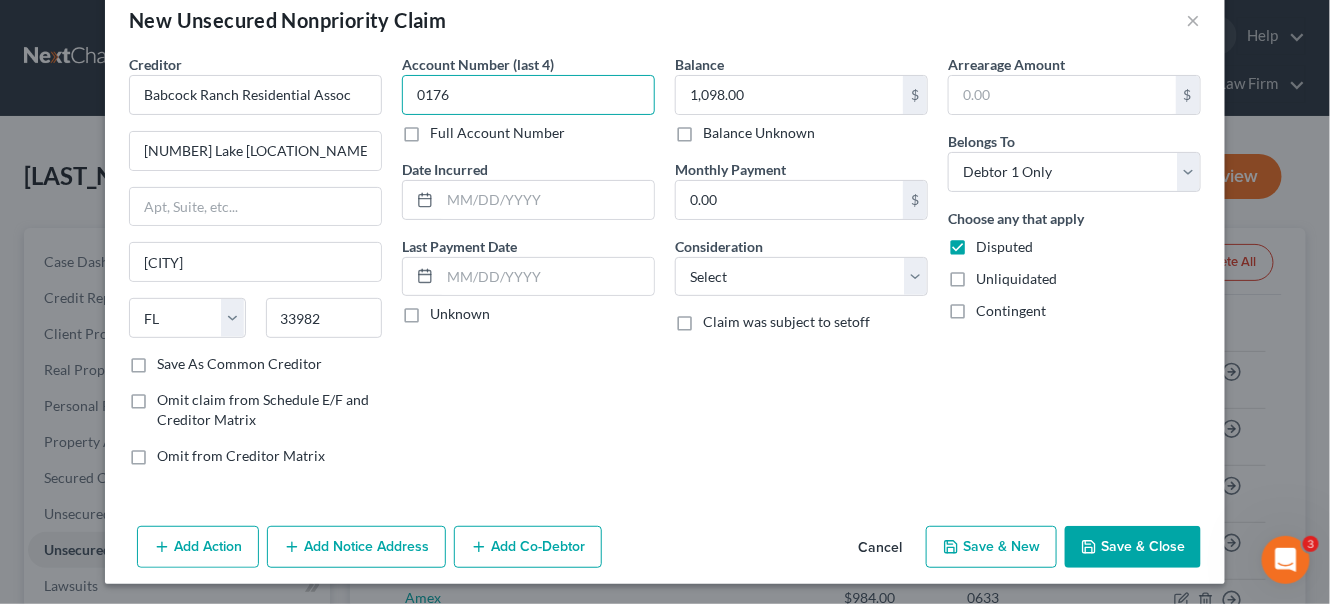 type on "0176" 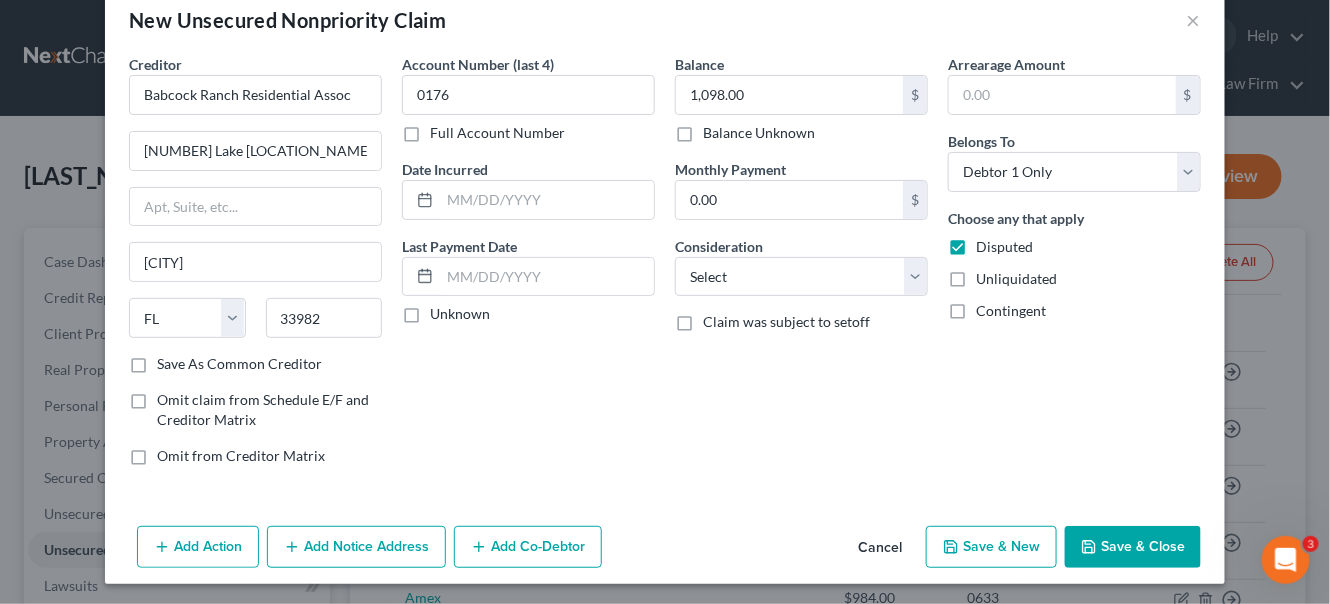 click on "Save & Close" at bounding box center (1133, 547) 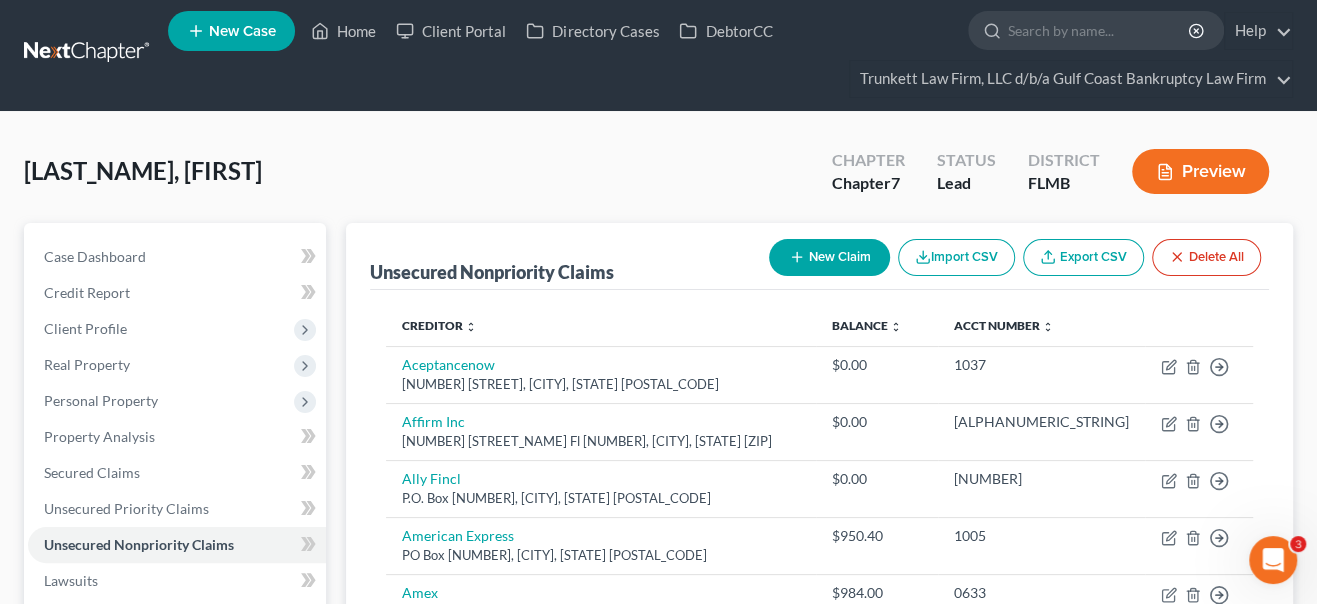 scroll, scrollTop: 0, scrollLeft: 0, axis: both 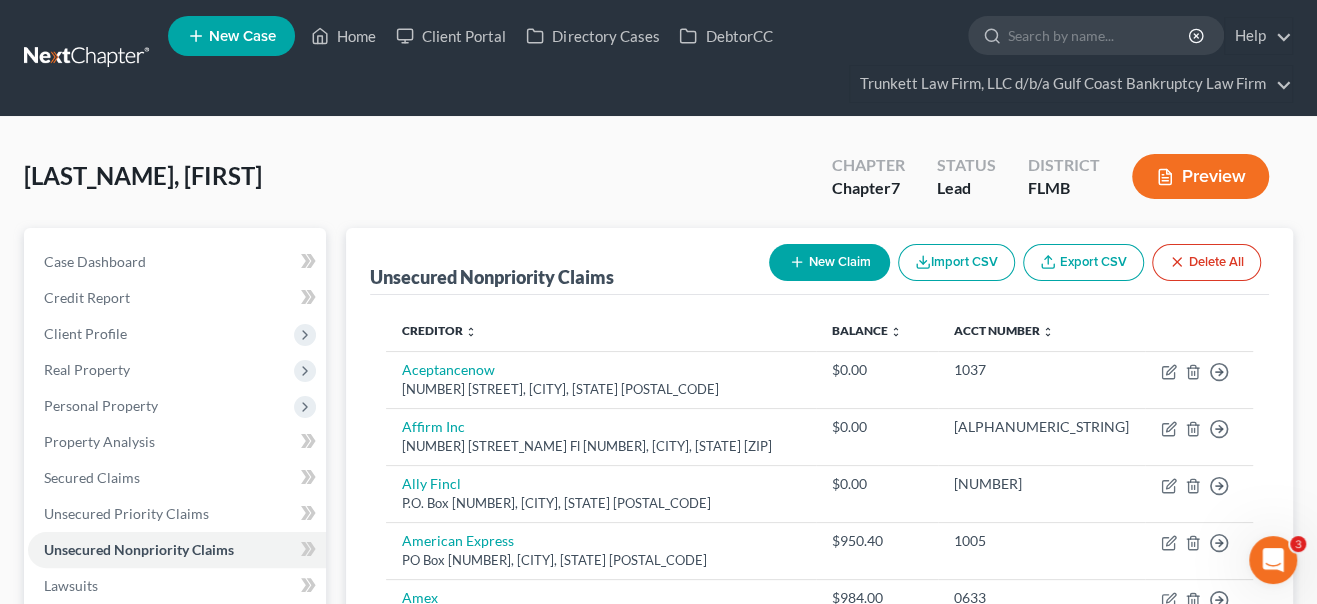click on "New Claim" at bounding box center [829, 262] 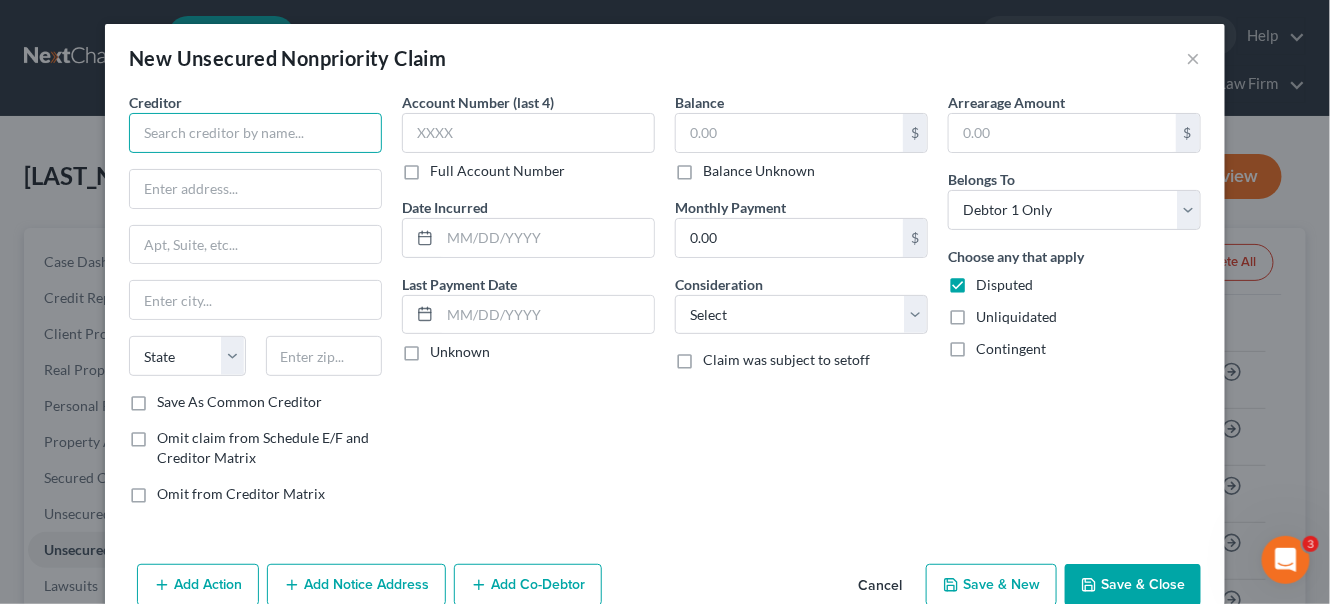 click at bounding box center [255, 133] 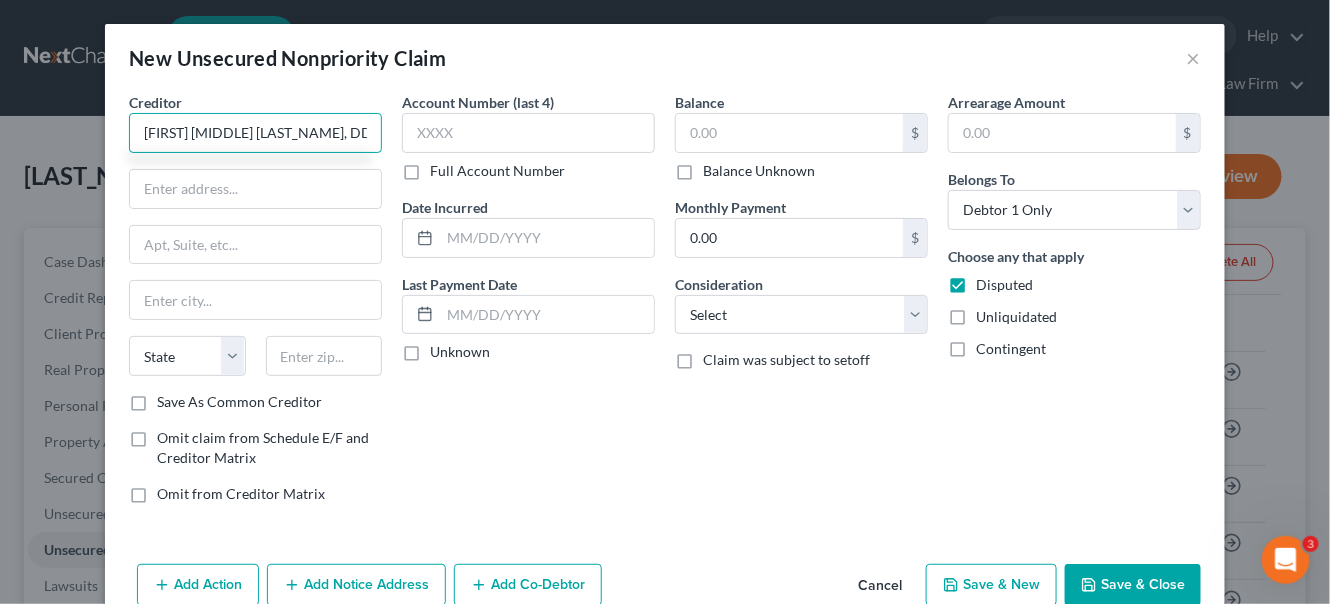 type on "[FIRST] [MIDDLE] [LAST_NAME], DDS PA" 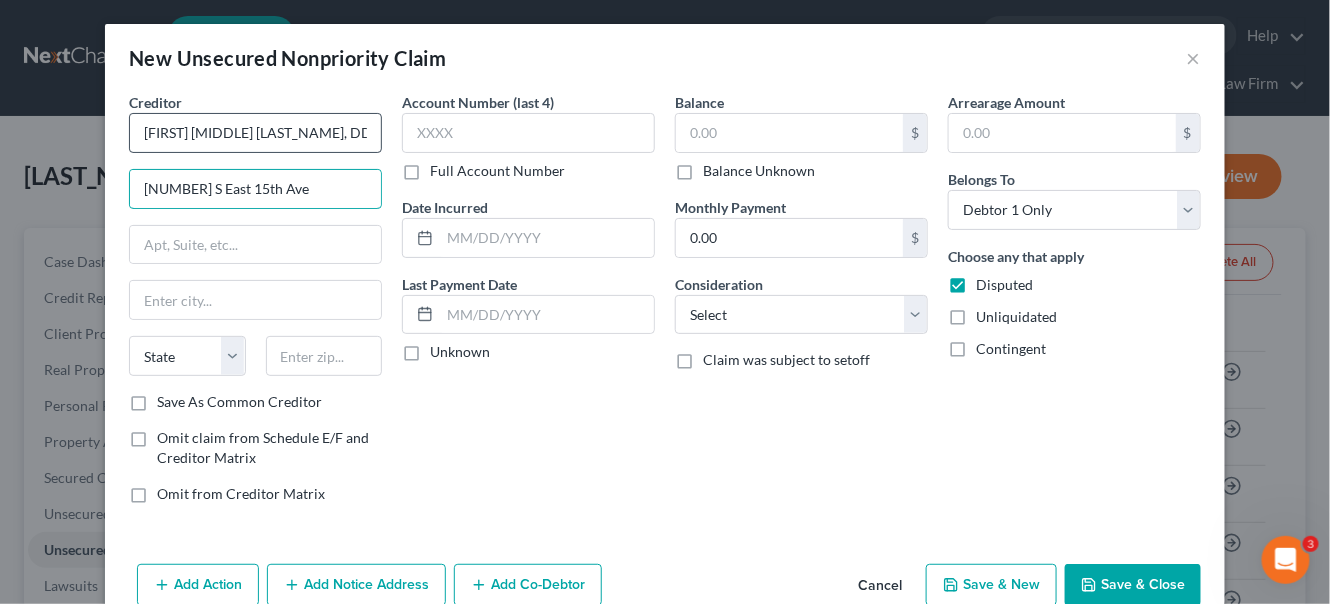 type on "[NUMBER] S East 15th Ave" 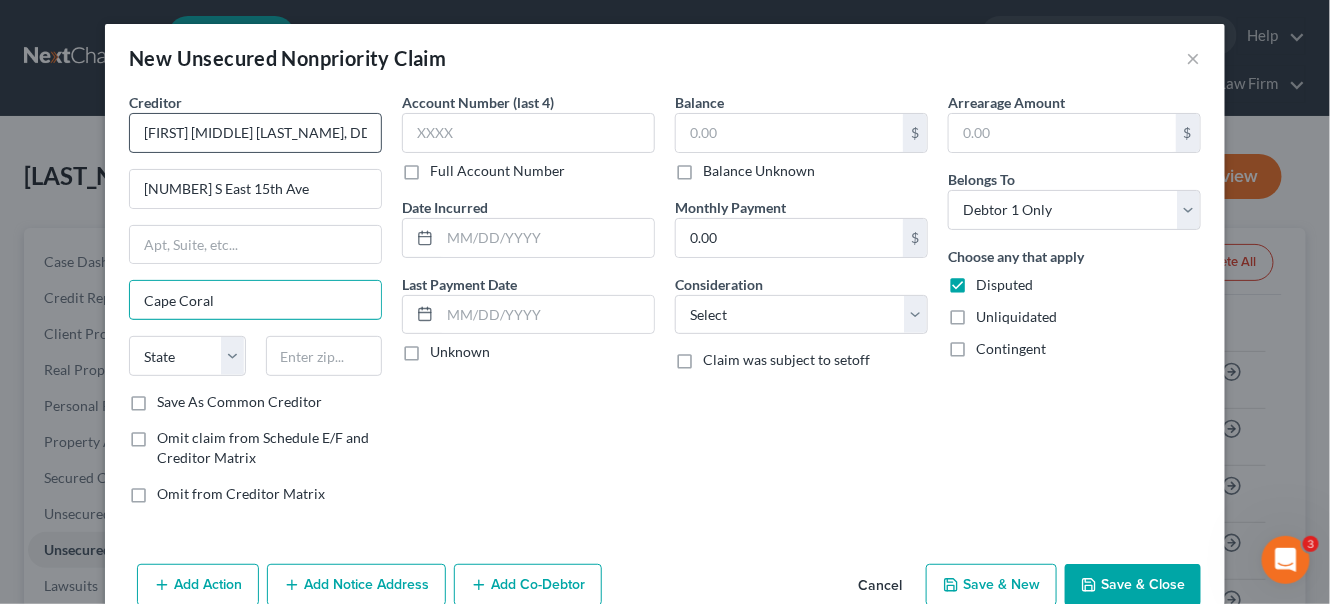 type on "Cape Coral" 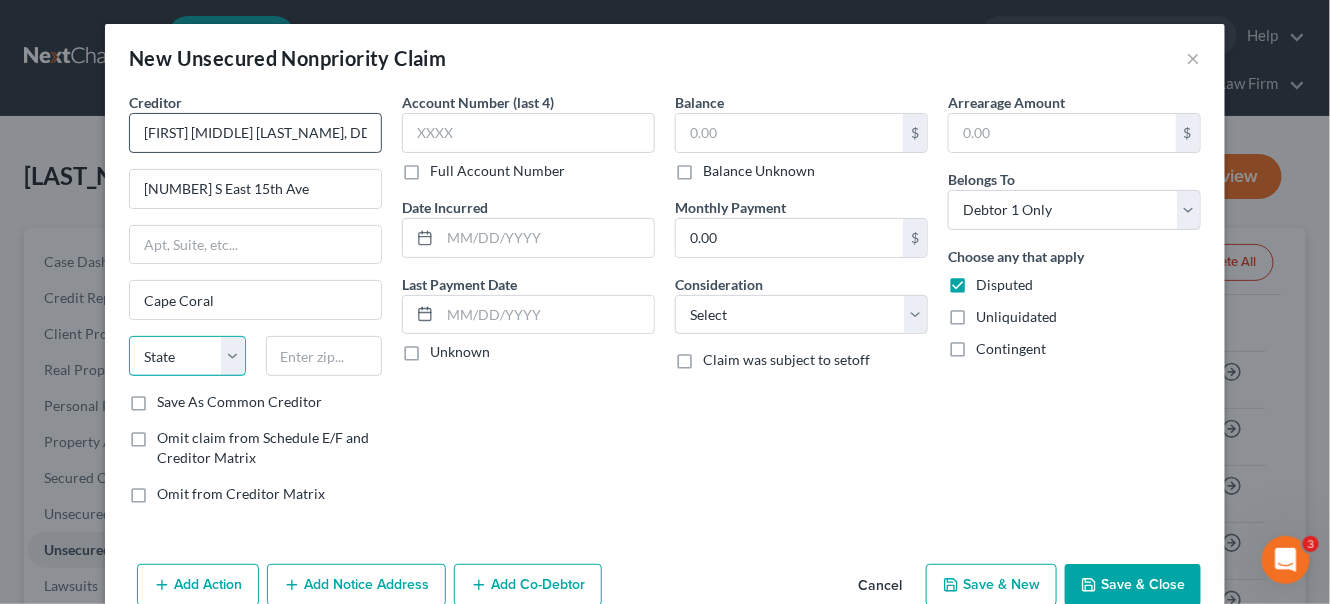select on "9" 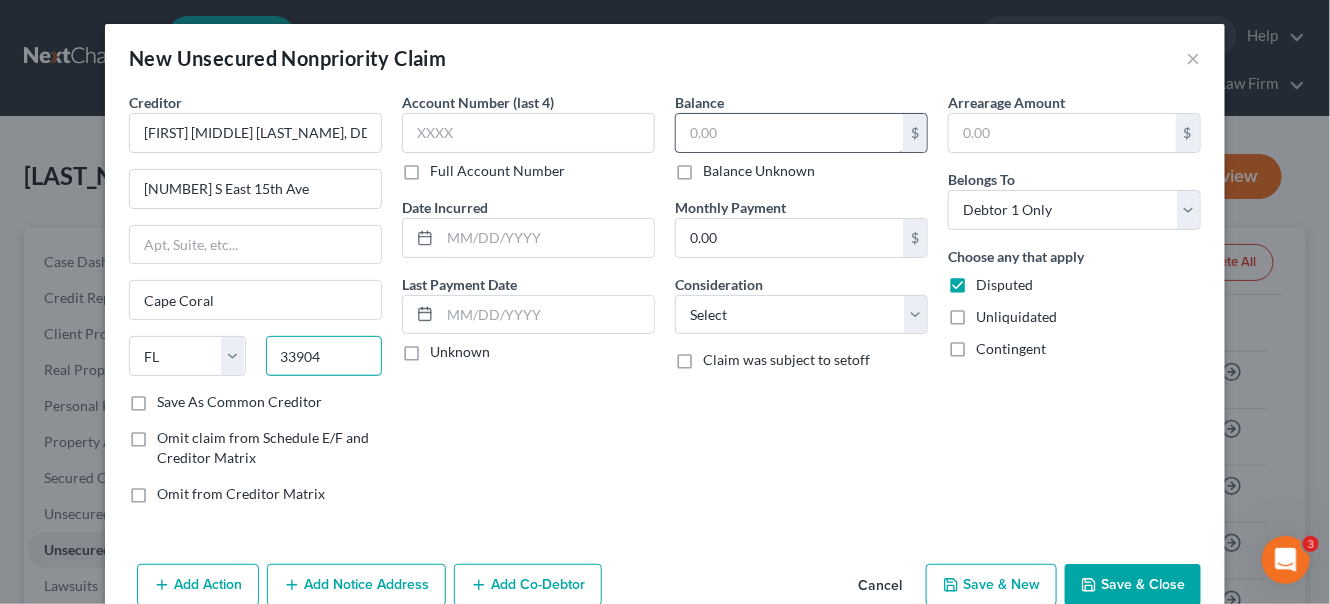 type on "33904" 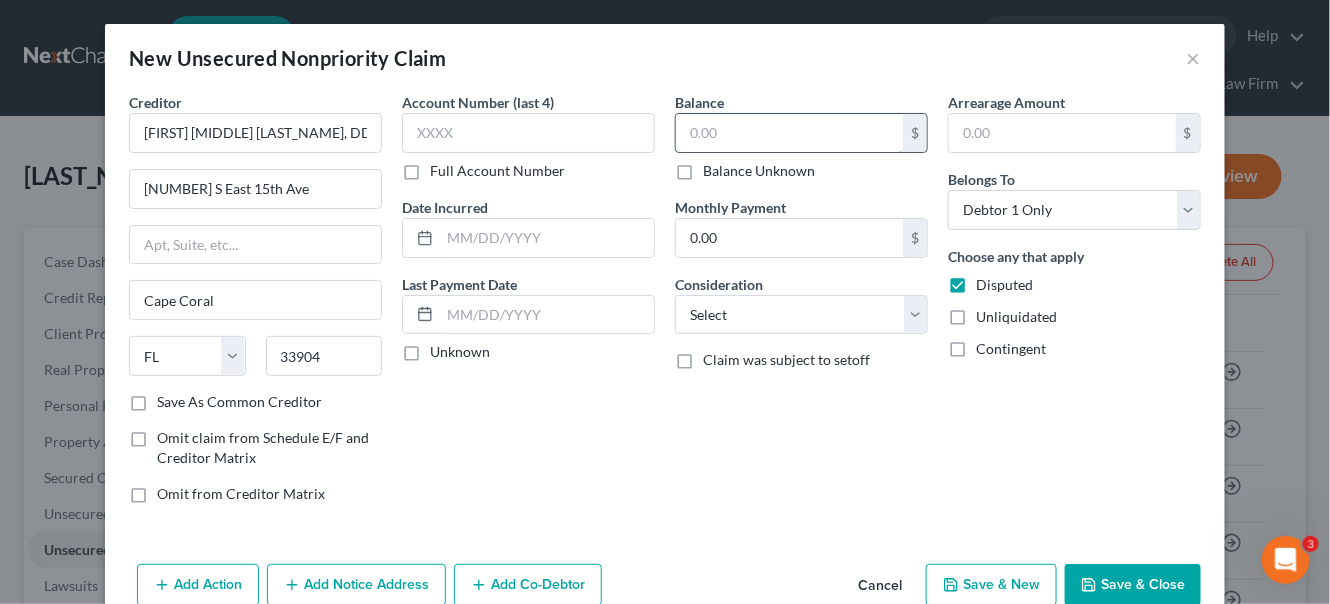 click at bounding box center [789, 133] 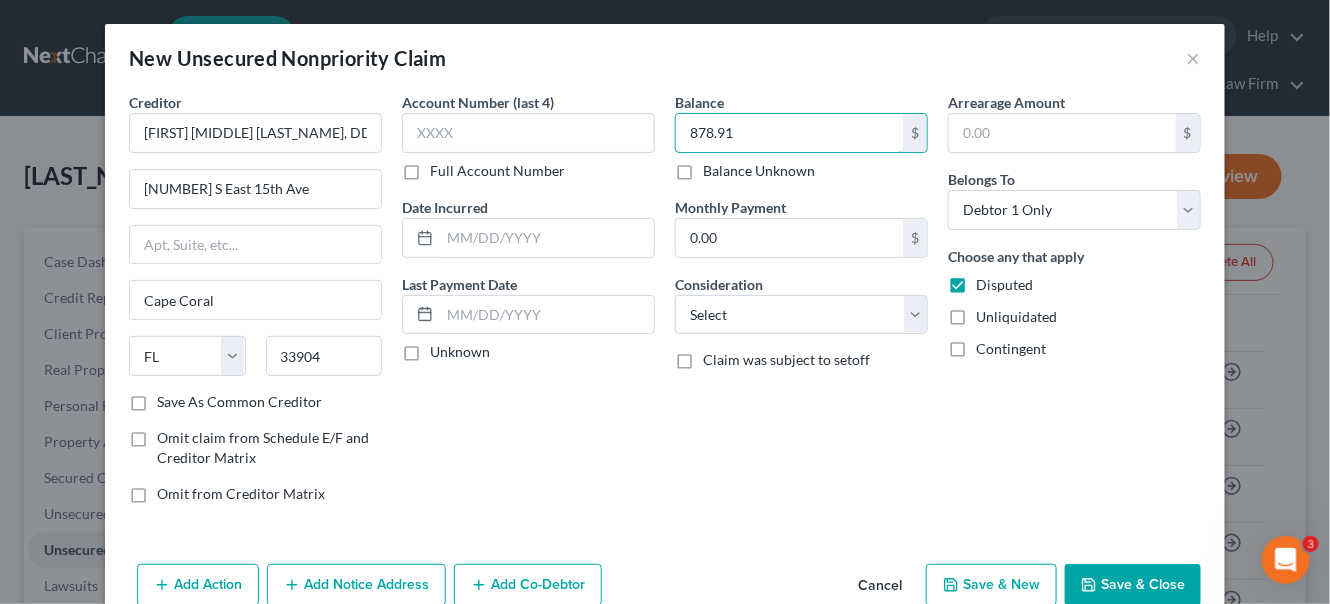 type on "878.91" 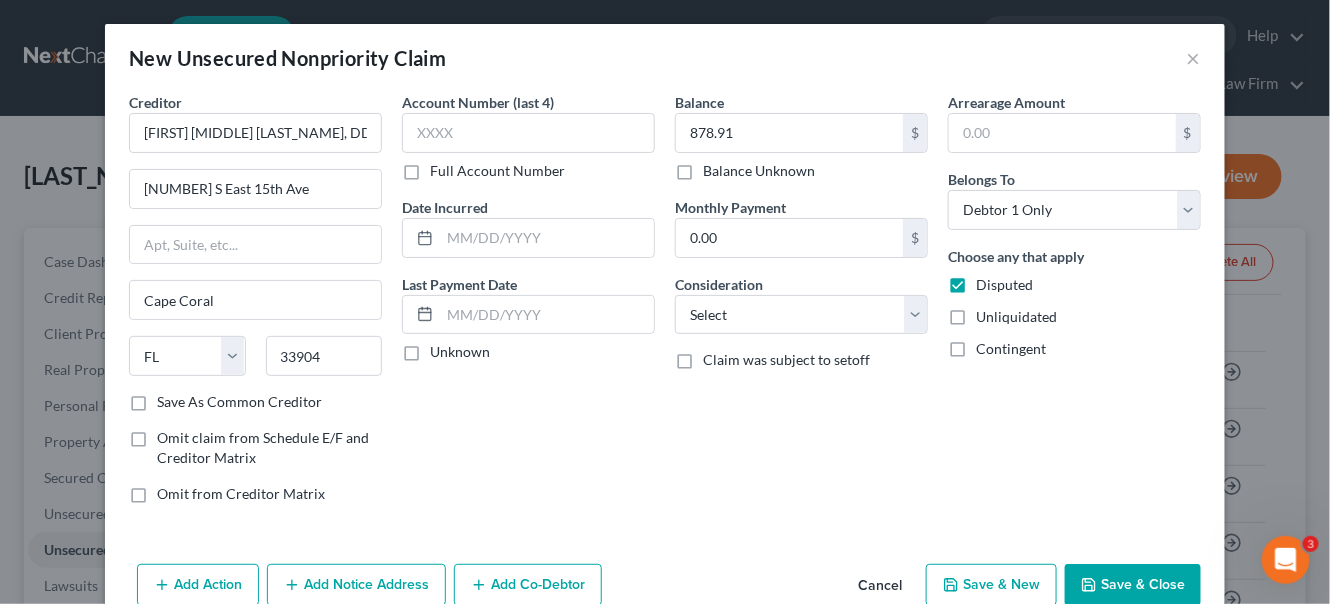 drag, startPoint x: 1109, startPoint y: 578, endPoint x: 1086, endPoint y: 579, distance: 23.021729 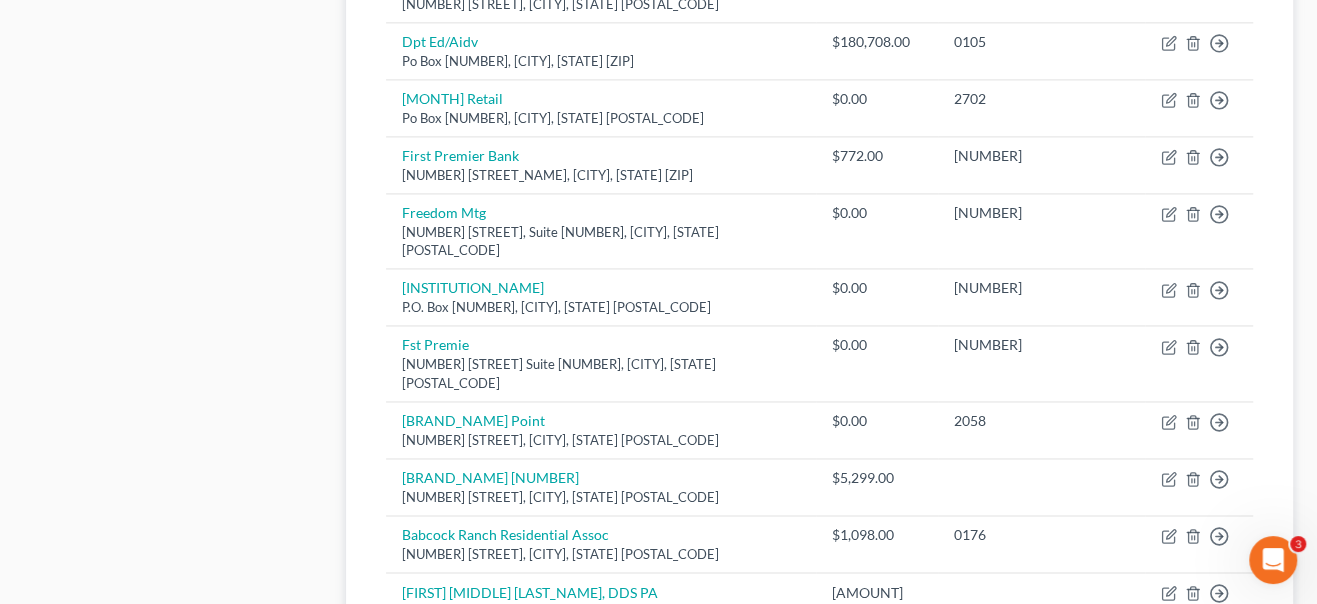 scroll, scrollTop: 1937, scrollLeft: 0, axis: vertical 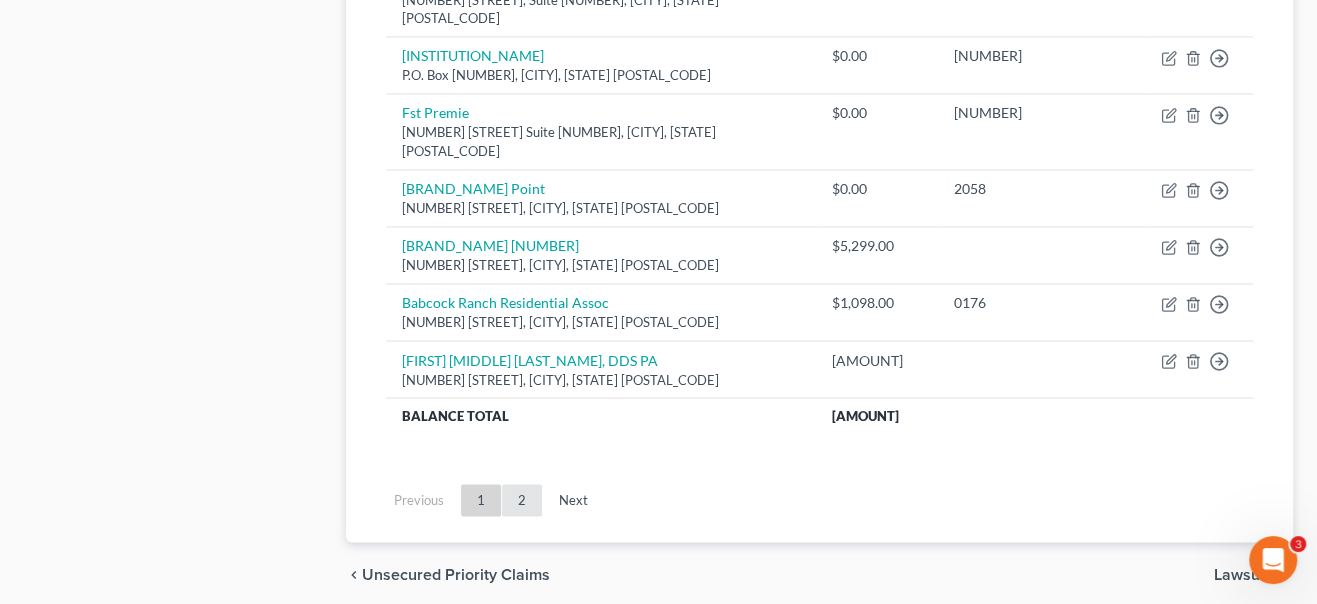 click on "2" at bounding box center (522, 500) 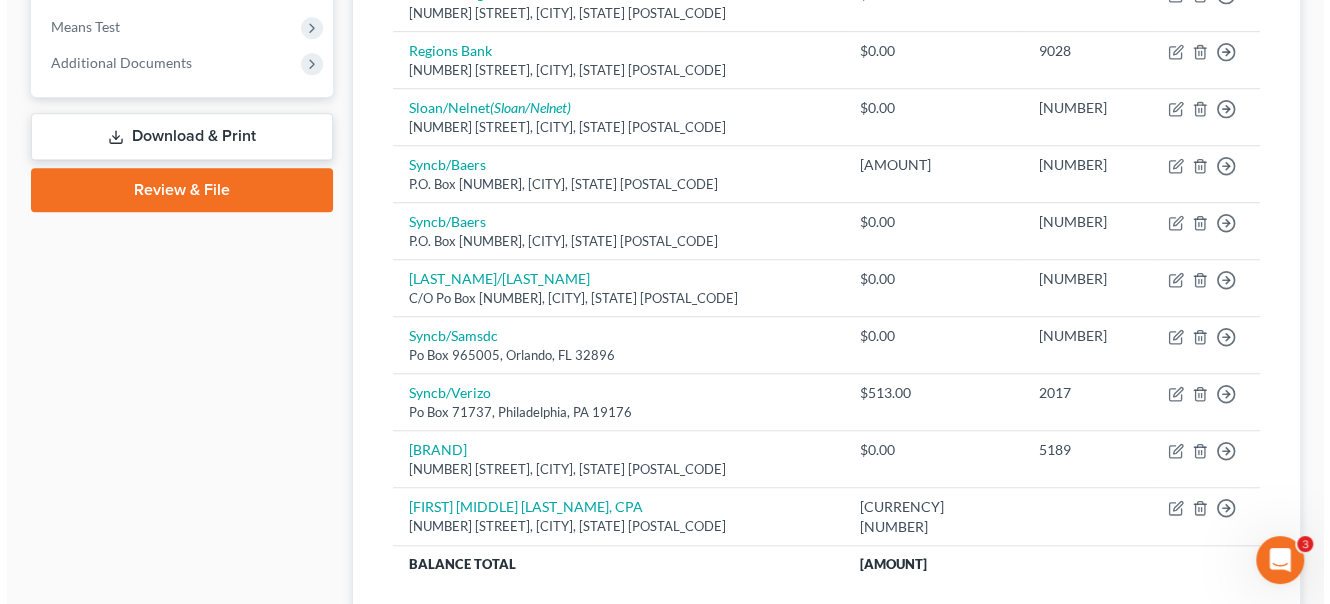 scroll, scrollTop: 0, scrollLeft: 0, axis: both 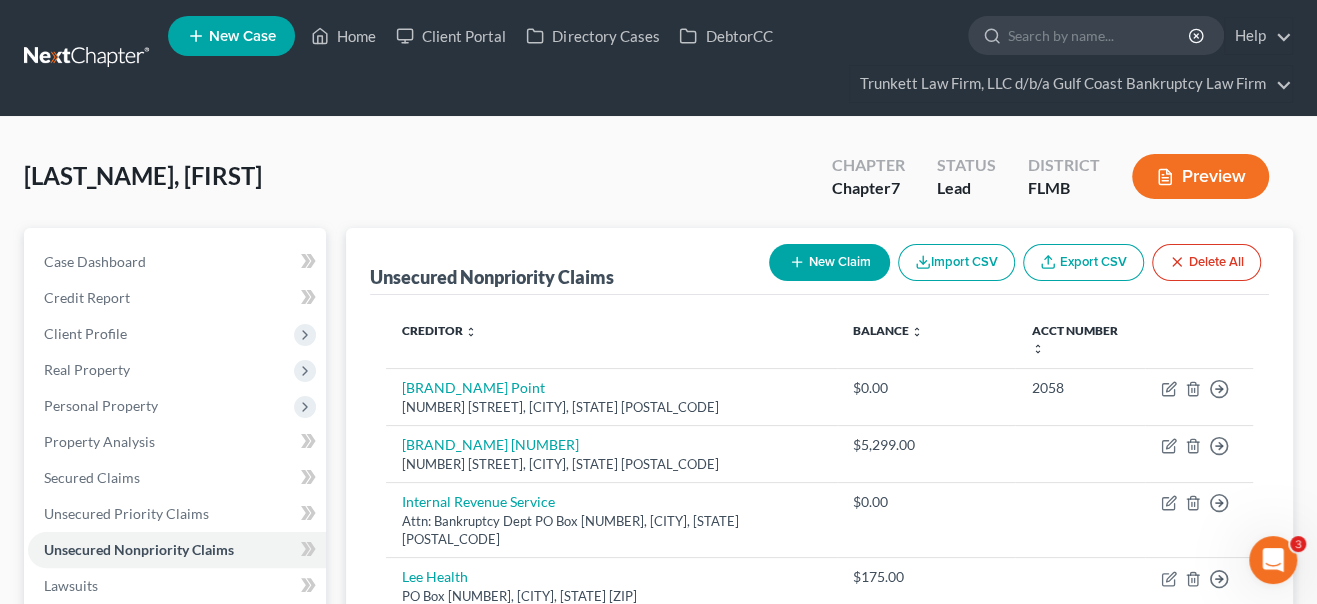 click on "New Claim" at bounding box center [829, 262] 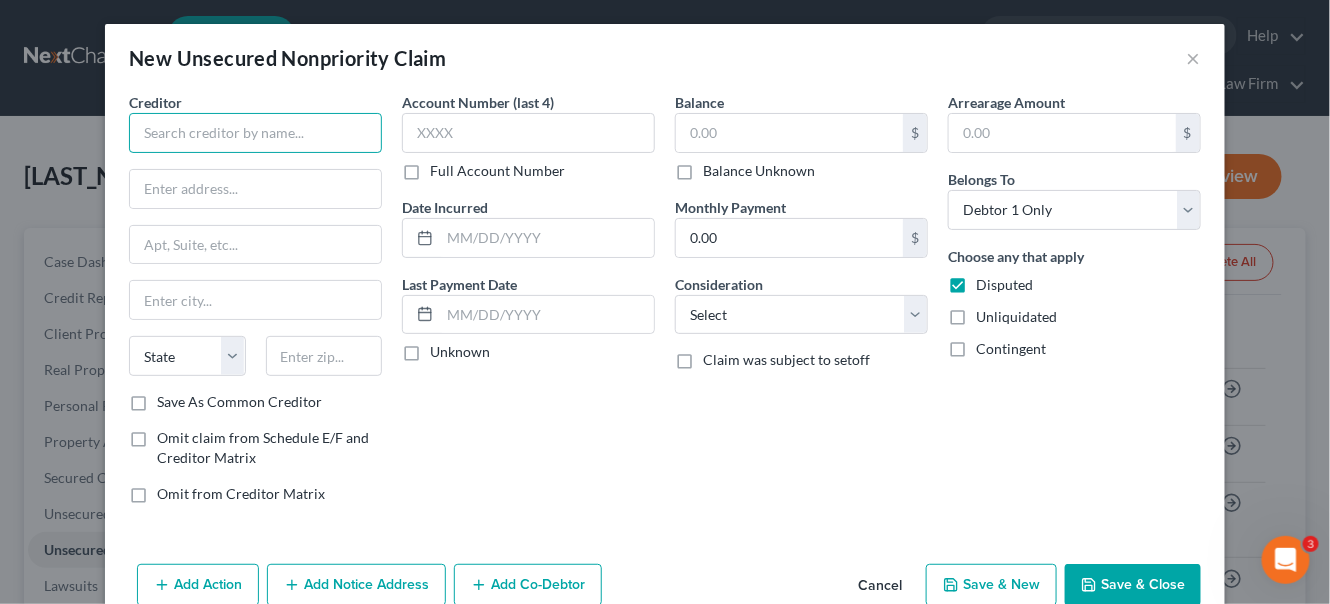 click at bounding box center [255, 133] 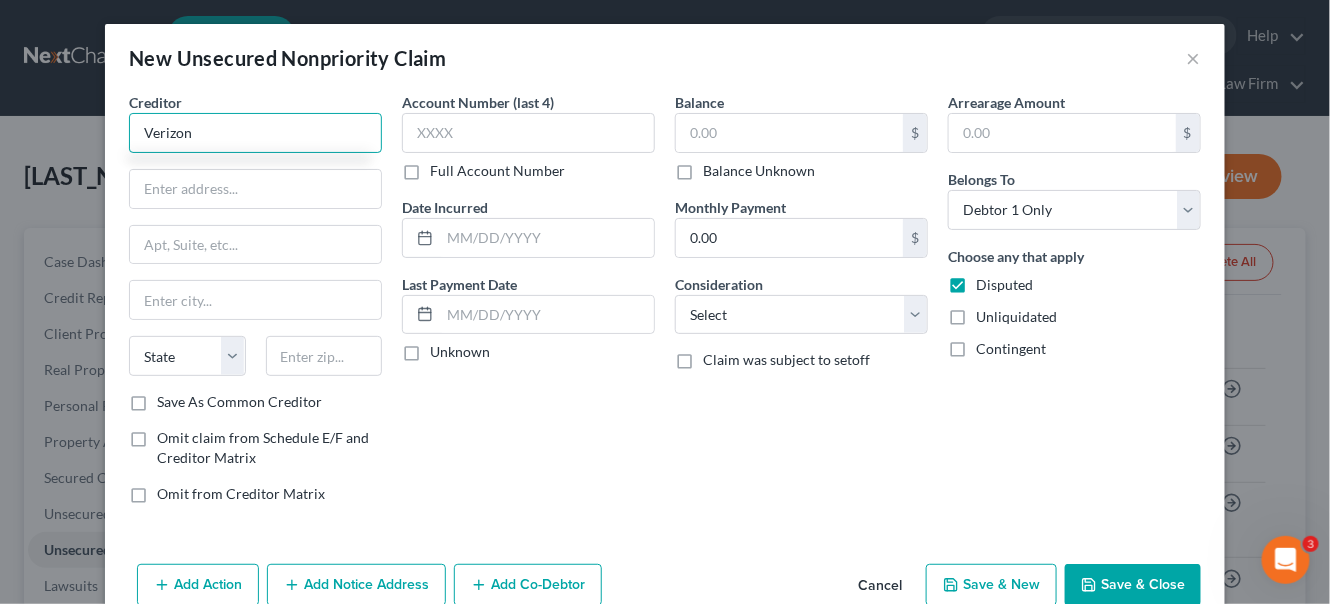 type on "Verizon" 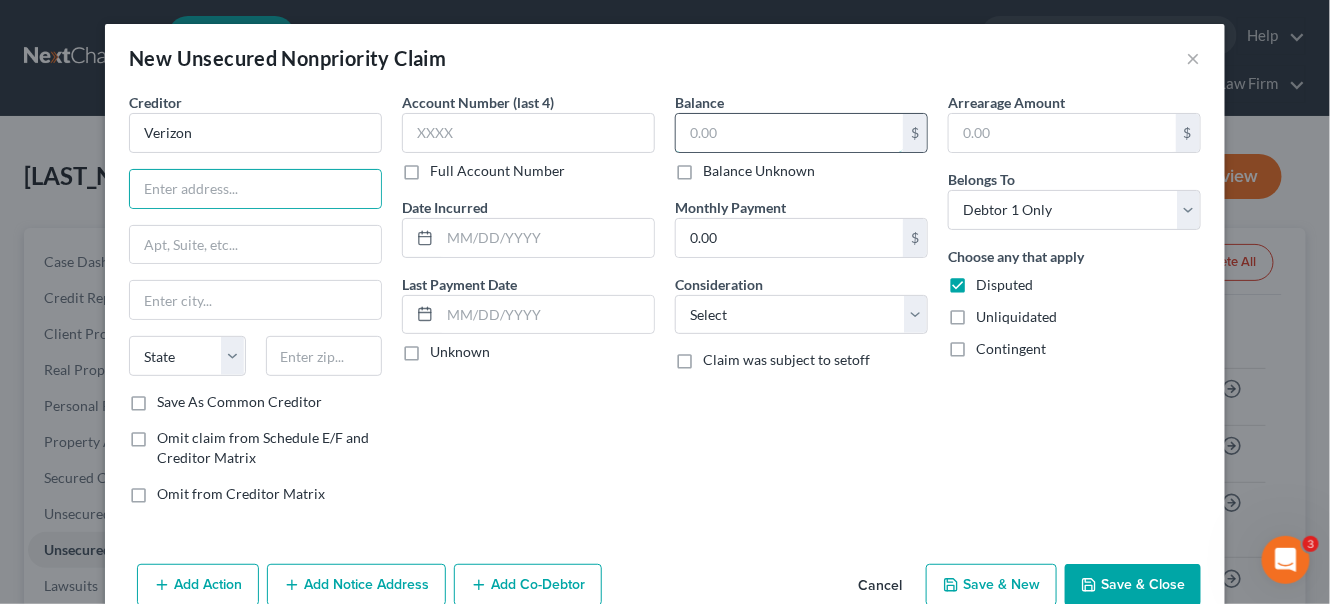 click at bounding box center [789, 133] 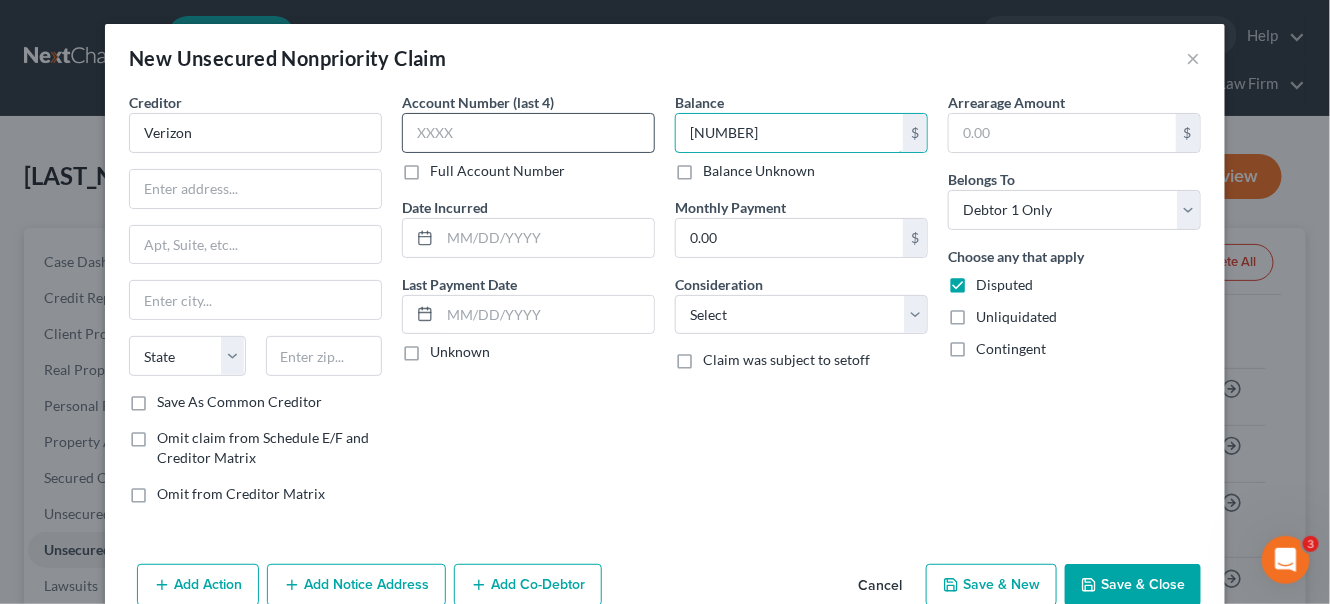 type on "[NUMBER]" 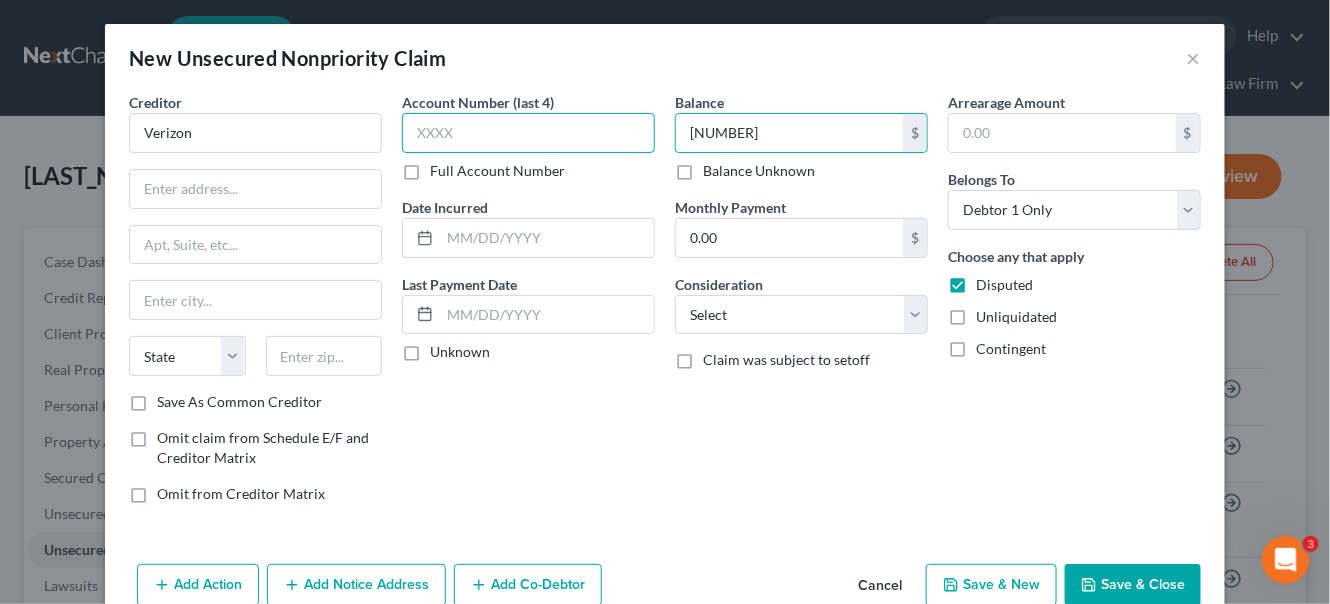click at bounding box center [528, 133] 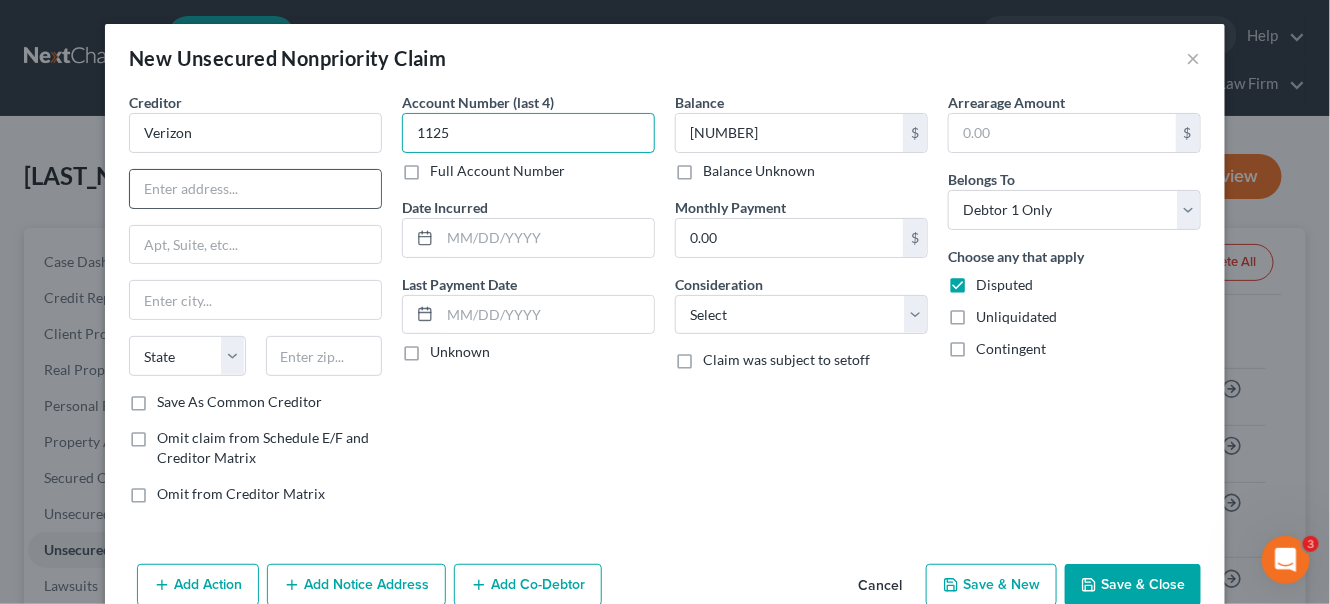 type on "1125" 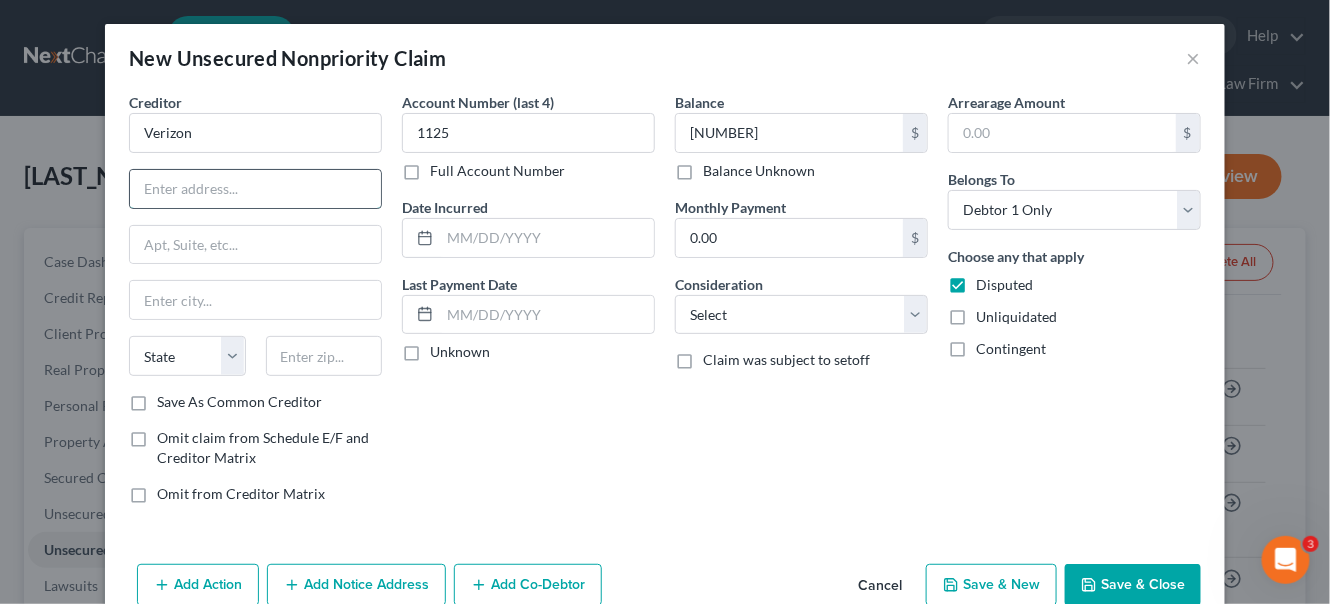 click at bounding box center [255, 189] 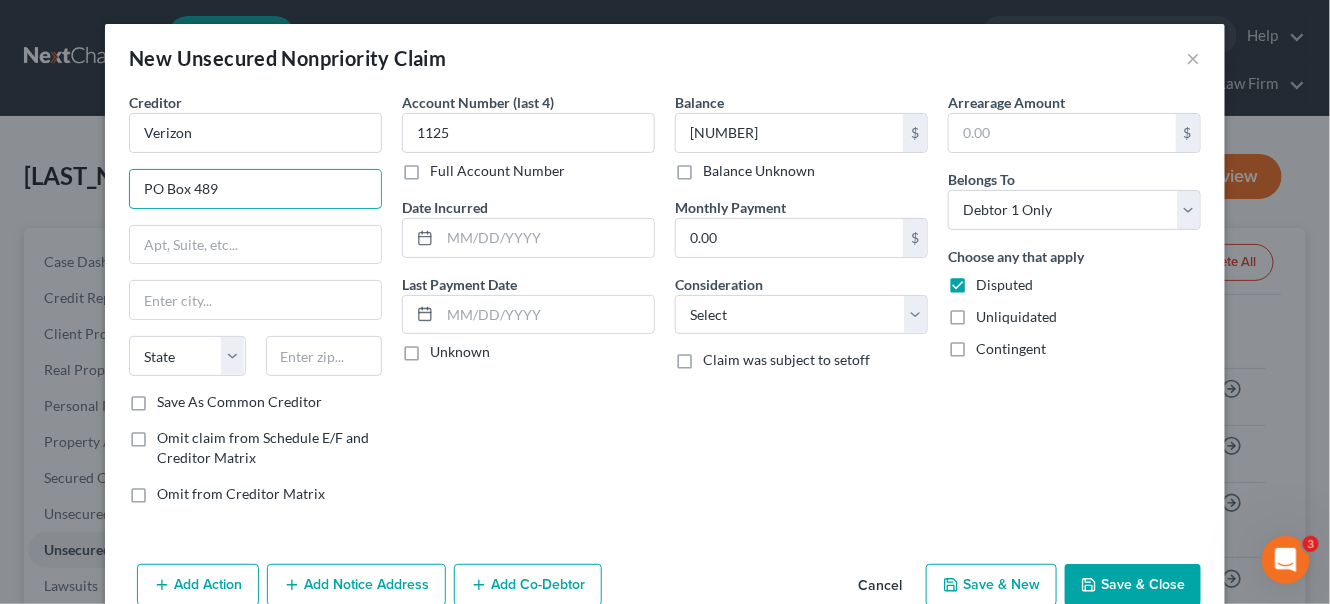 type on "PO Box 489" 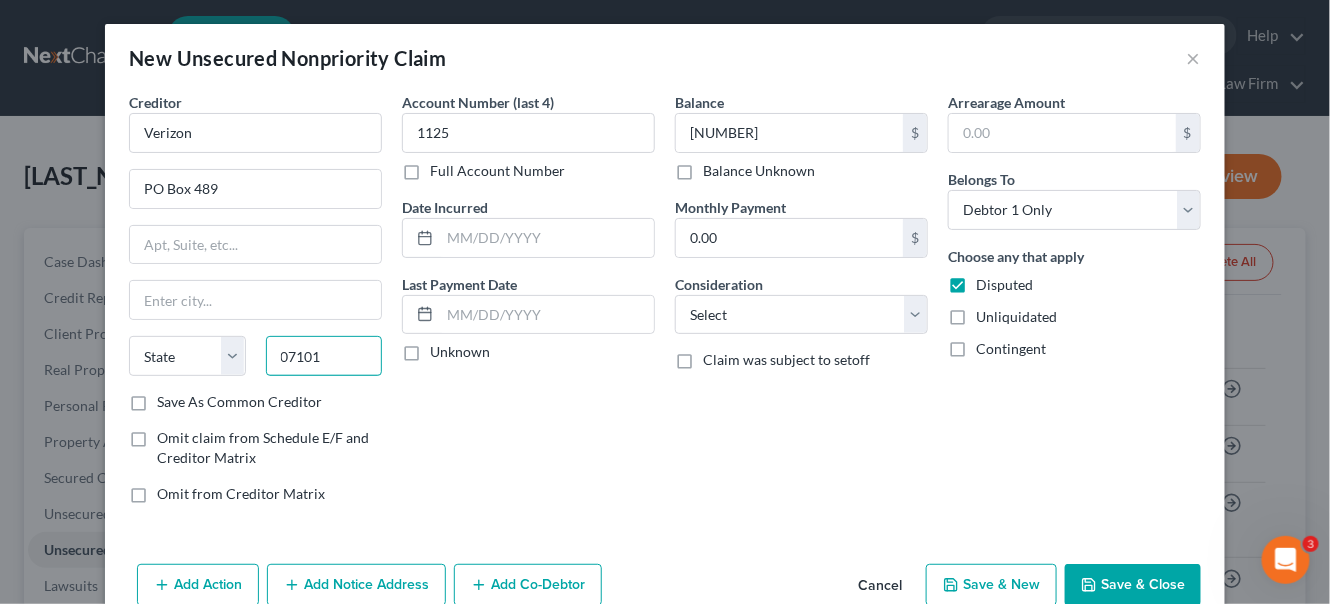 type on "07101" 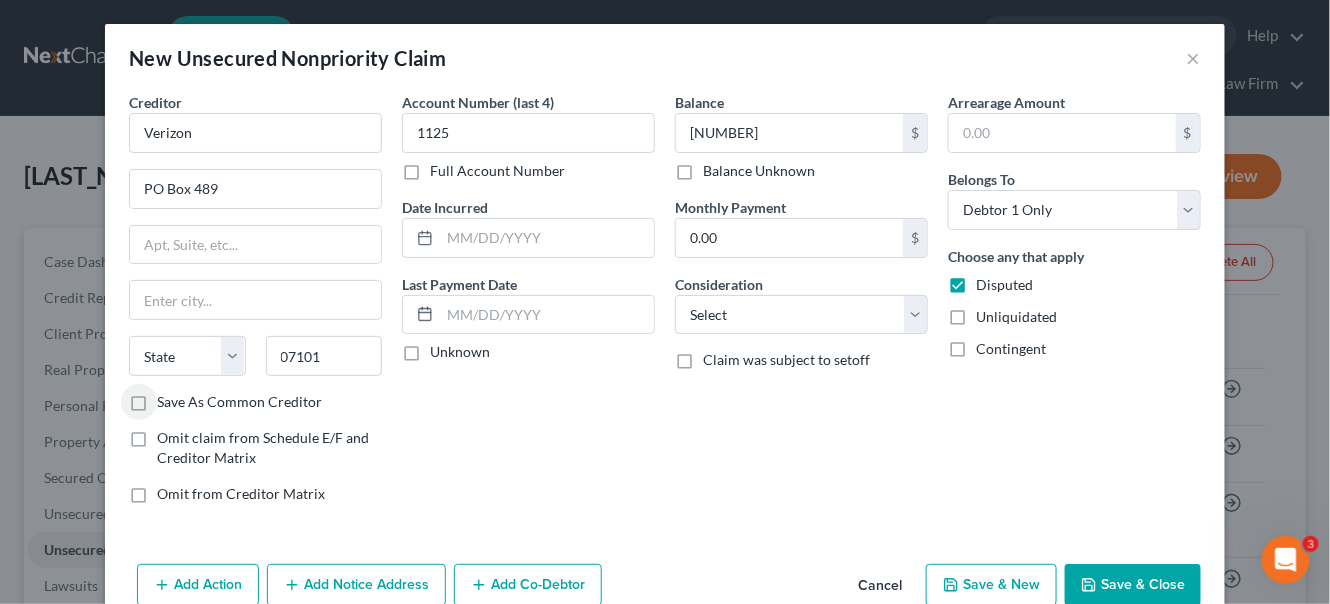 type on "Newark" 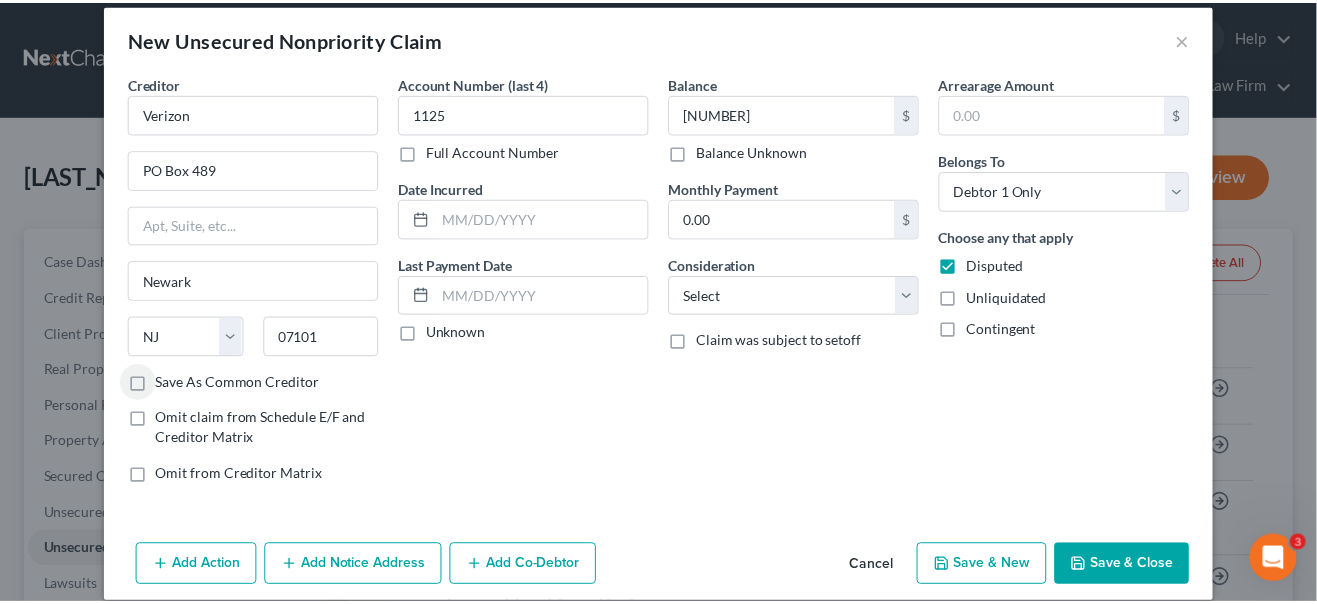 scroll, scrollTop: 38, scrollLeft: 0, axis: vertical 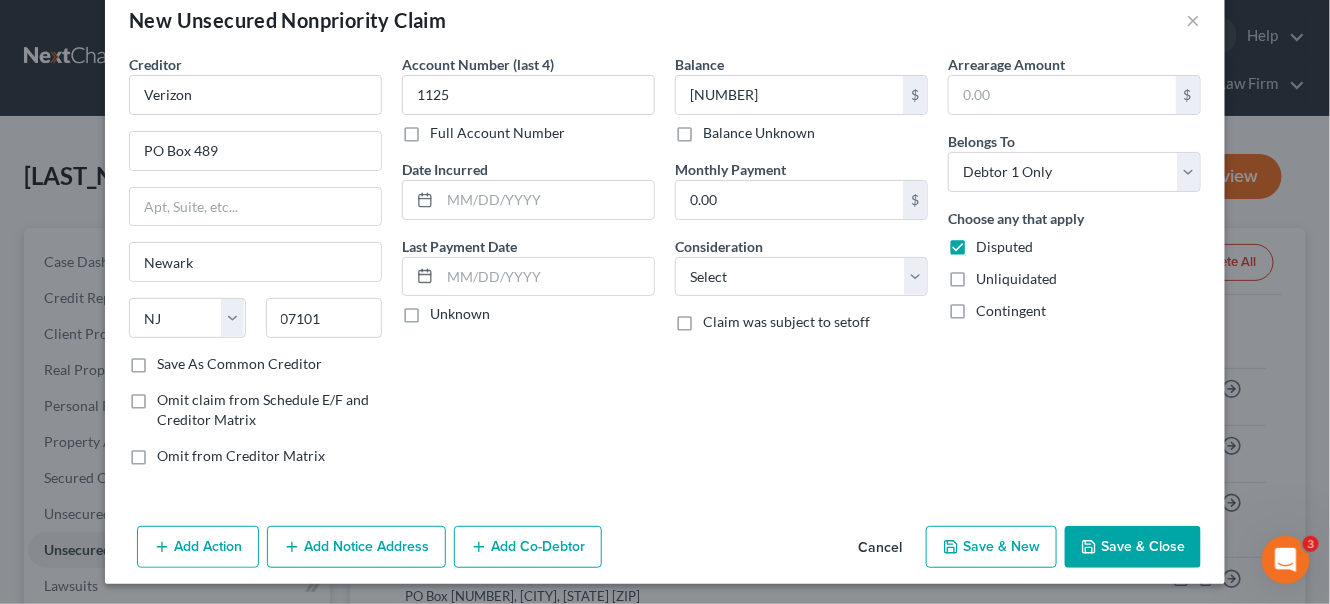click on "Save & Close" at bounding box center (1133, 547) 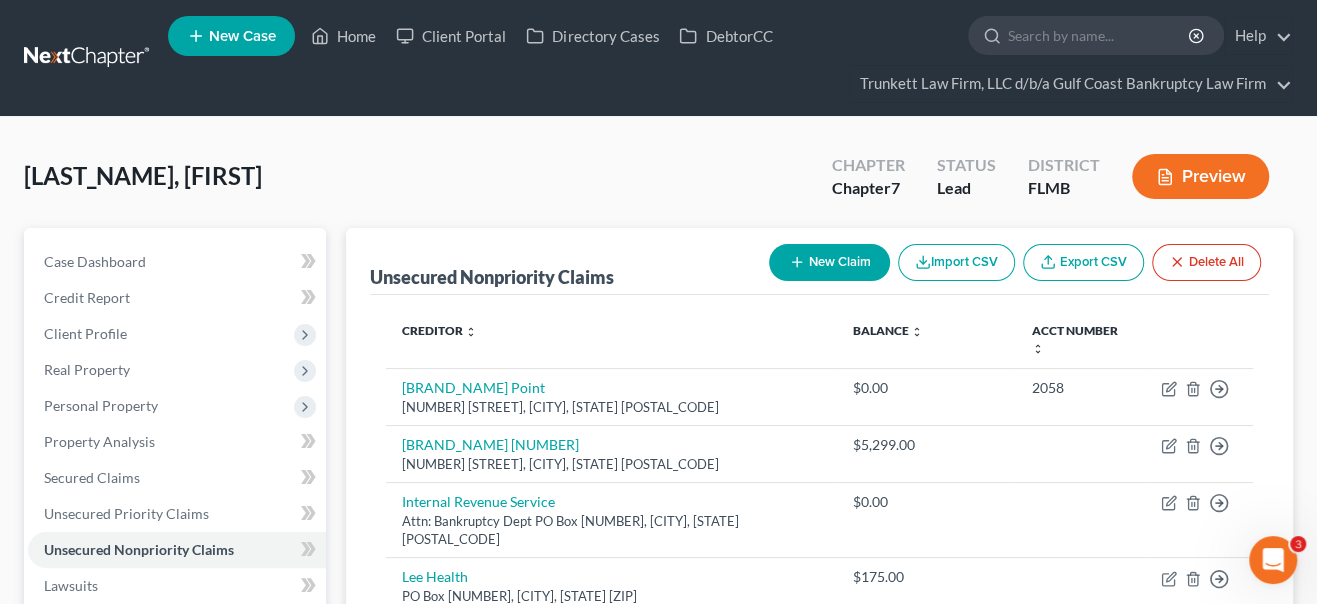 click on "New Claim" at bounding box center (829, 262) 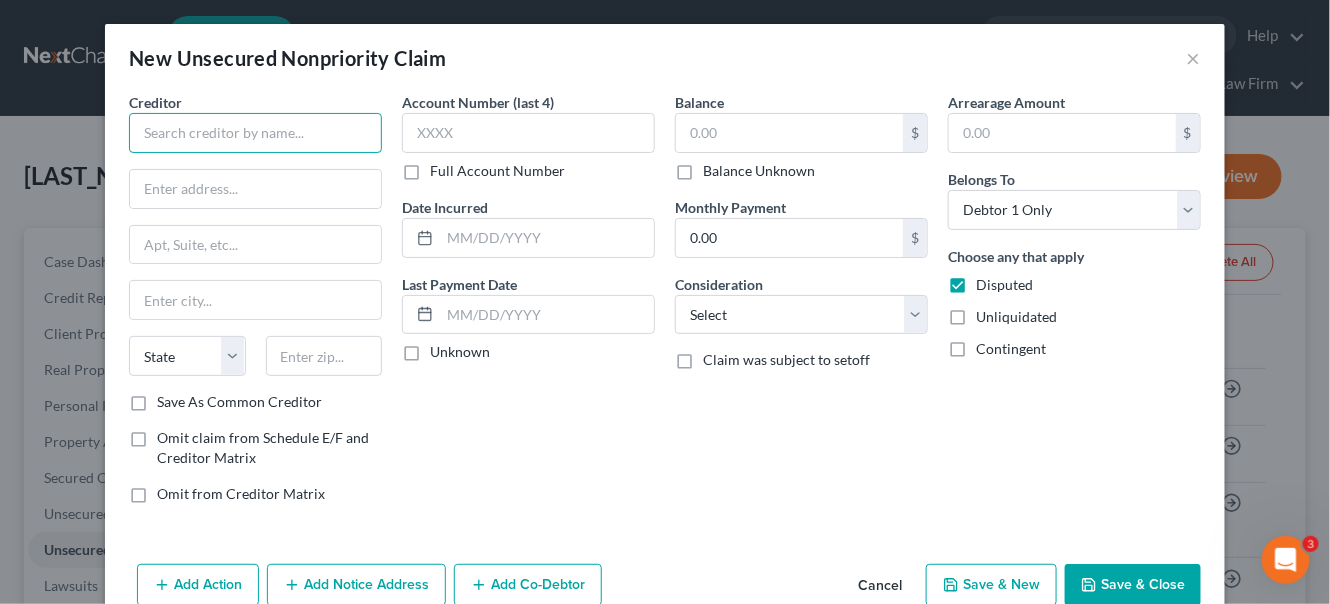 click at bounding box center [255, 133] 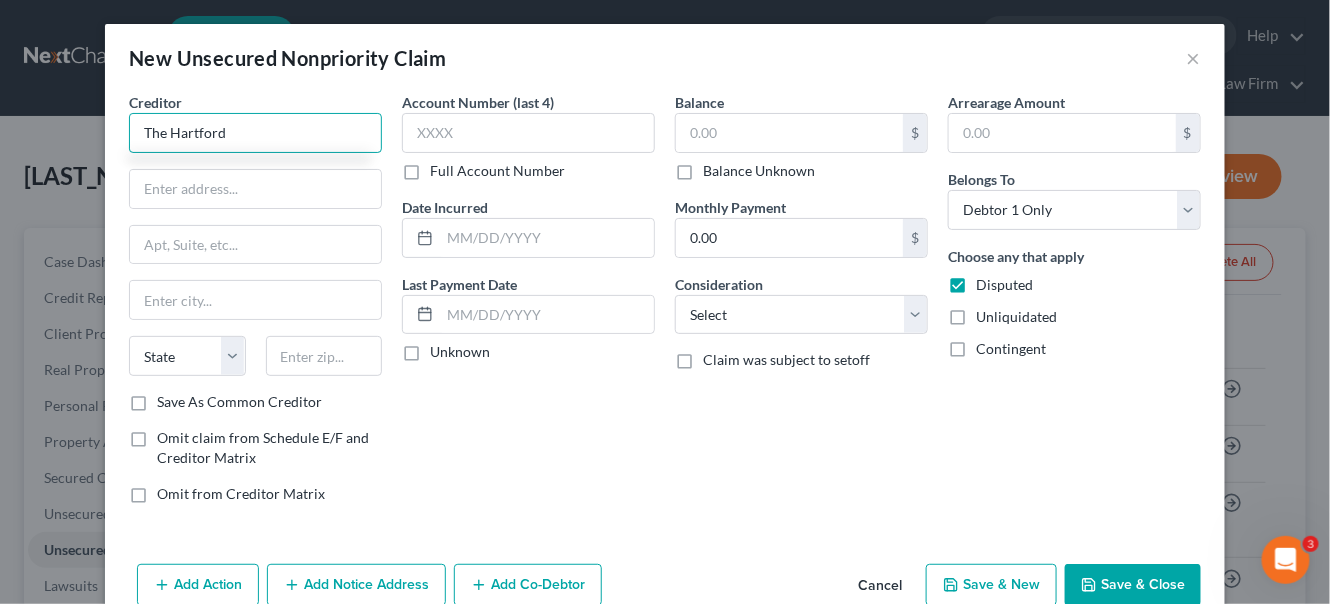 type on "The Hartford" 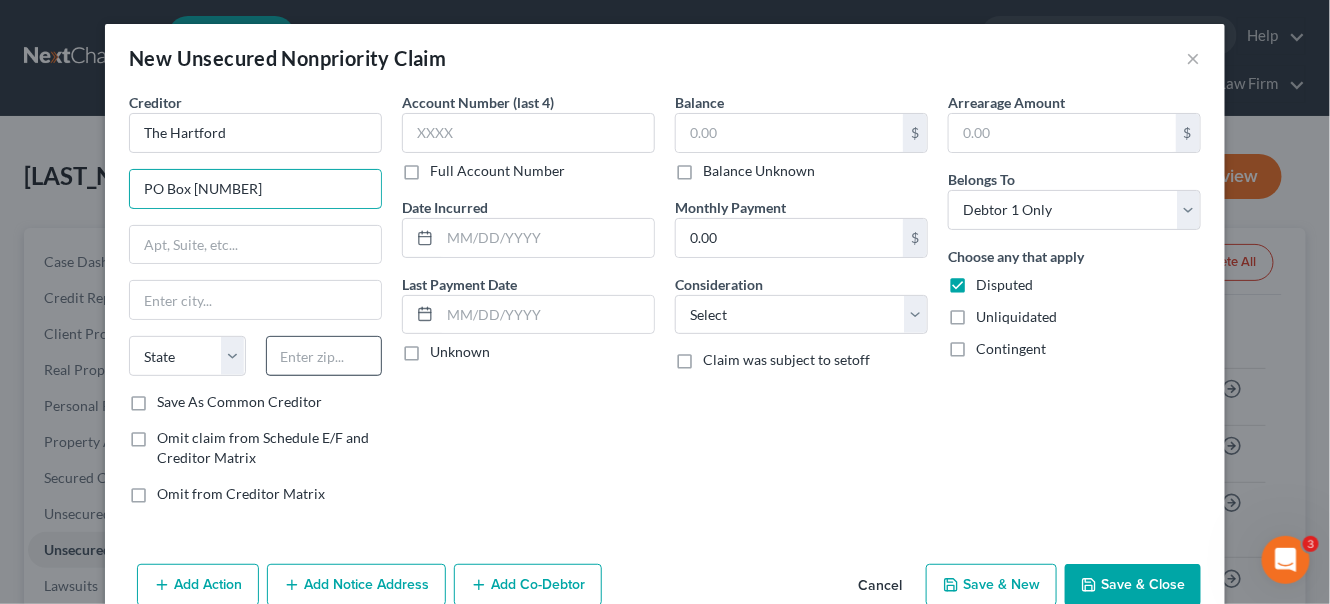 type on "PO Box [NUMBER]" 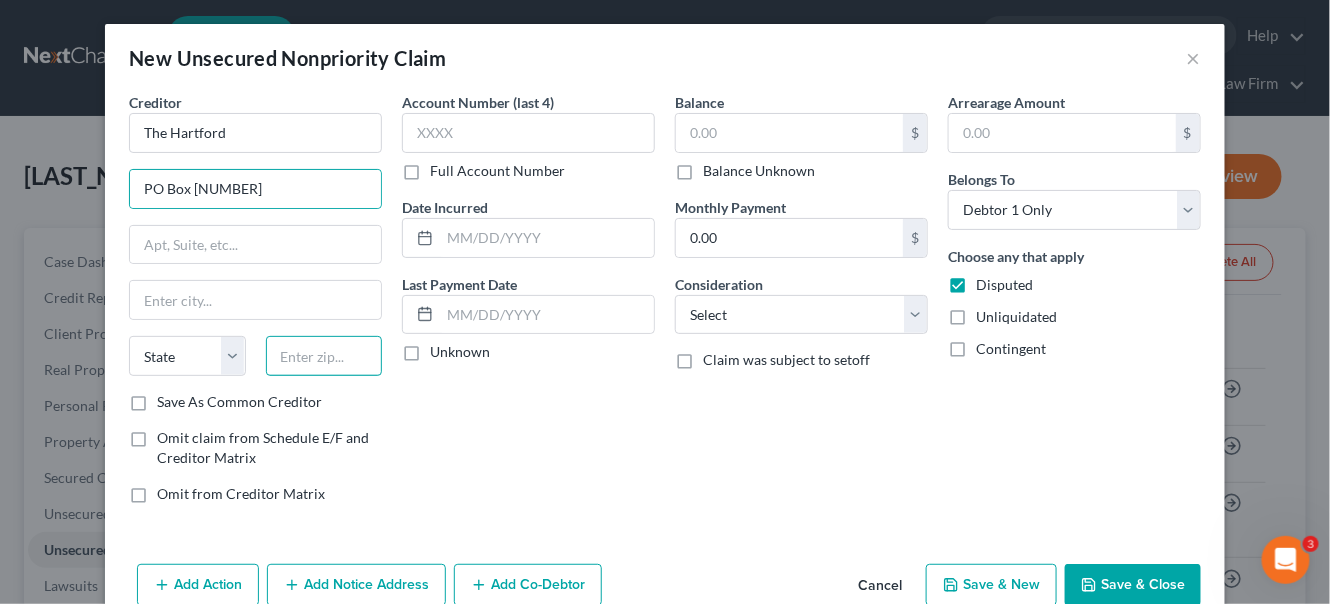 drag, startPoint x: 284, startPoint y: 358, endPoint x: 284, endPoint y: 347, distance: 11 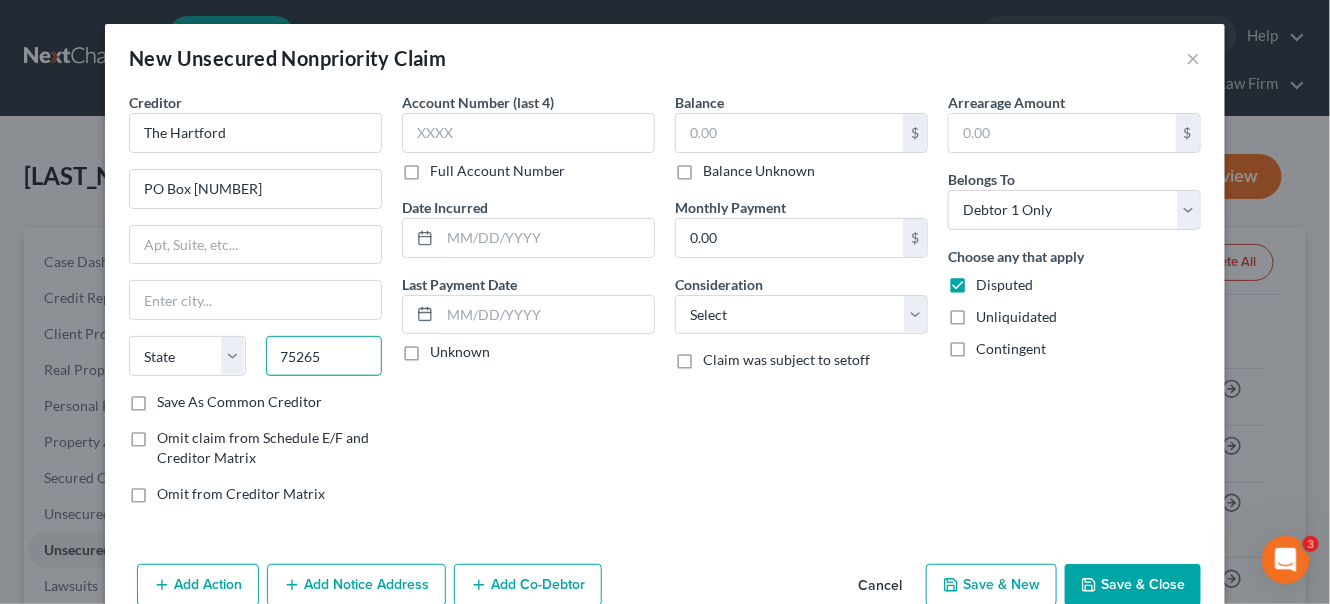 type on "75265" 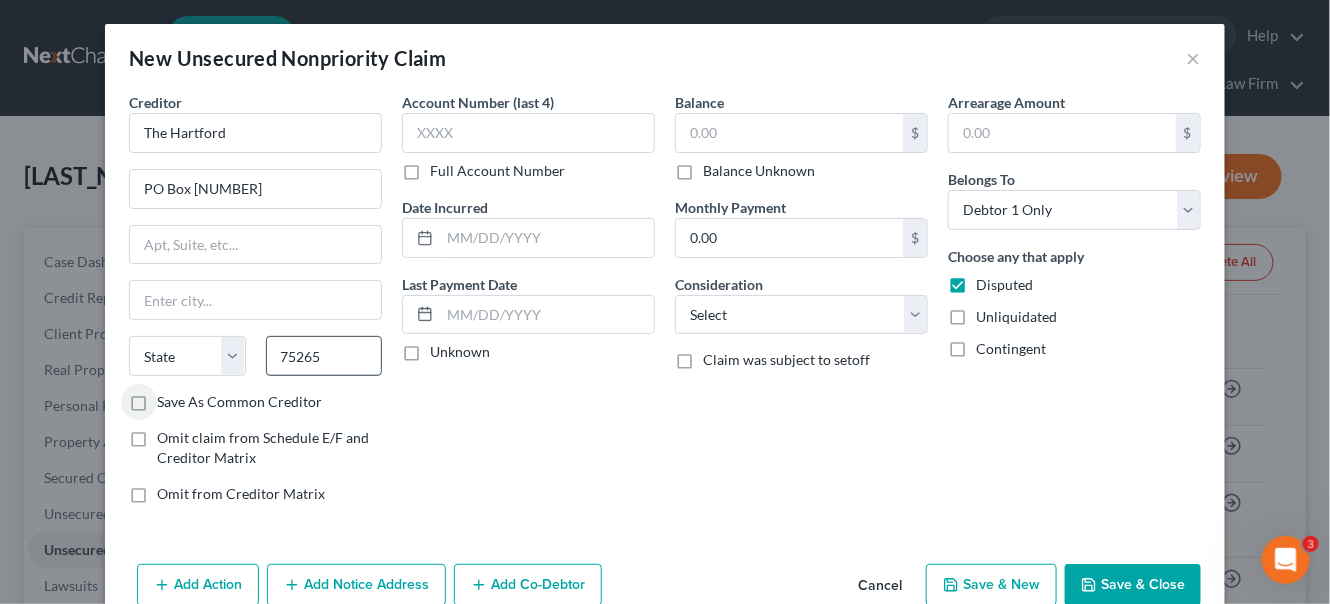 type on "Dallas" 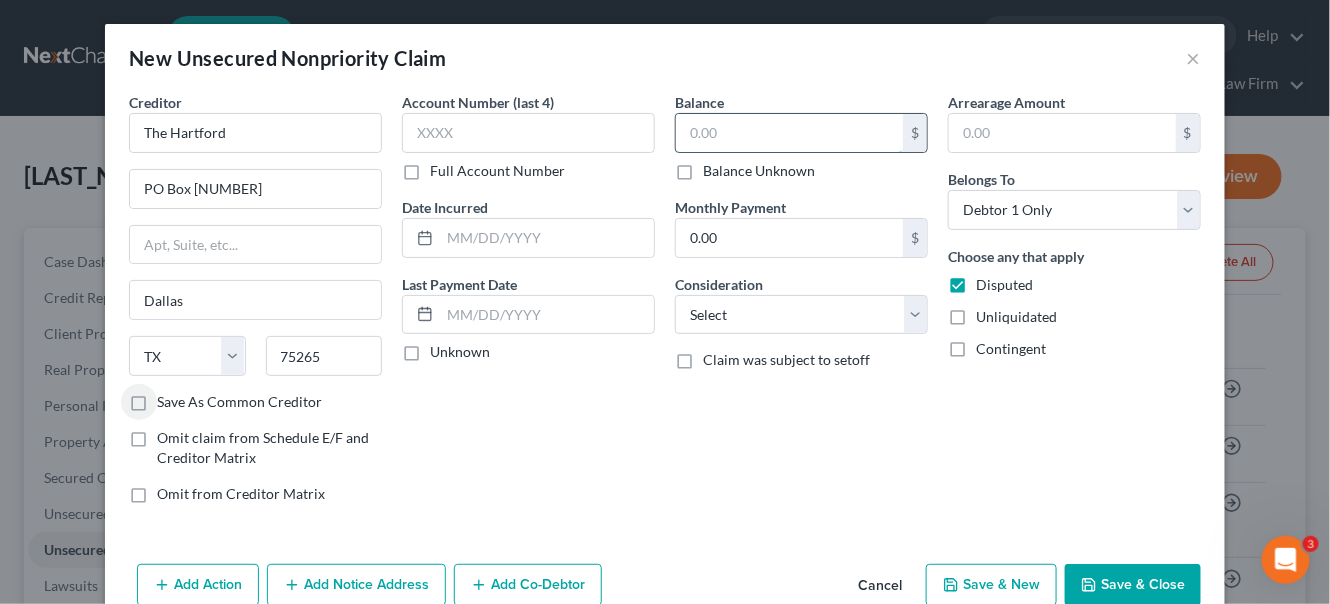 click at bounding box center [789, 133] 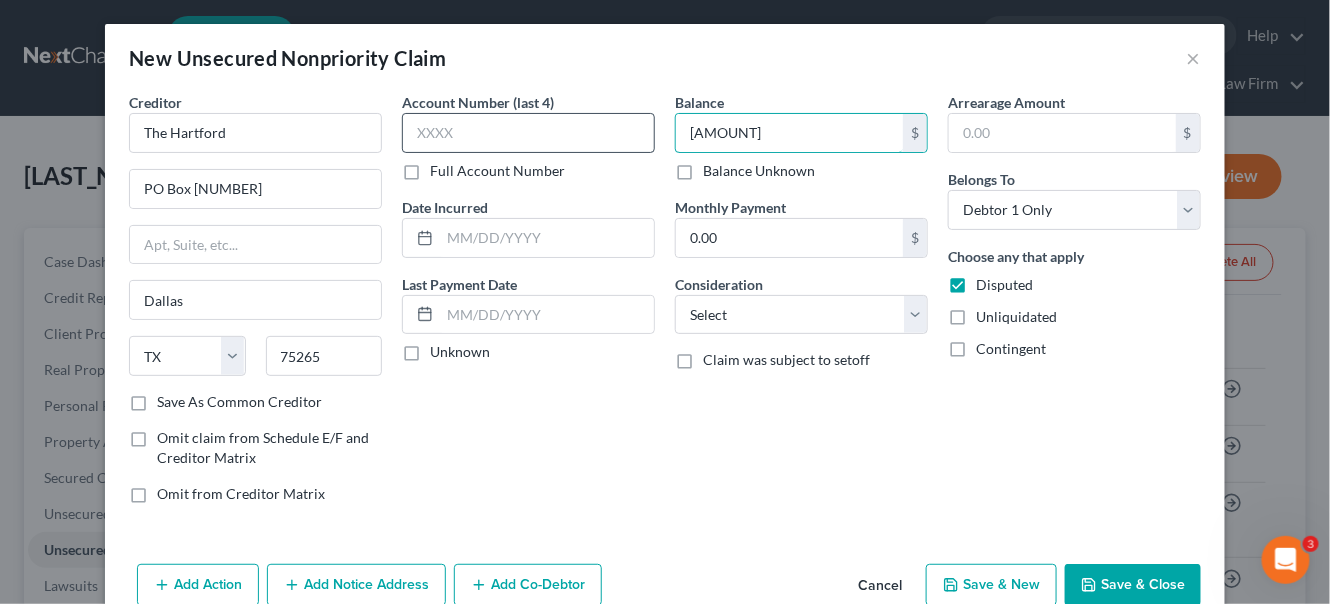 type on "[AMOUNT]" 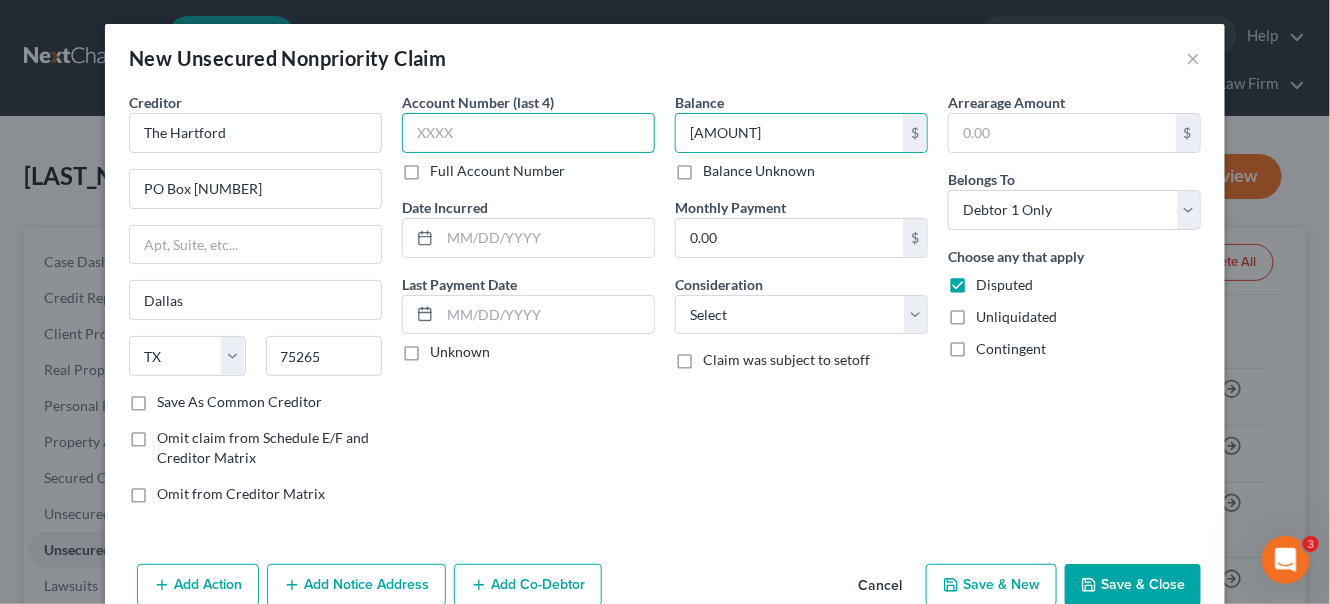 click at bounding box center [528, 133] 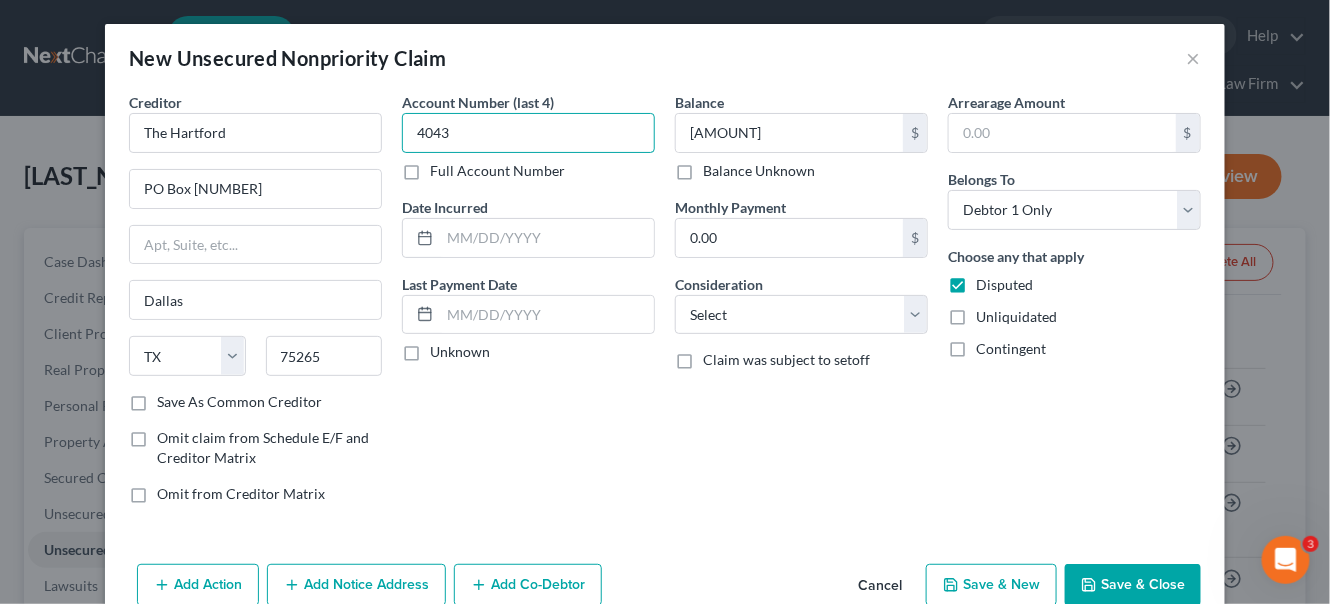 type on "4043" 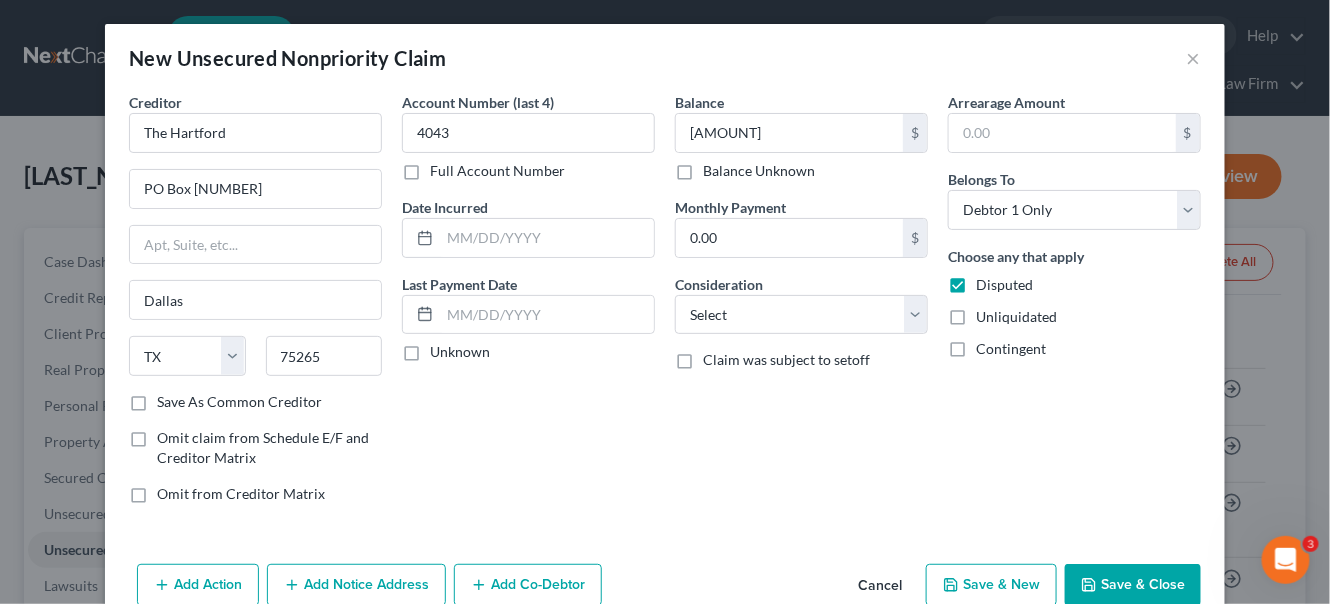 click on "Save & Close" at bounding box center (1133, 585) 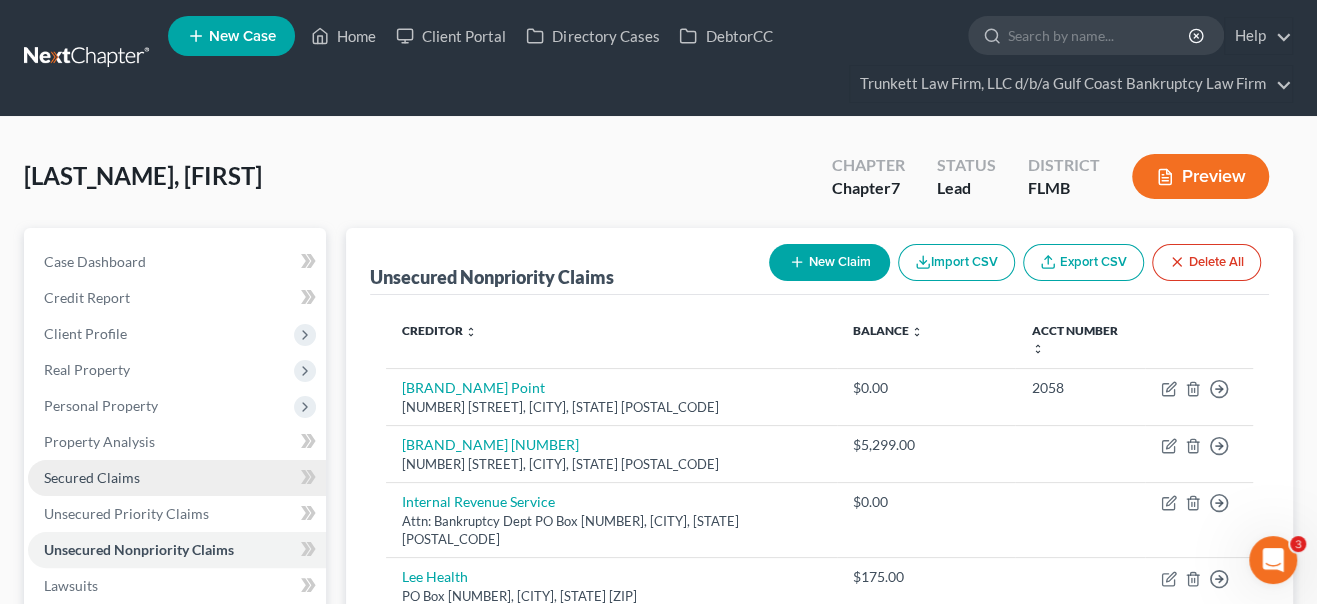 click on "Secured Claims" at bounding box center (177, 478) 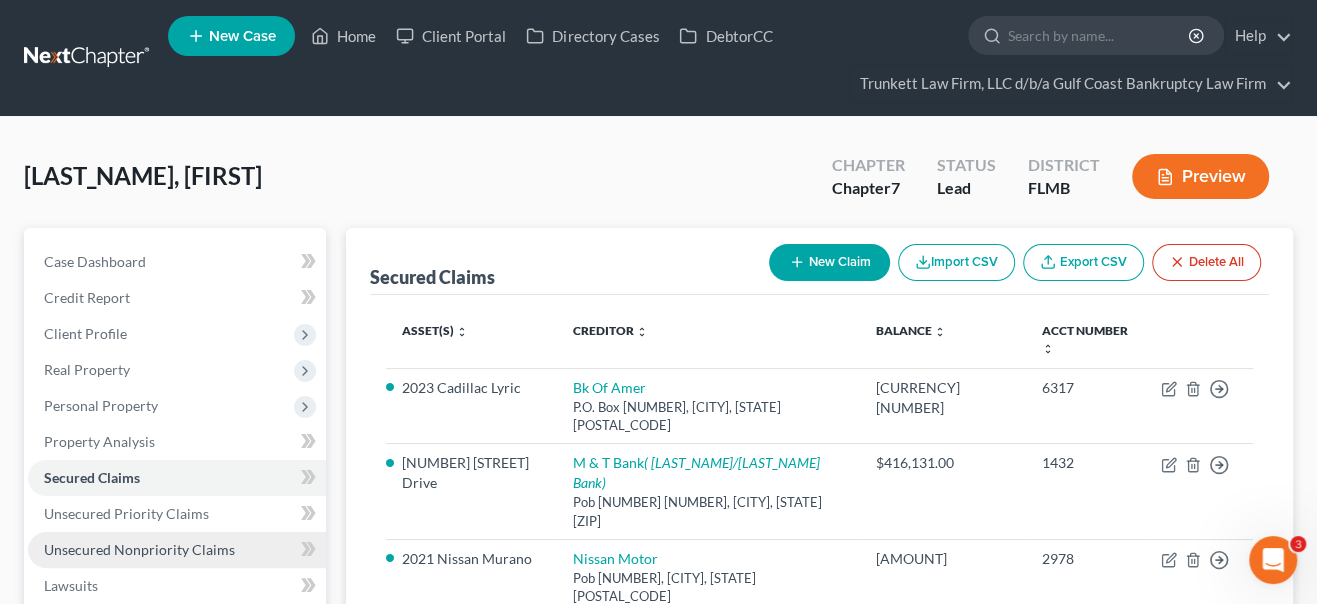 click on "Unsecured Nonpriority Claims" at bounding box center [139, 549] 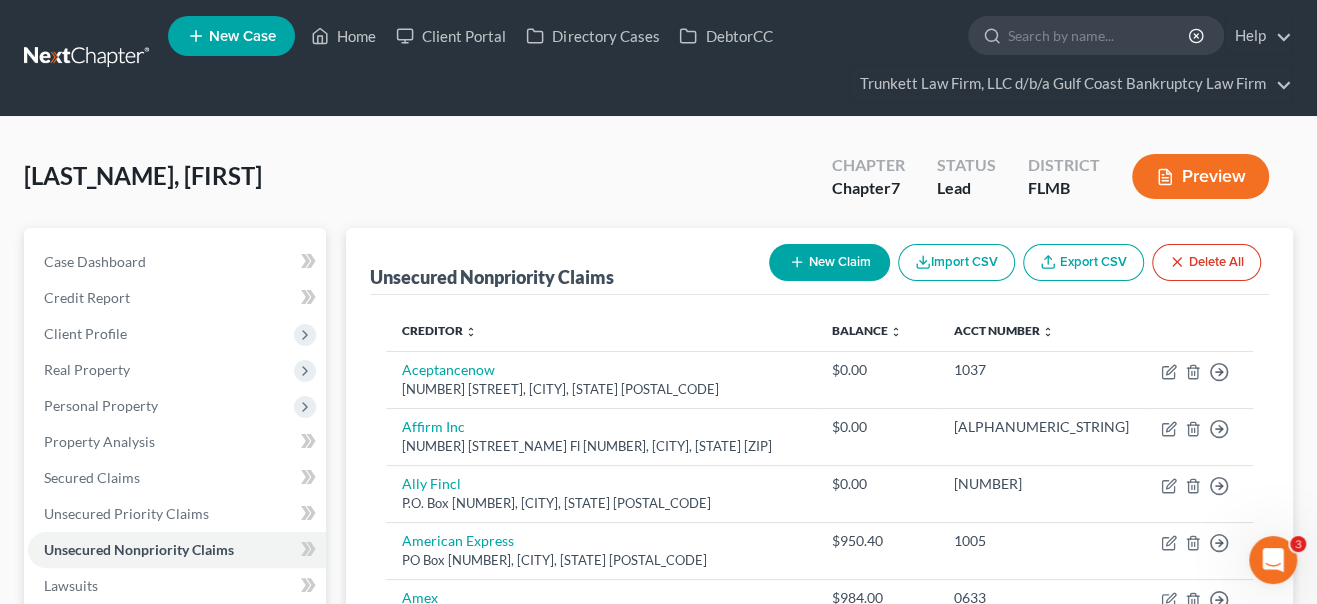 click on "New Claim" at bounding box center [829, 262] 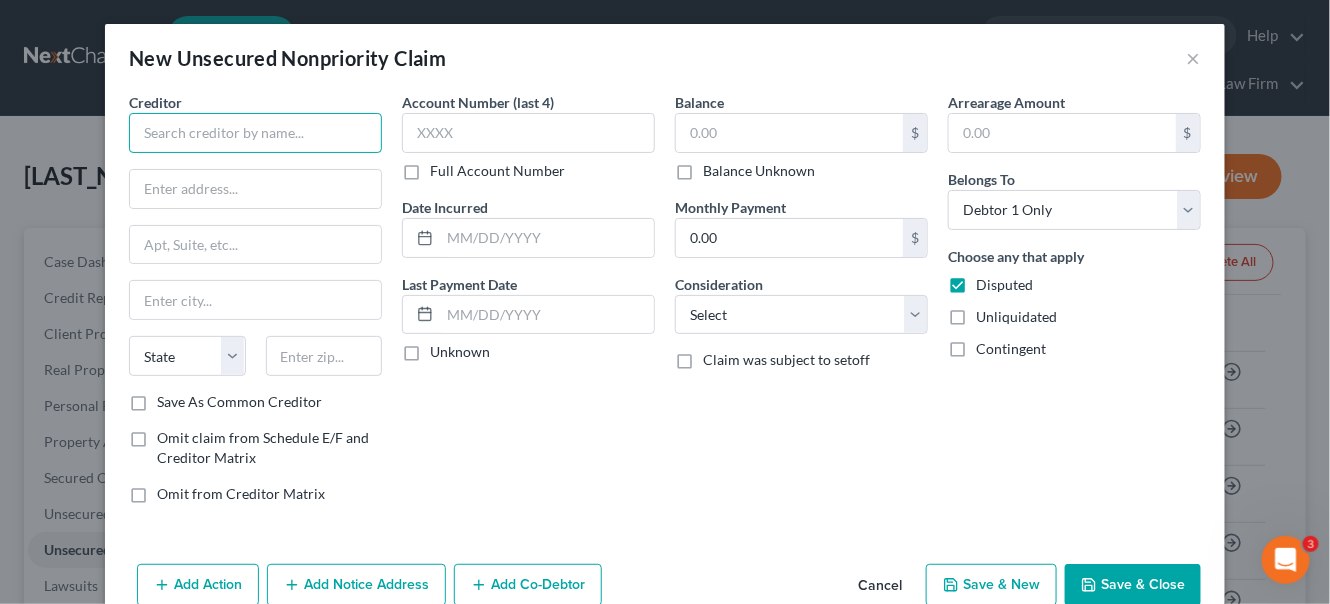 click at bounding box center (255, 133) 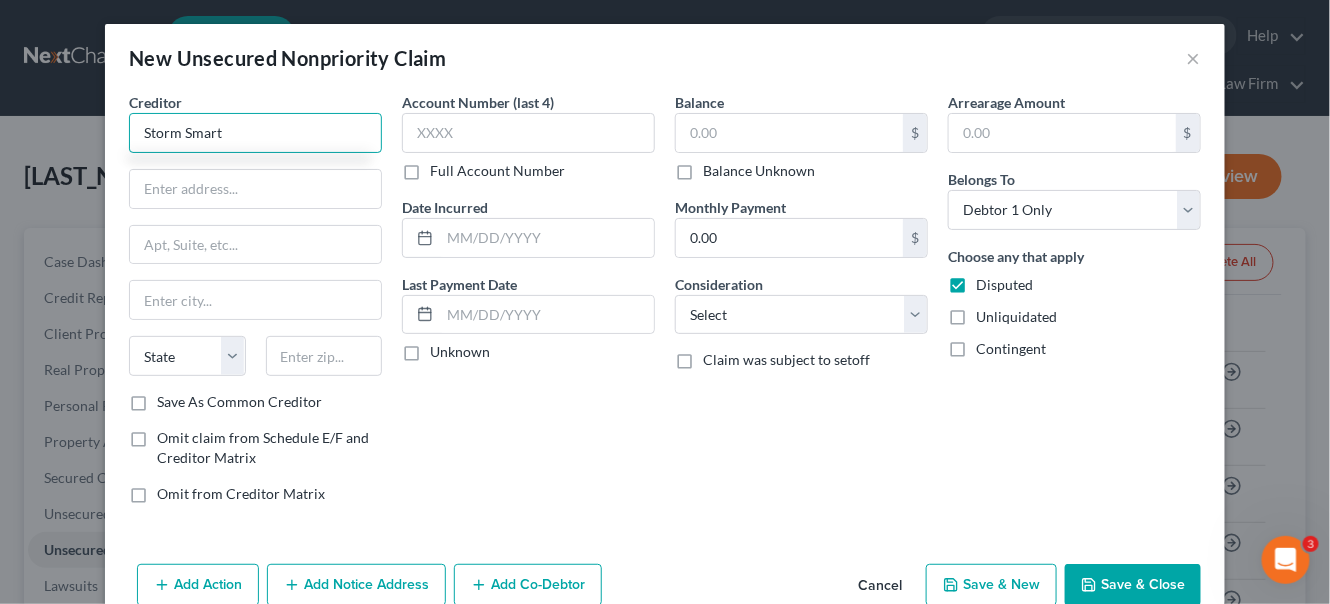 type on "Storm Smart" 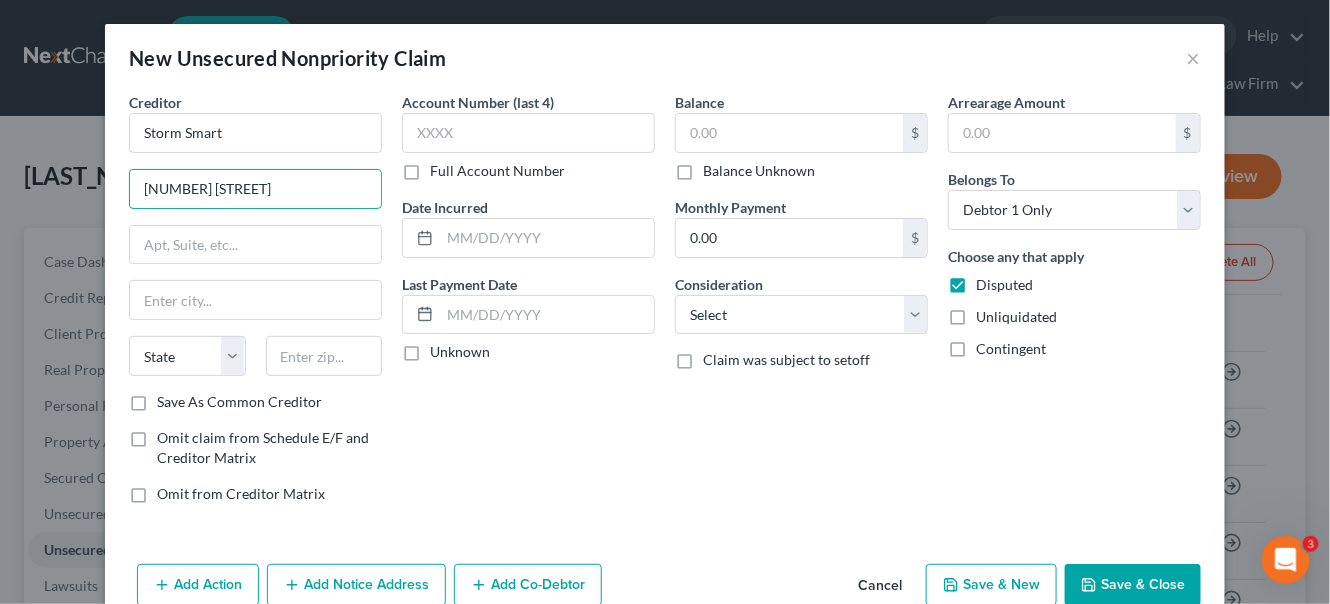 type on "[NUMBER] [STREET]" 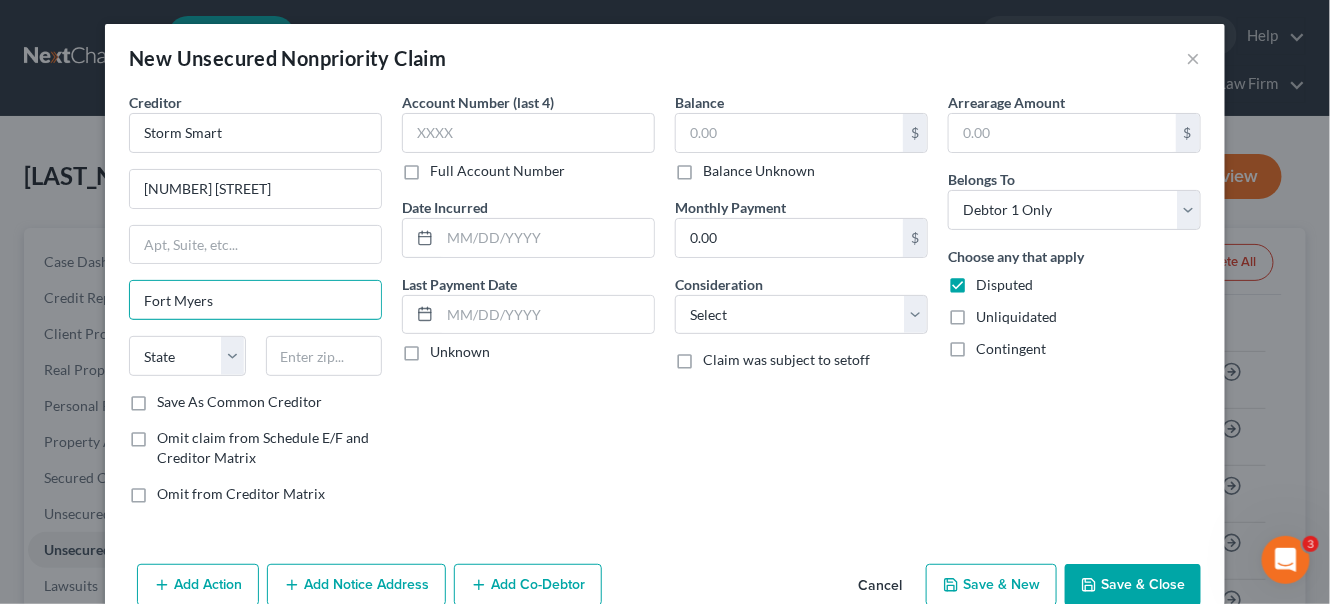 type on "Fort Myers" 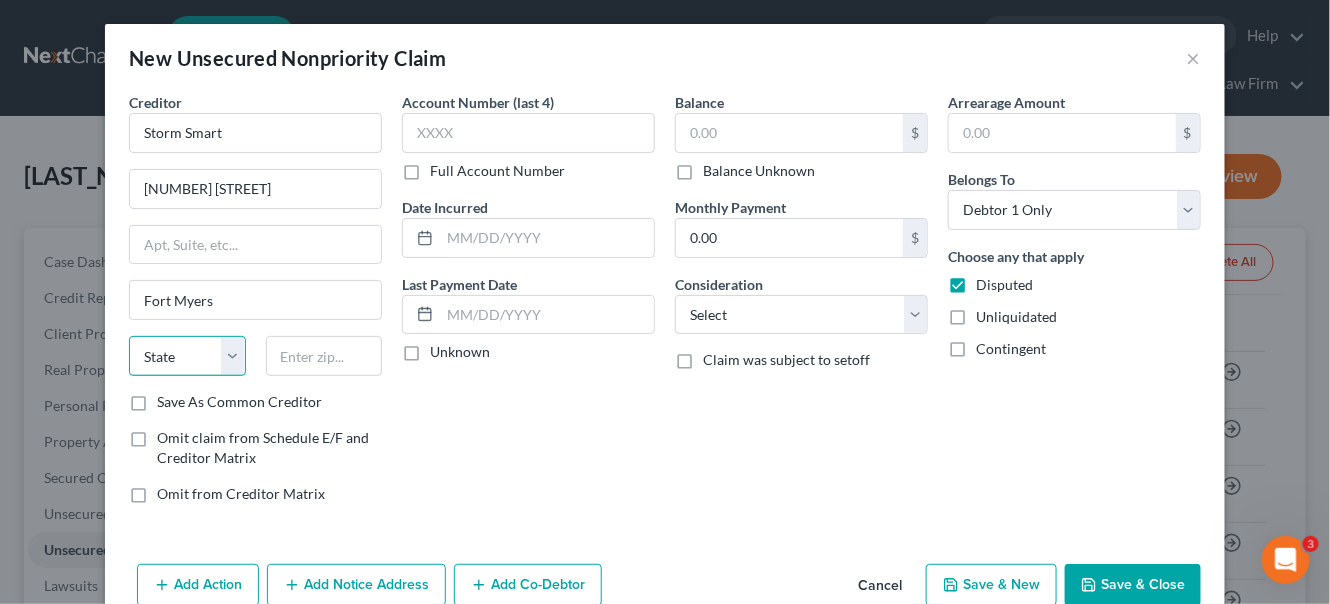 select on "9" 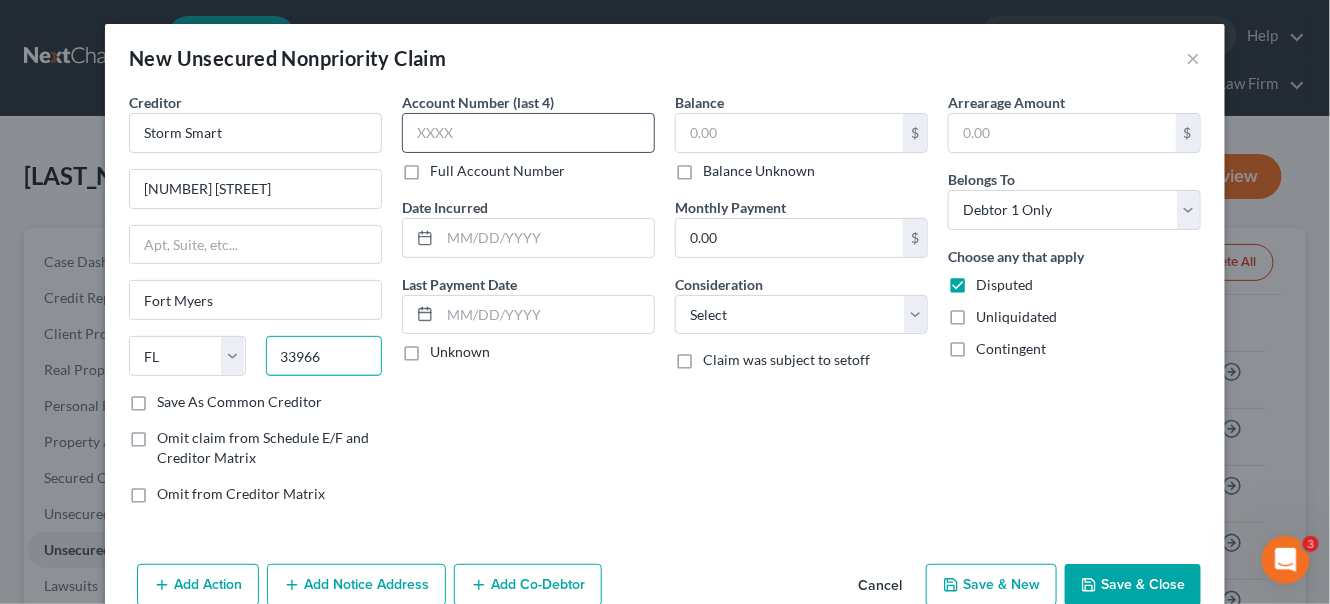 type on "33966" 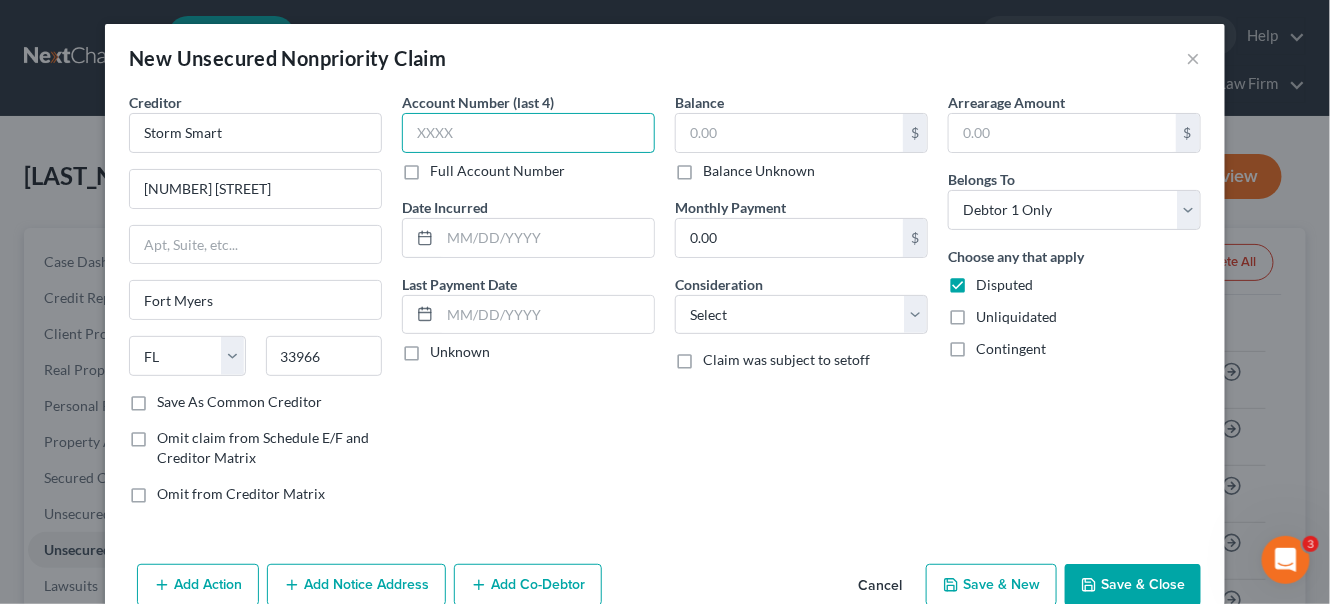 click at bounding box center [528, 133] 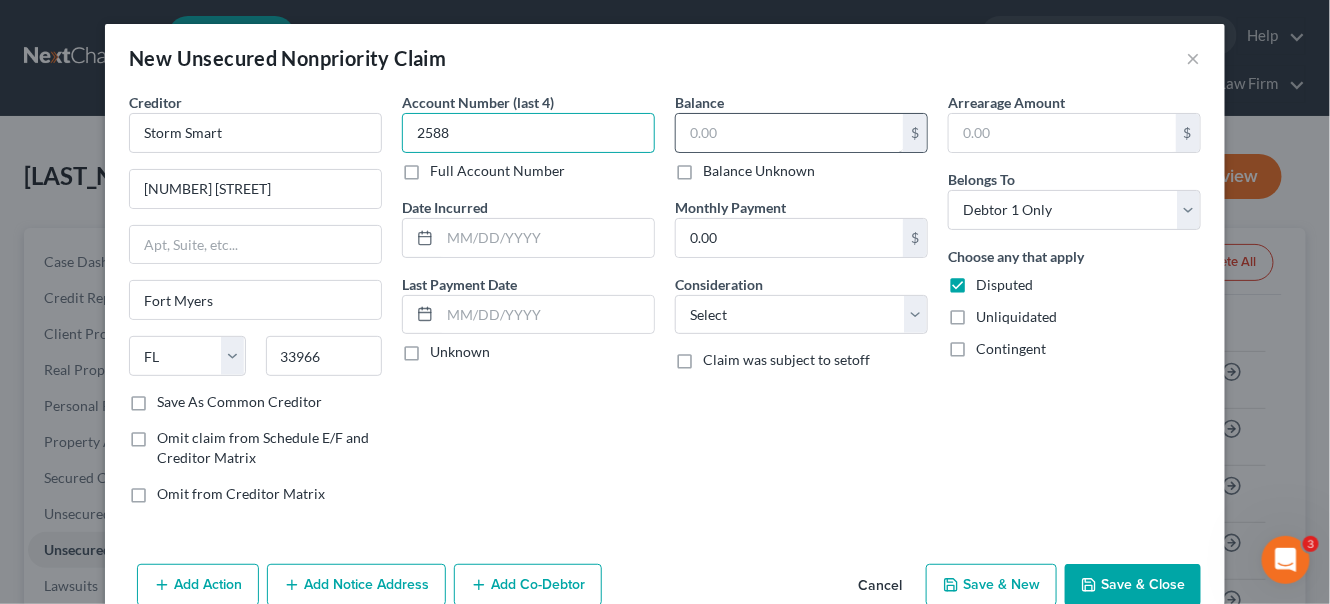 type on "2588" 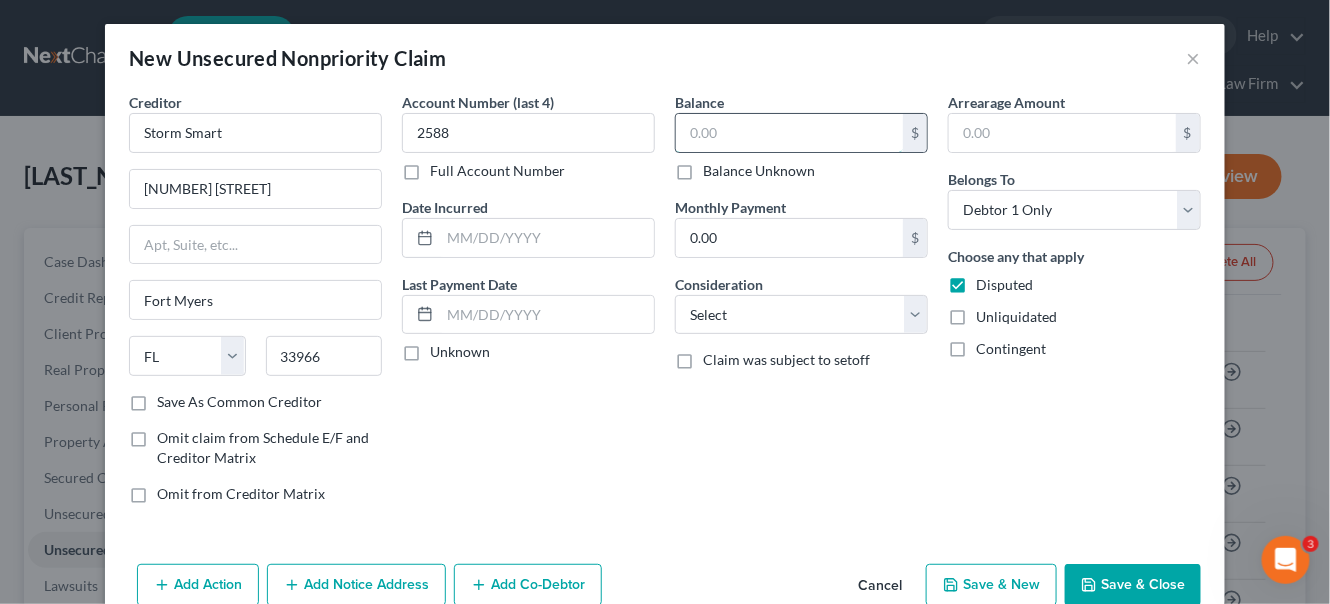 click at bounding box center (789, 133) 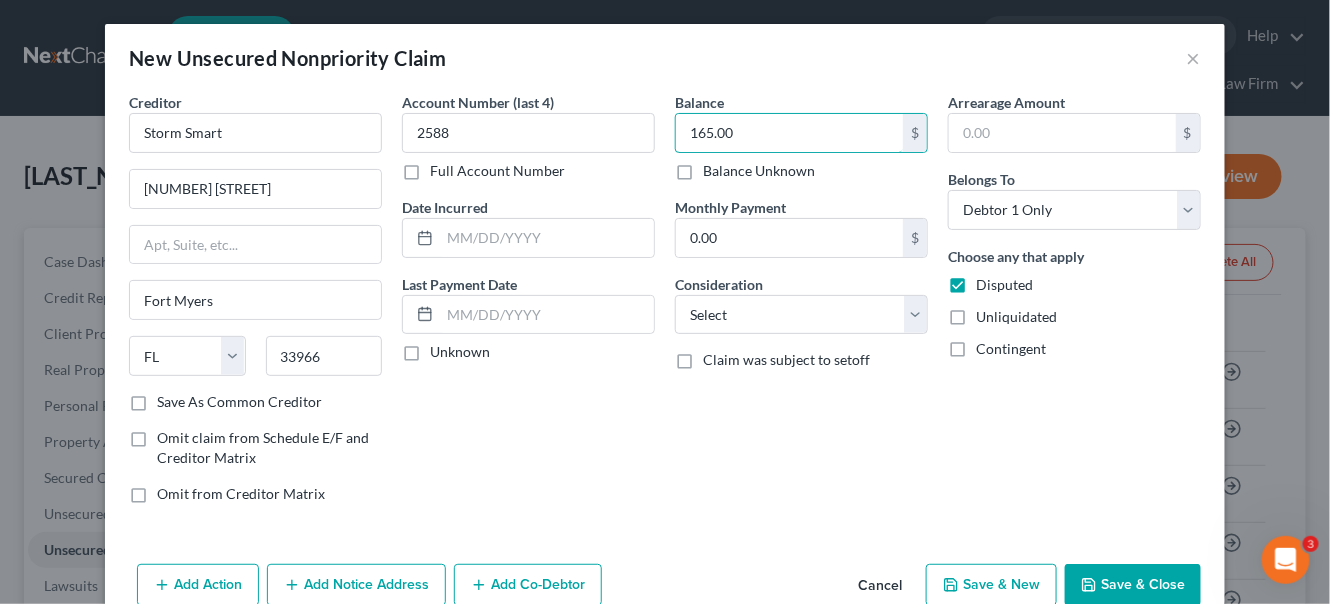 type on "165.00" 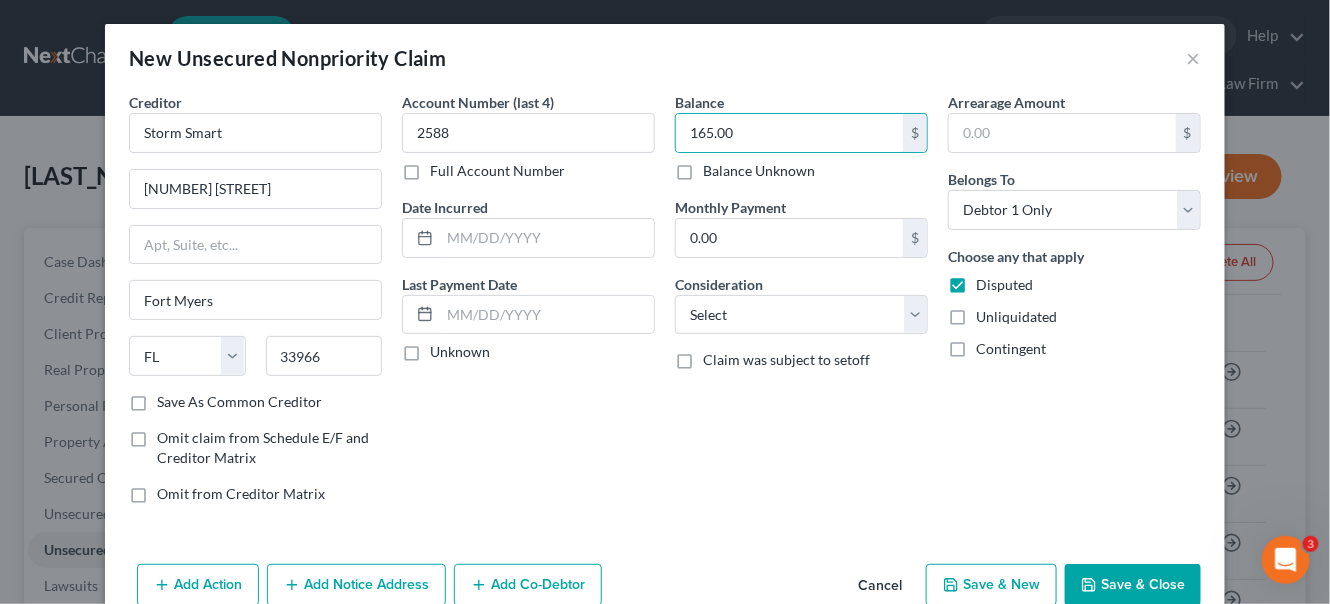 click on "Save & Close" at bounding box center [1133, 585] 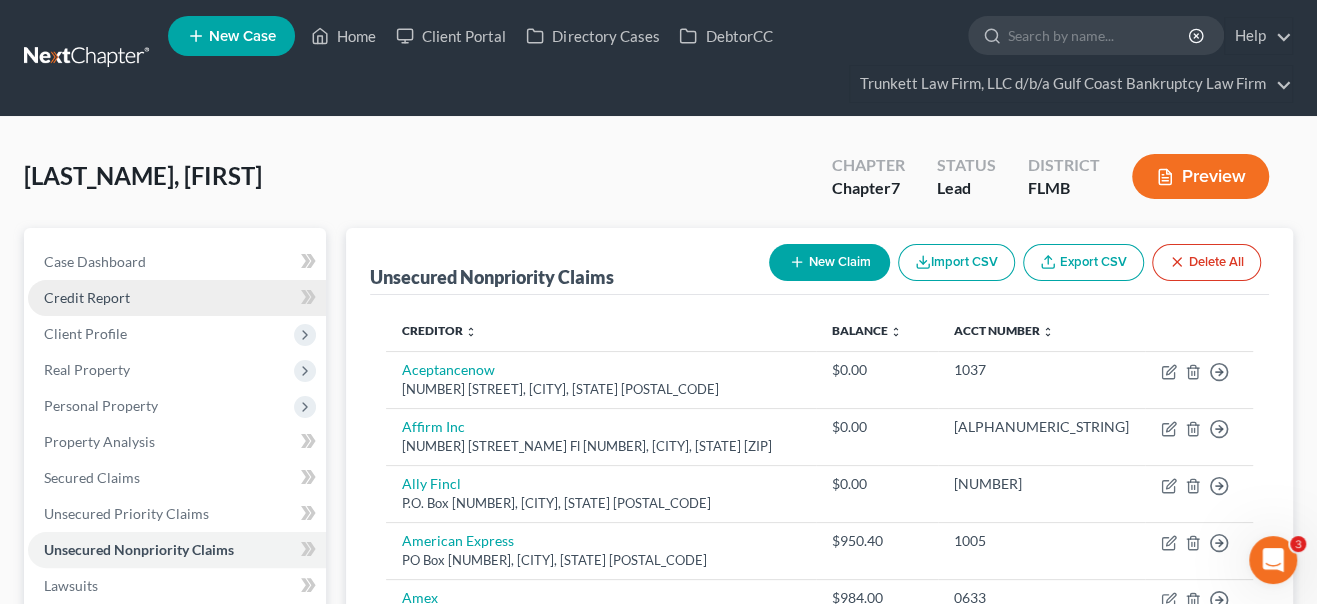click on "Credit Report" at bounding box center [87, 297] 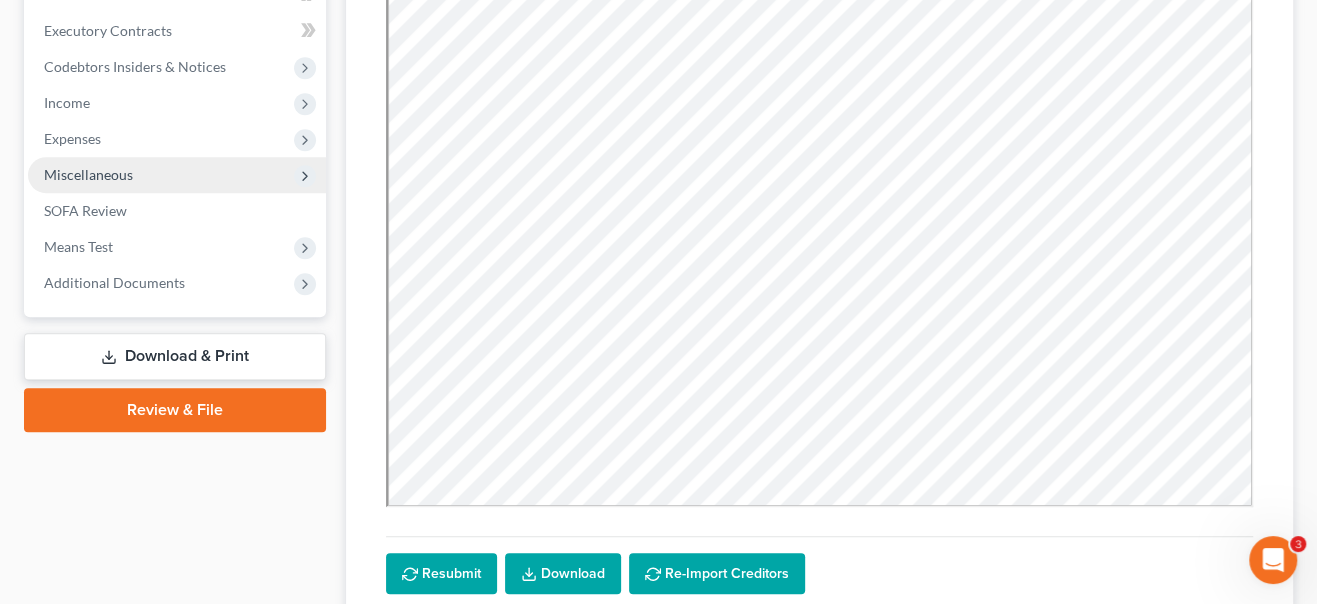 scroll, scrollTop: 727, scrollLeft: 0, axis: vertical 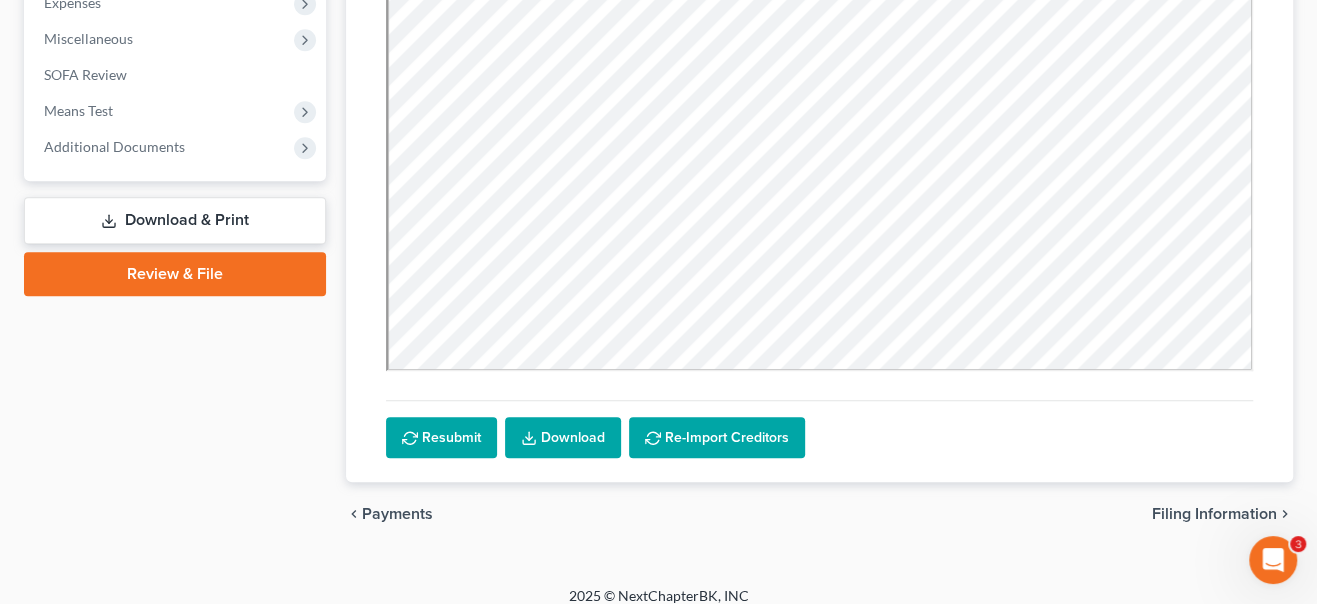 click on "Download & Print" at bounding box center (175, 220) 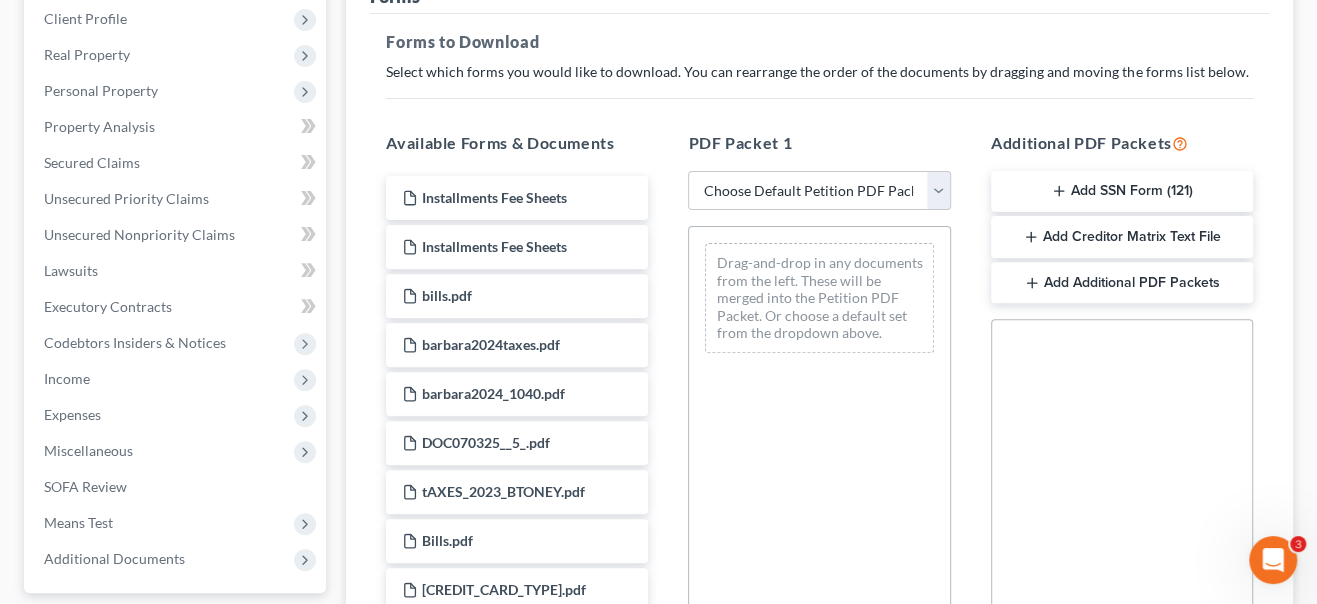 scroll, scrollTop: 363, scrollLeft: 0, axis: vertical 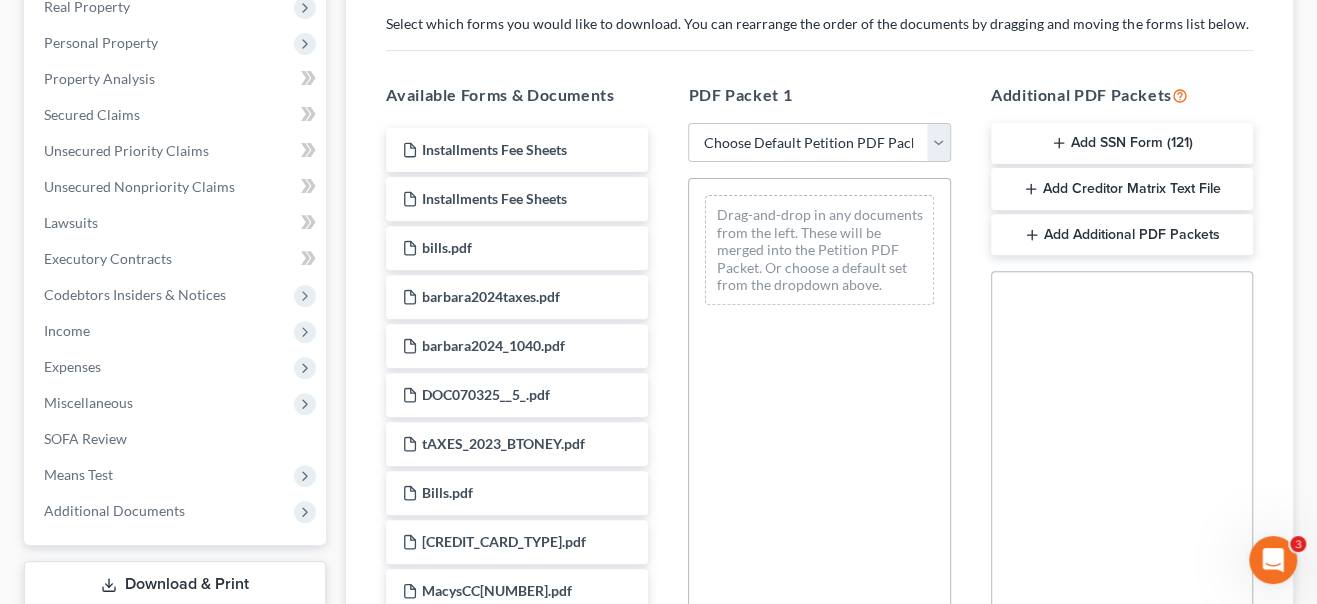 click on "Add SSN Form (121)" at bounding box center (1122, 144) 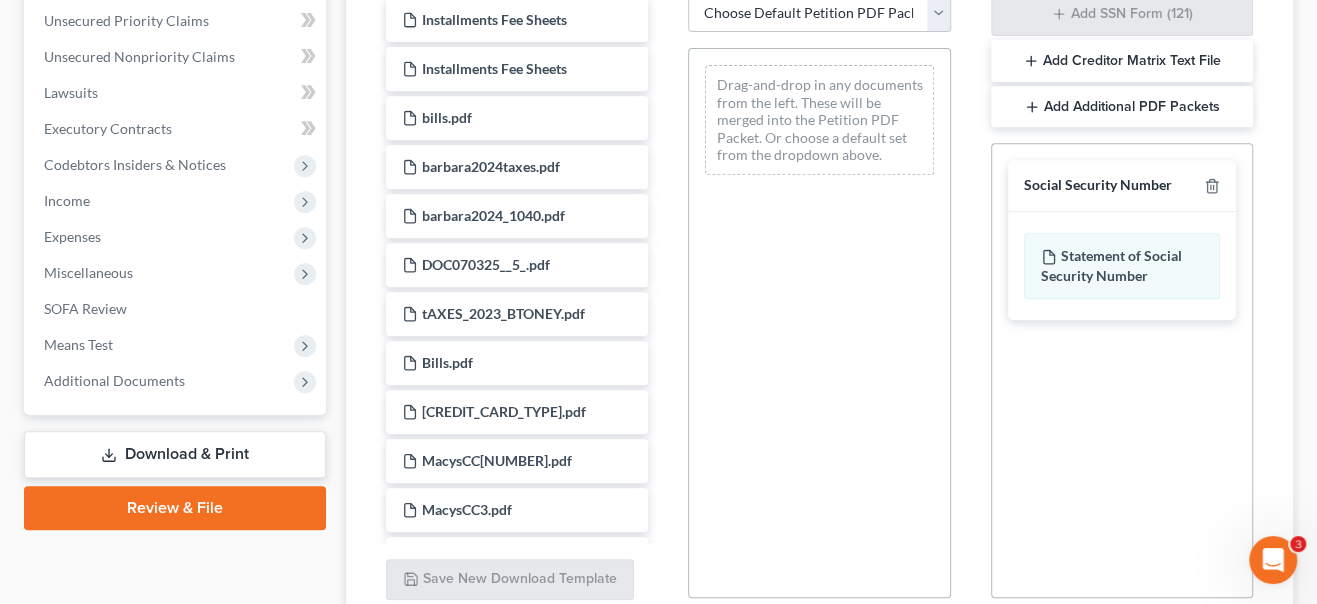 scroll, scrollTop: 664, scrollLeft: 0, axis: vertical 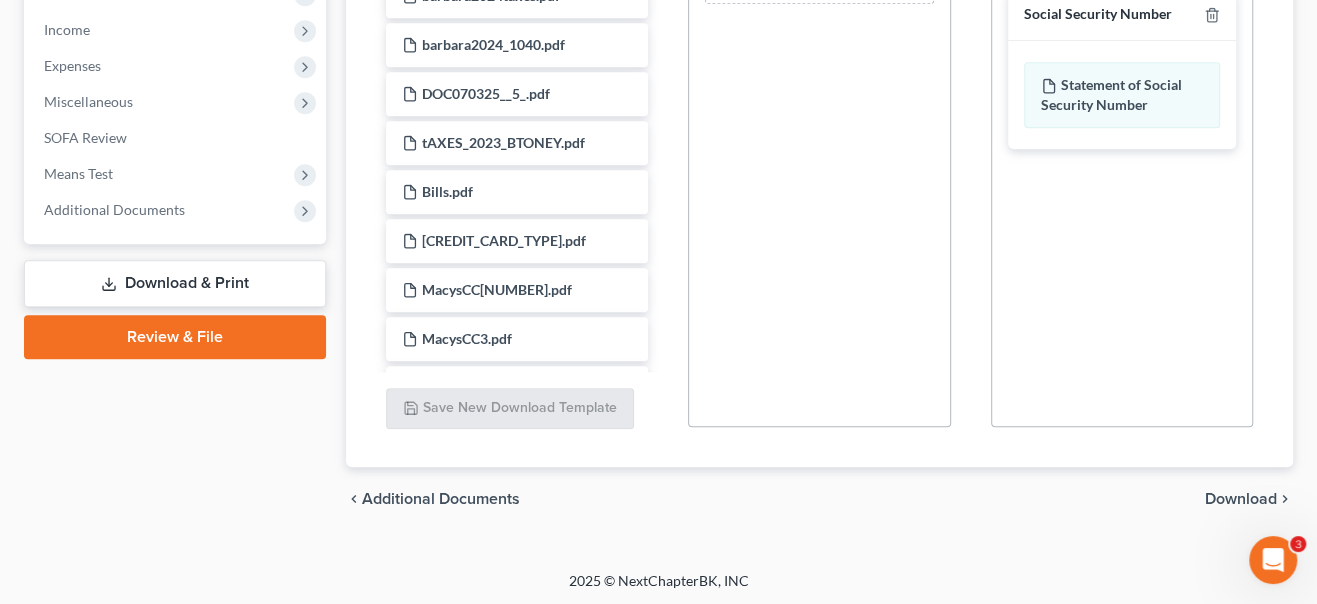 click on "Download" at bounding box center (1241, 499) 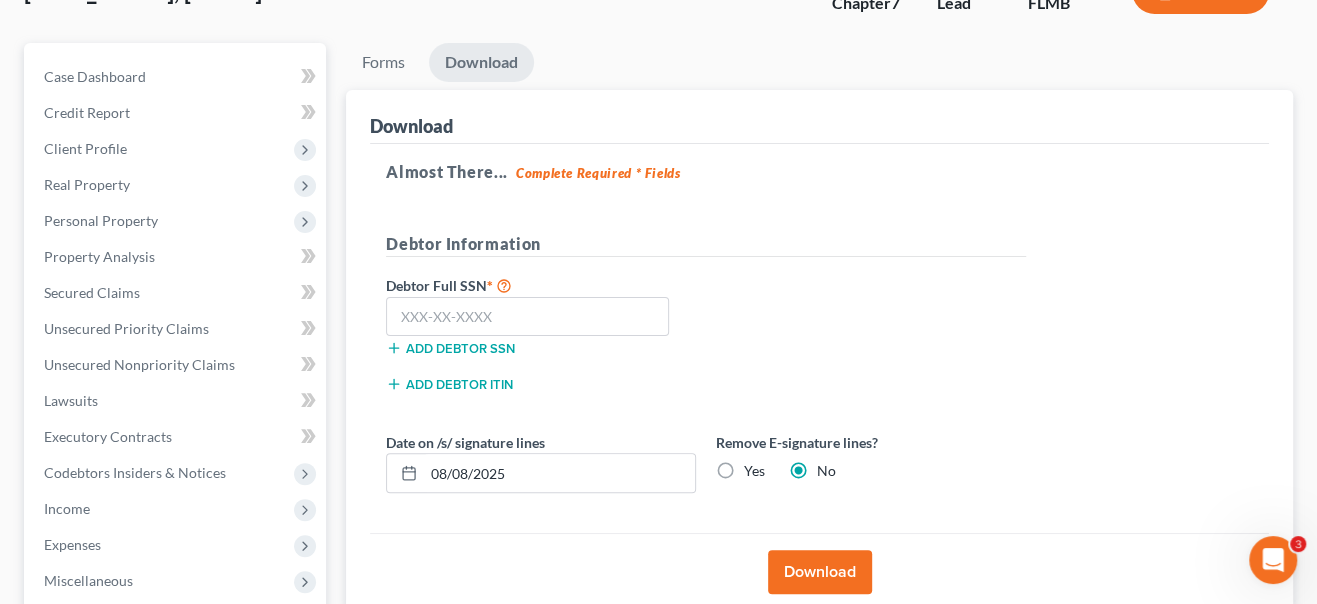 scroll, scrollTop: 128, scrollLeft: 0, axis: vertical 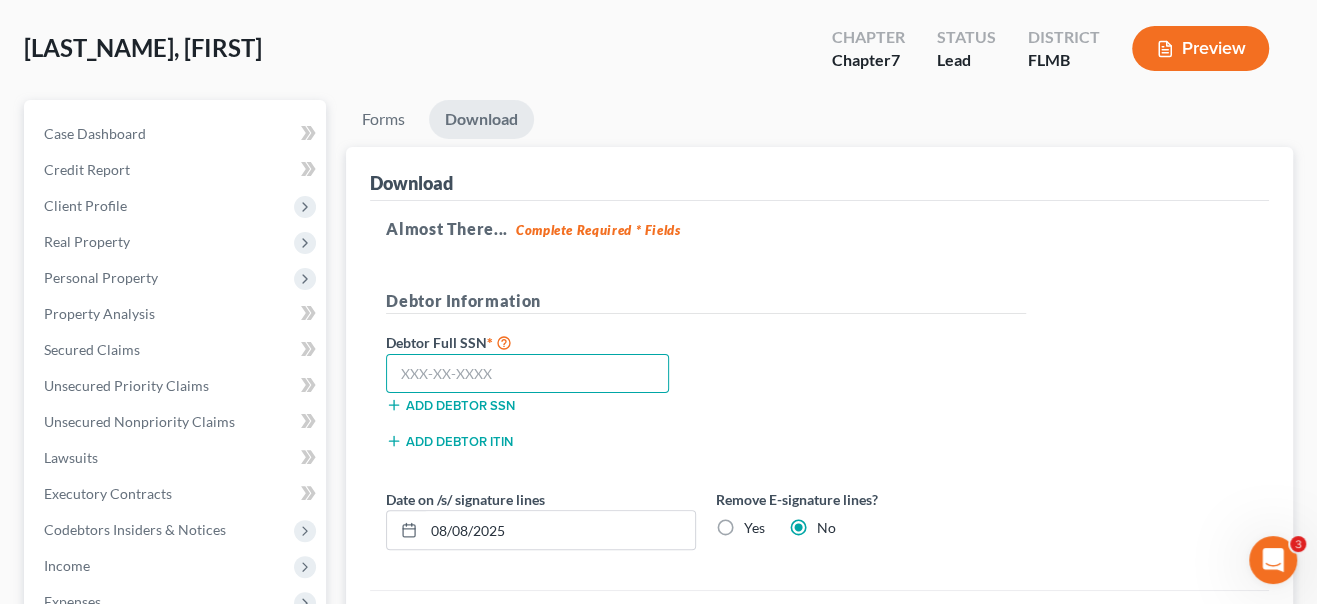 click at bounding box center [527, 374] 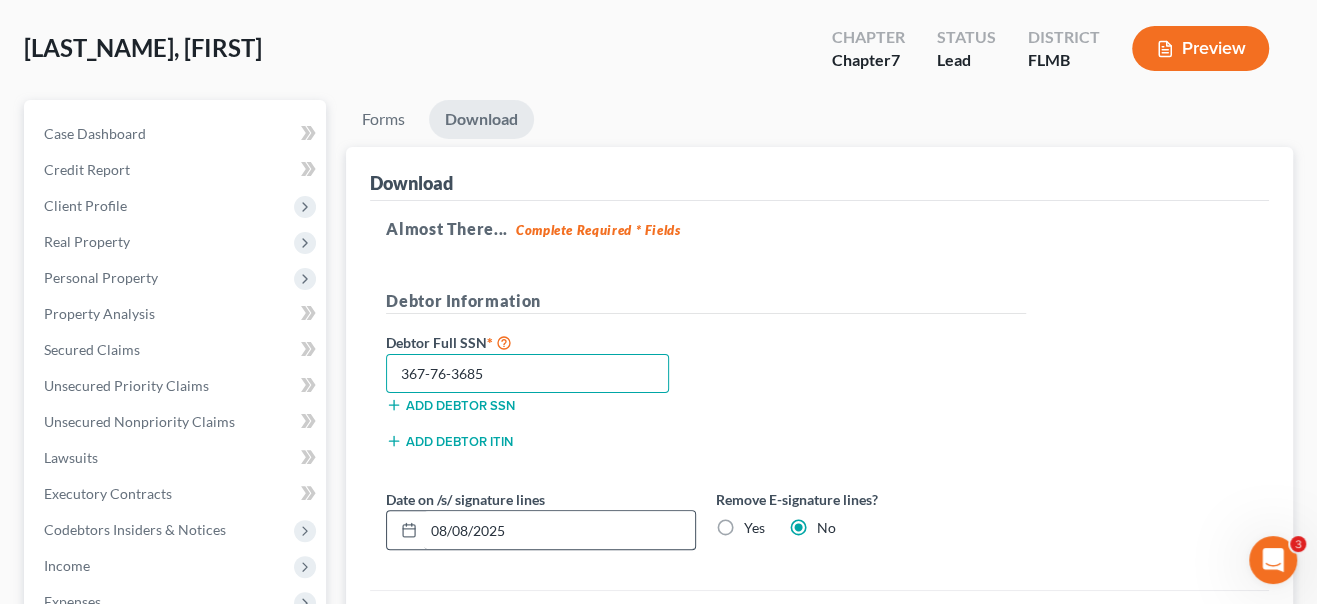 type on "367-76-3685" 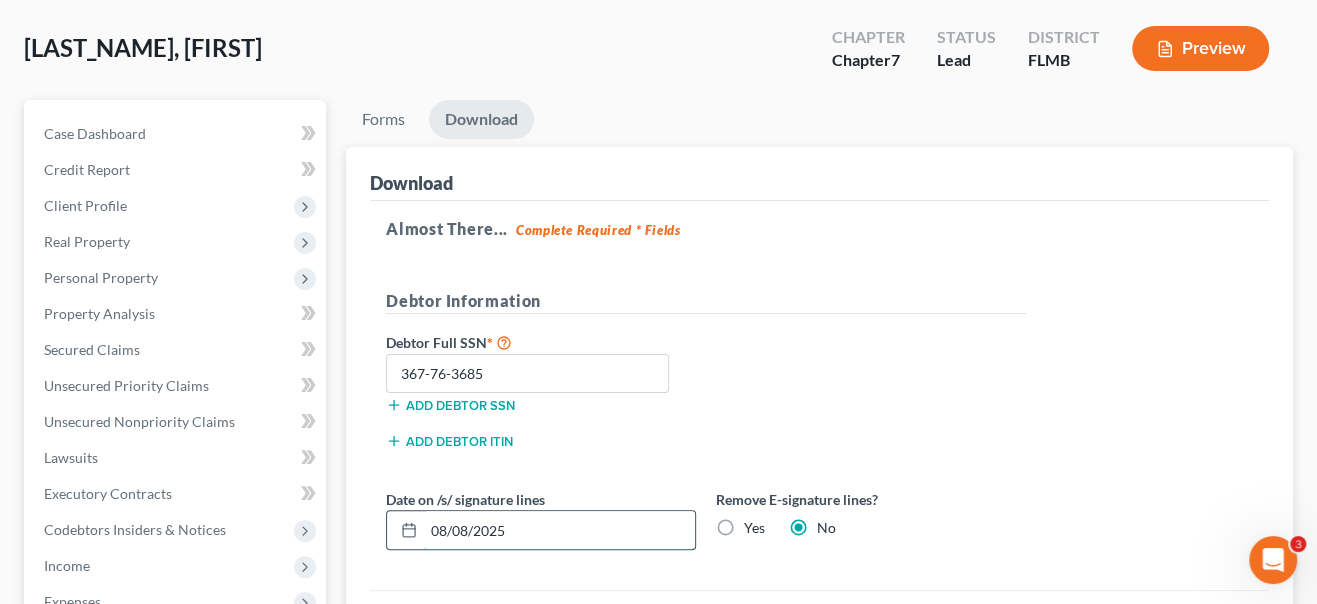 click on "08/08/2025" at bounding box center (559, 530) 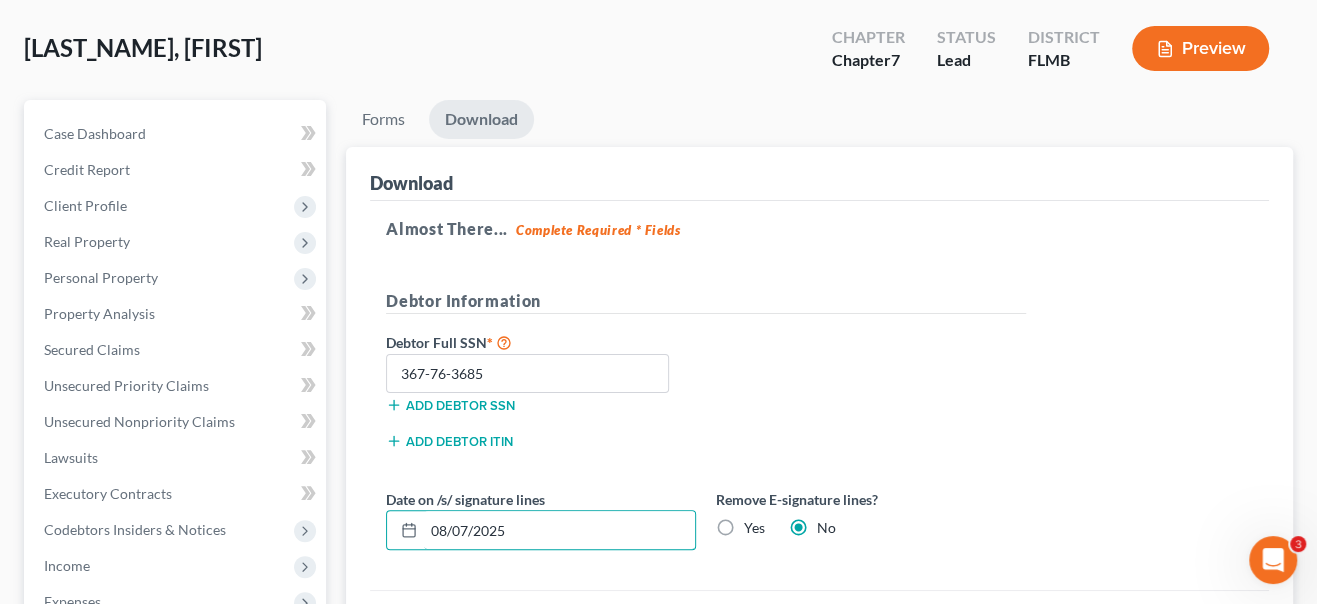 type on "08/07/2025" 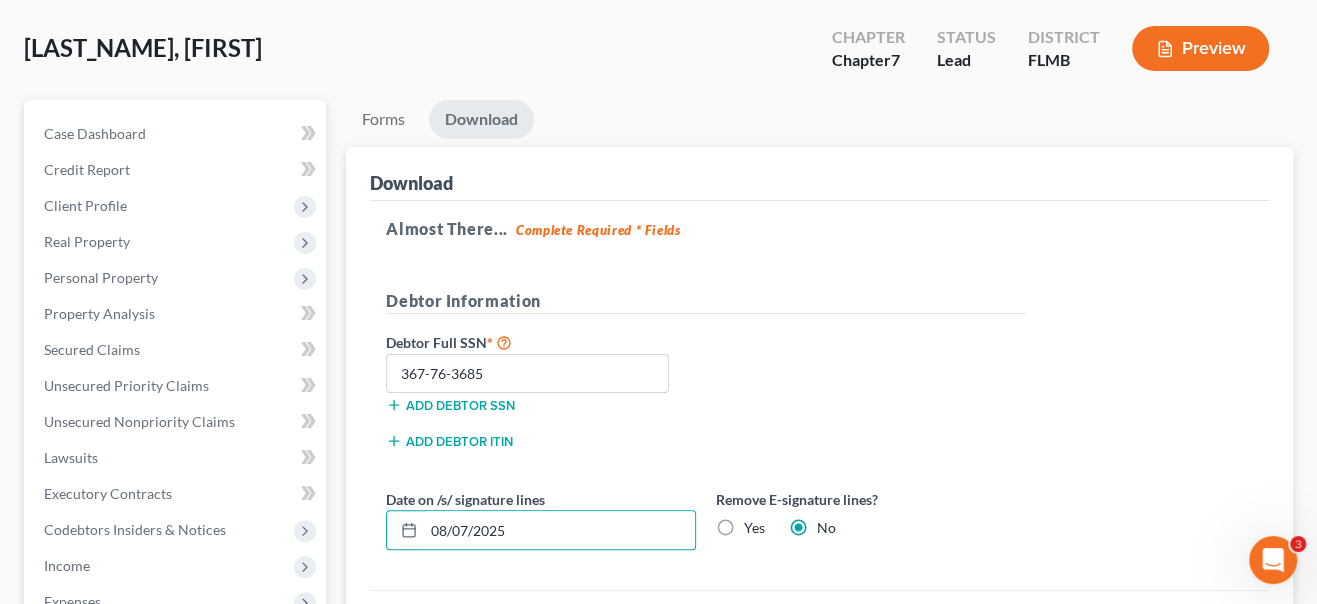 click on "Almost There... Complete Required * Fields Debtor Information Debtor Full SSN * [SSN] Add debtor SSN Add debtor ITIN Date on /s/ signature lines [DATE] Remove E-signature lines? Yes No" at bounding box center [819, 396] 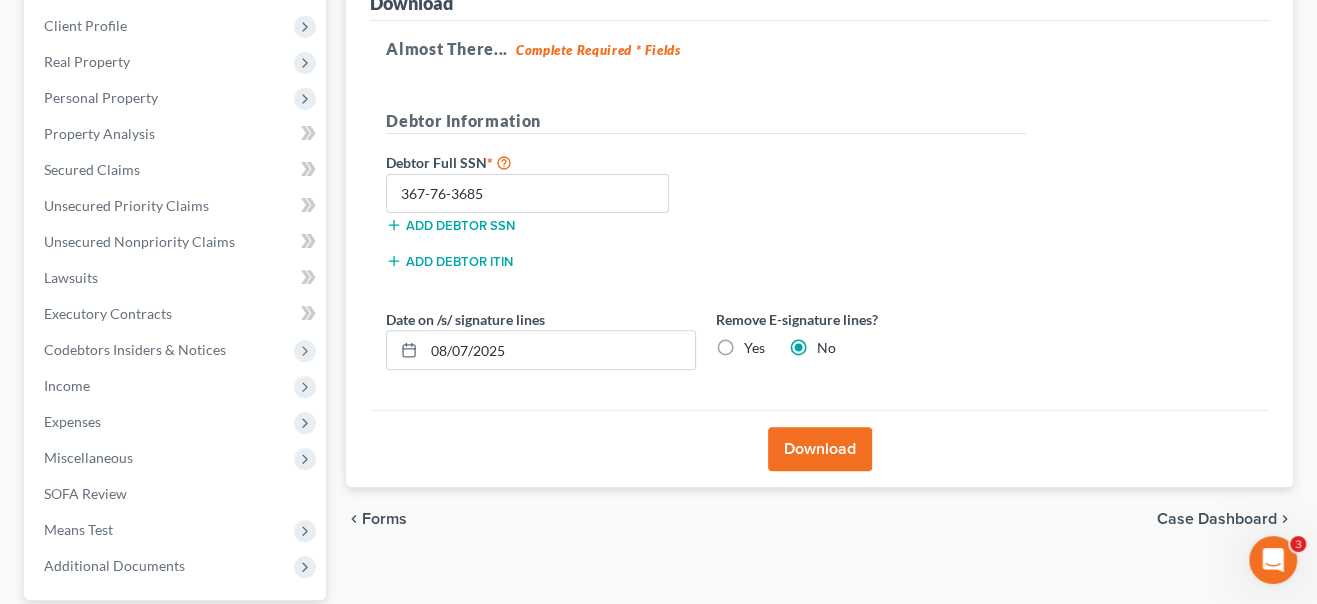 scroll, scrollTop: 310, scrollLeft: 0, axis: vertical 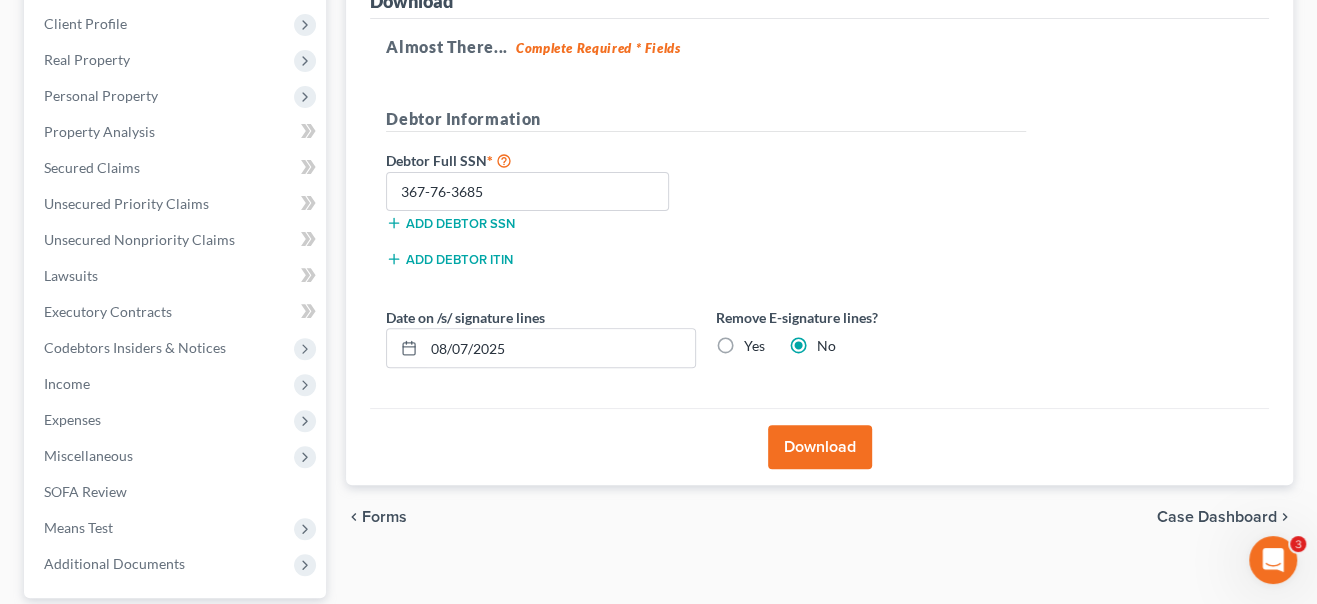 click on "Download" at bounding box center (820, 447) 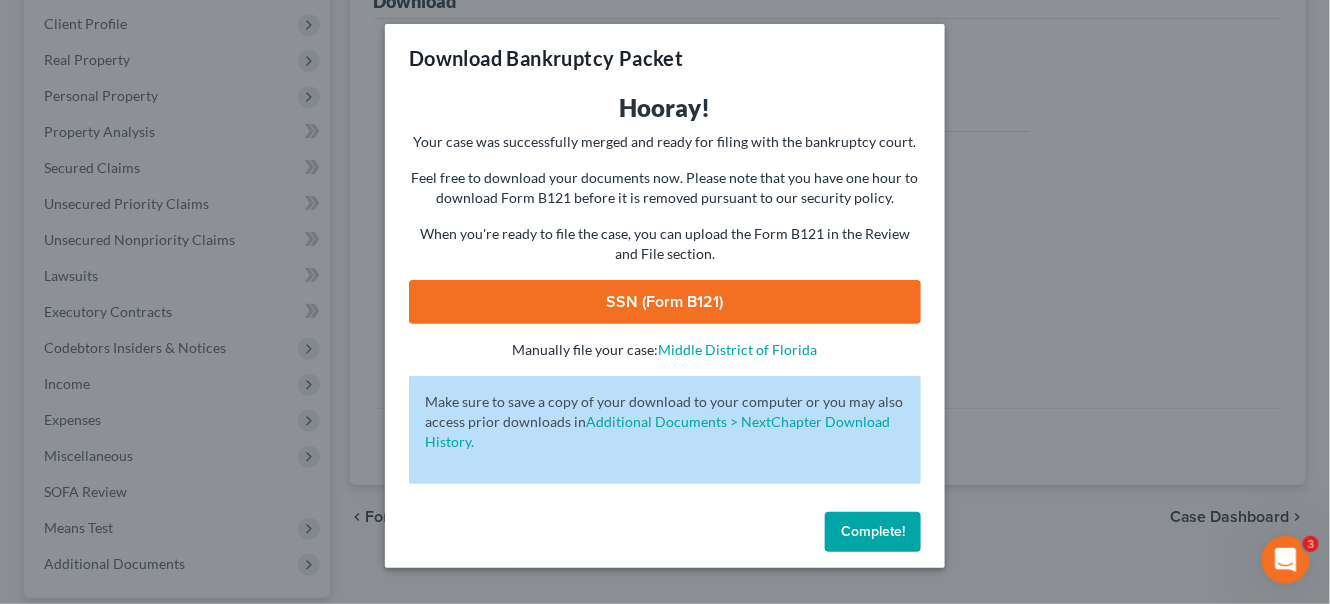 click on "SSN (Form B121)" at bounding box center (665, 302) 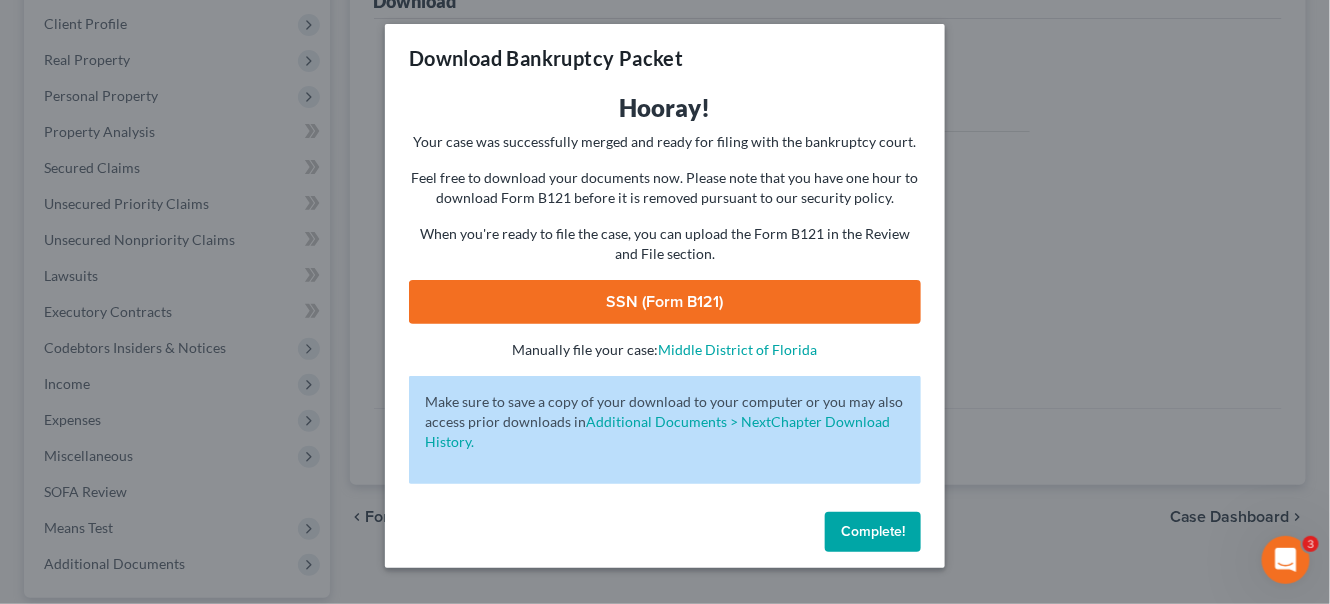 drag, startPoint x: 838, startPoint y: 536, endPoint x: 698, endPoint y: 523, distance: 140.60228 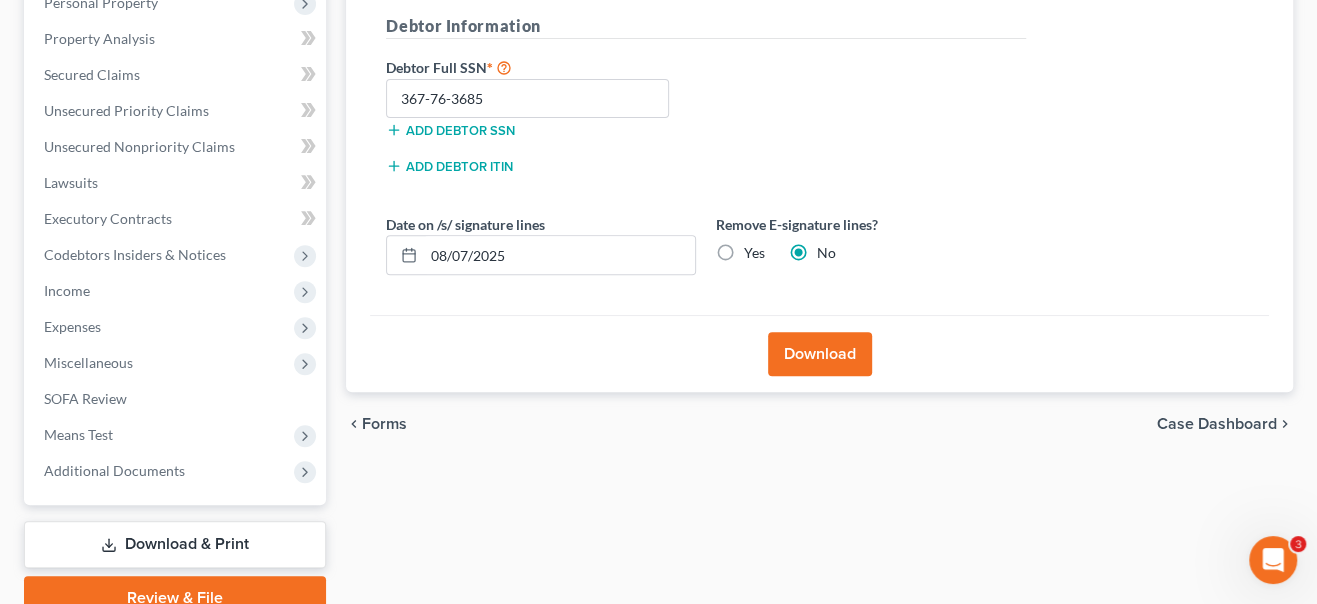 scroll, scrollTop: 491, scrollLeft: 0, axis: vertical 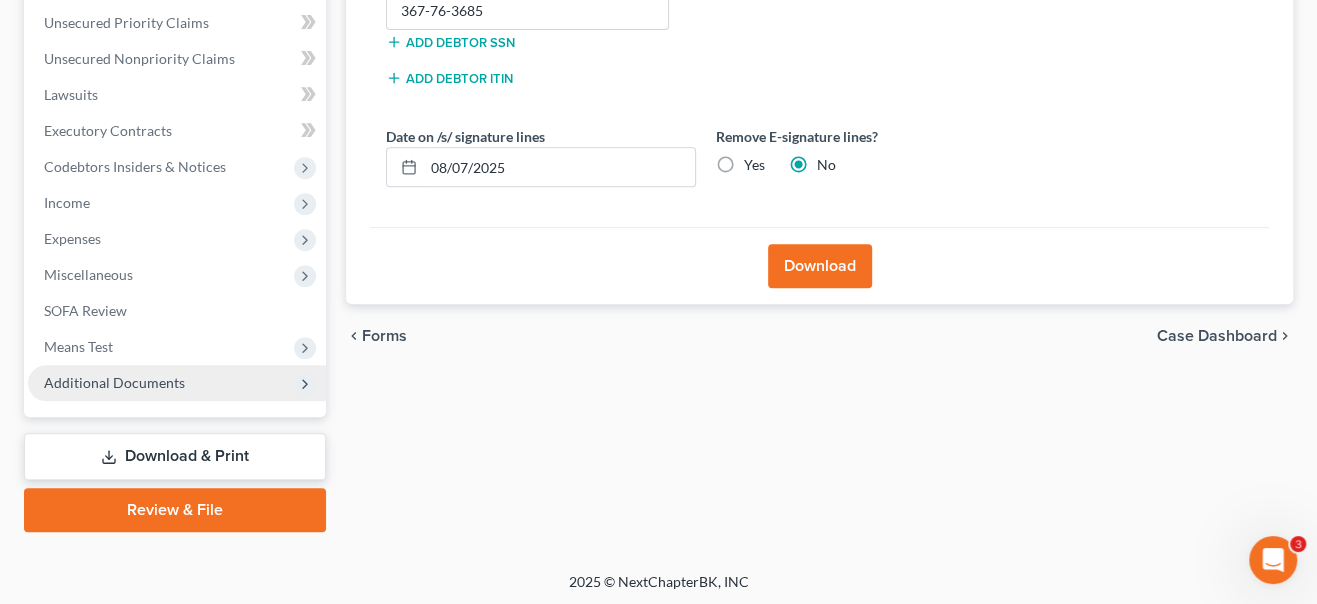 click on "Additional Documents" at bounding box center (114, 382) 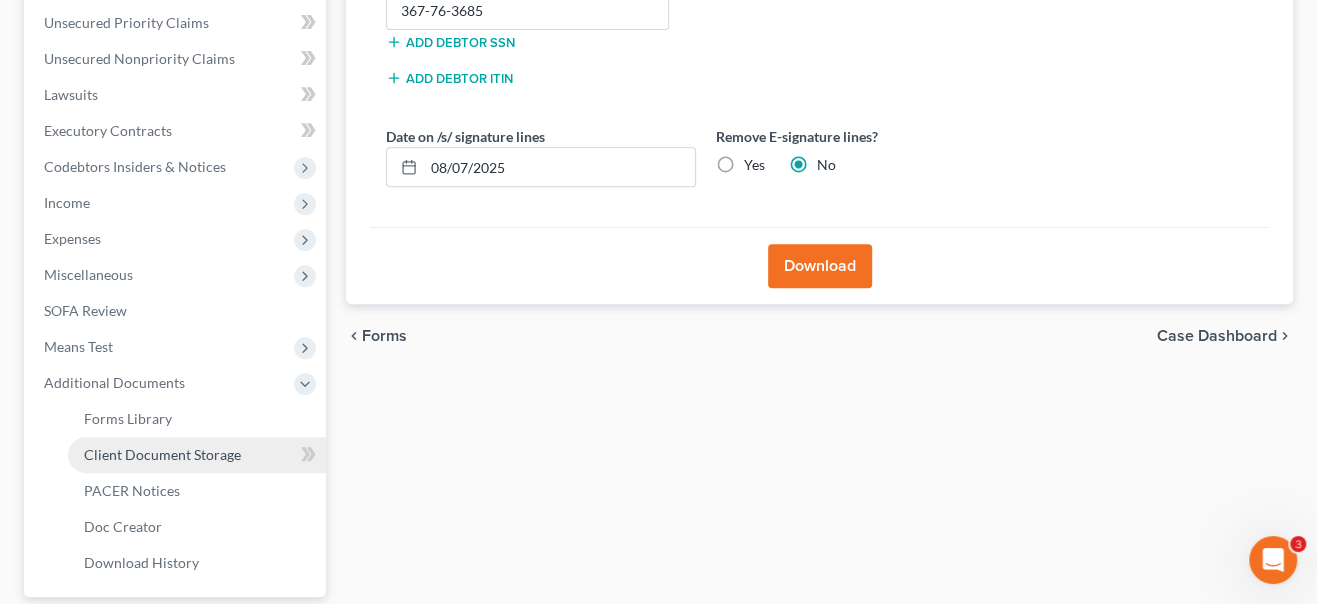 click on "Client Document Storage" at bounding box center [162, 454] 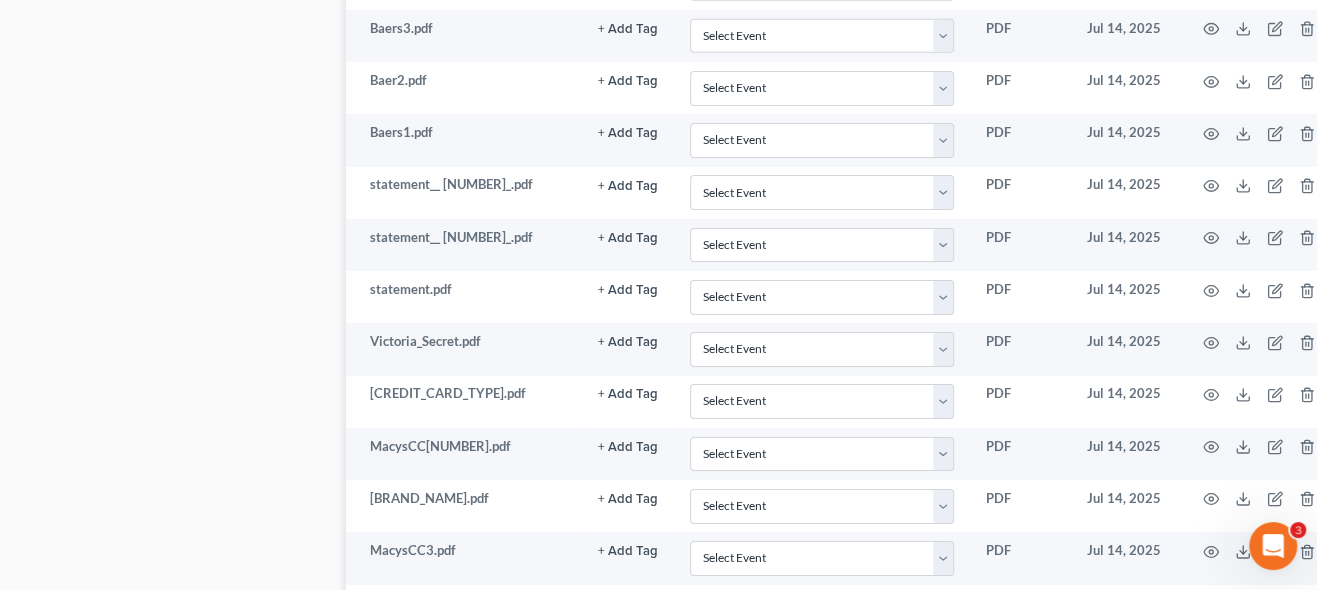 scroll, scrollTop: 4584, scrollLeft: 0, axis: vertical 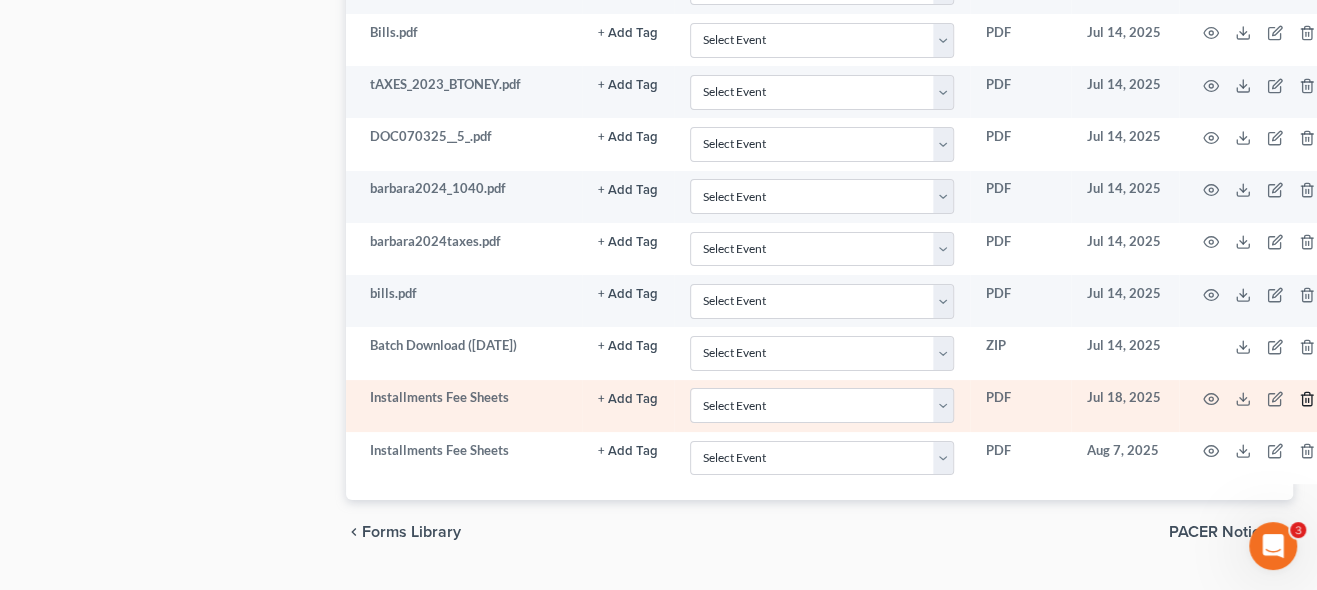 click 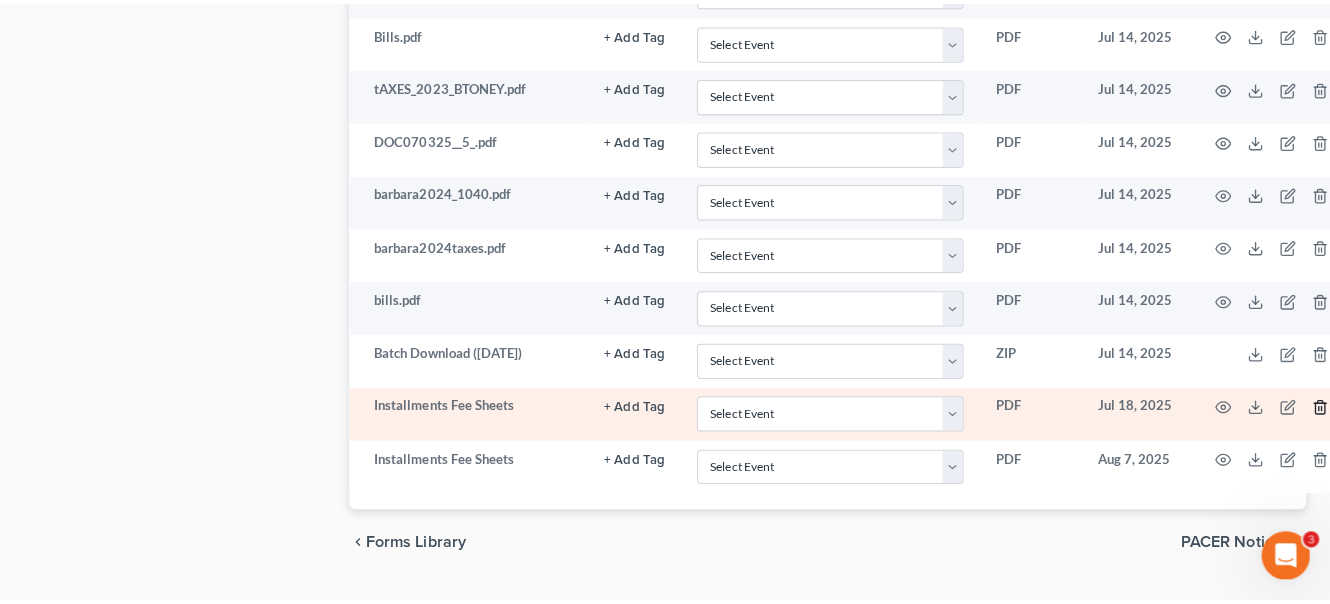 scroll, scrollTop: 4570, scrollLeft: 0, axis: vertical 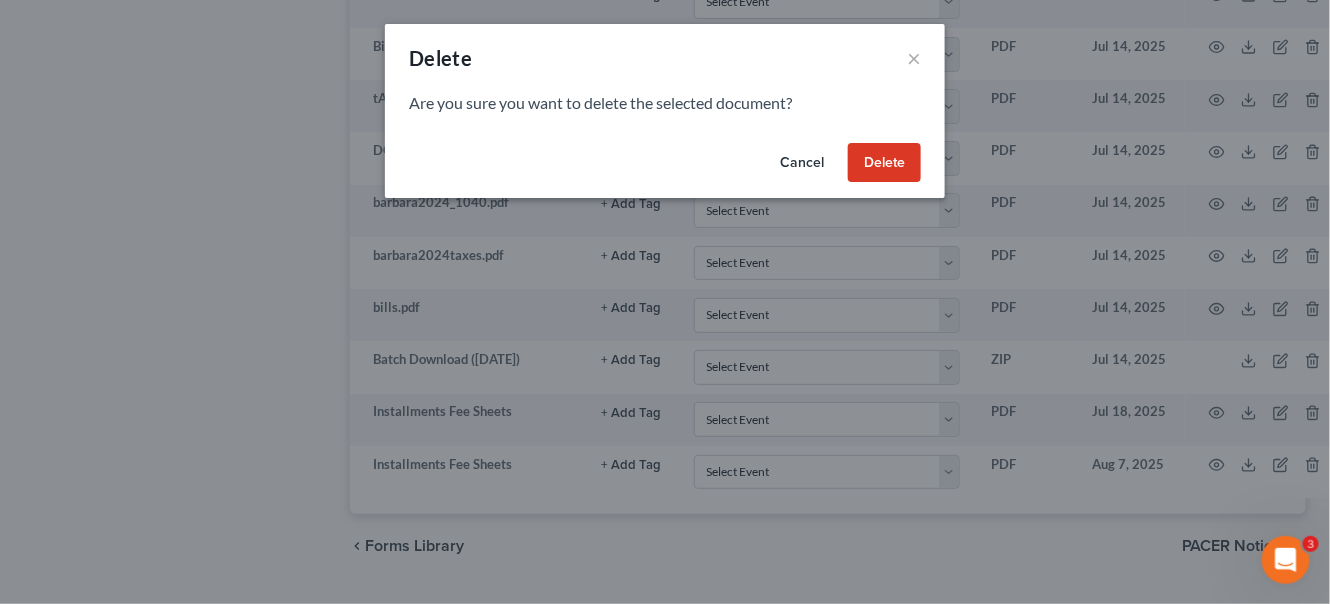 click on "Delete" at bounding box center [884, 163] 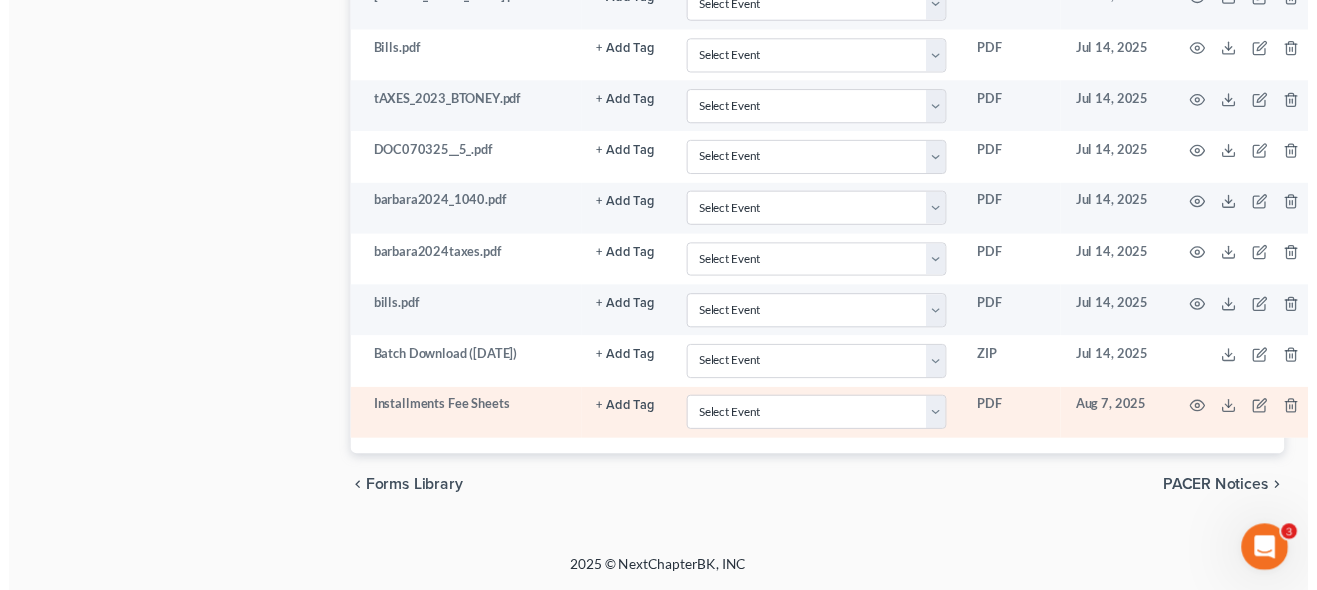 scroll, scrollTop: 4518, scrollLeft: 0, axis: vertical 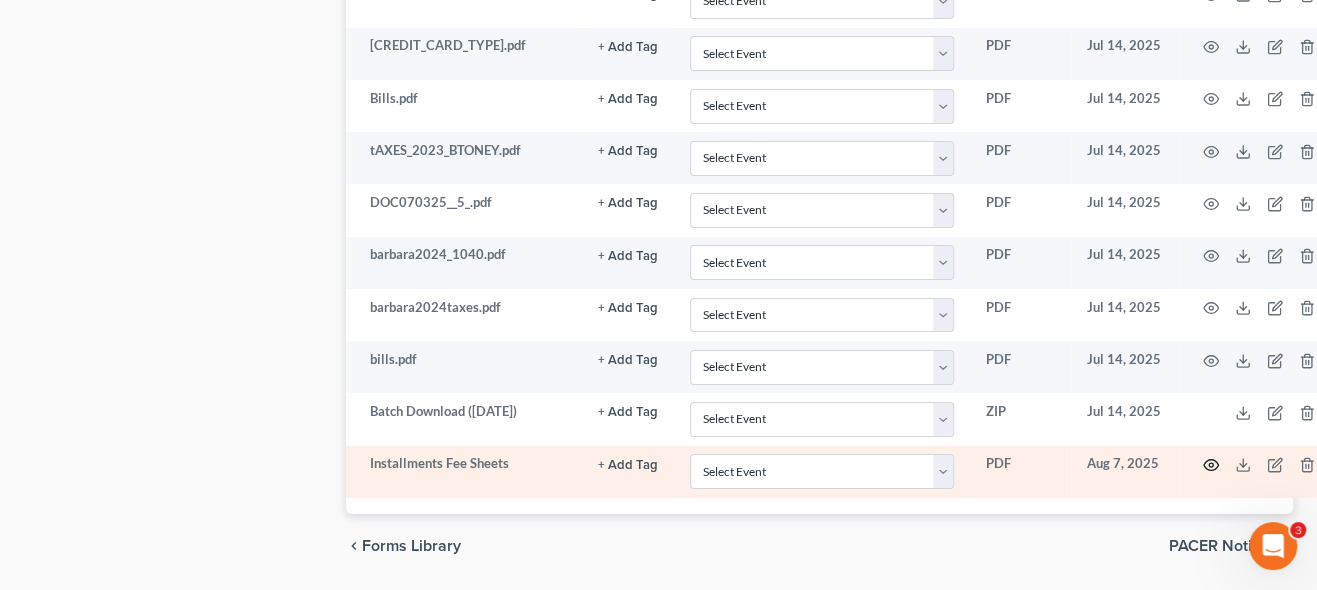 click 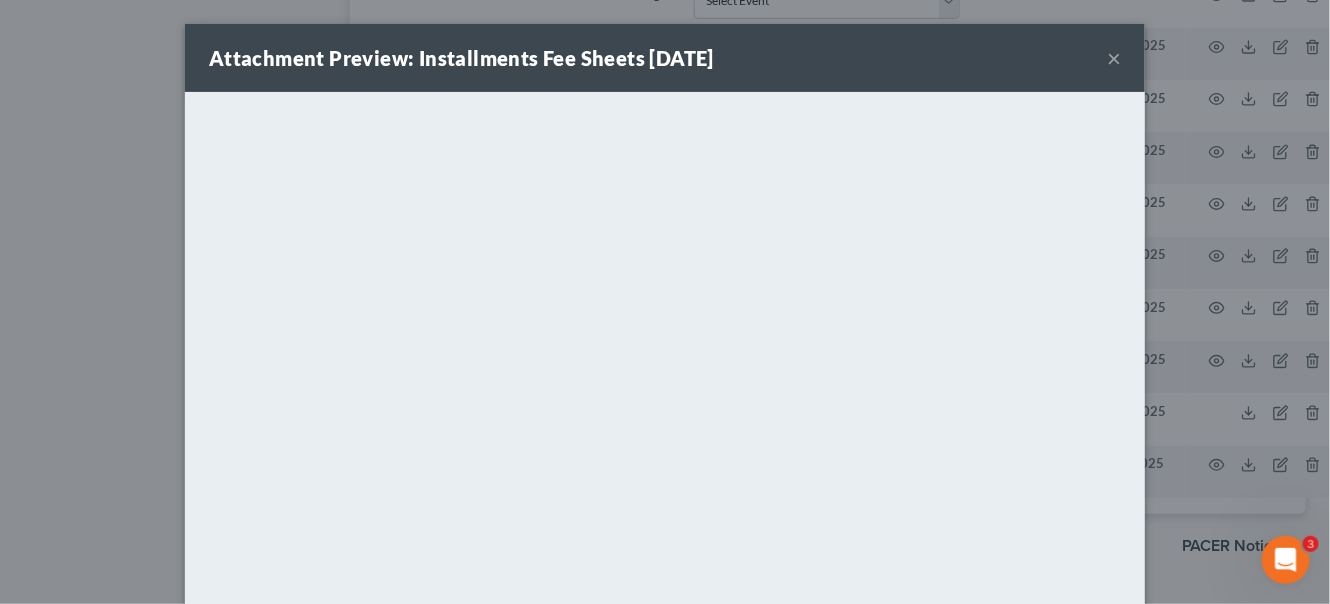 click on "×" at bounding box center (1114, 58) 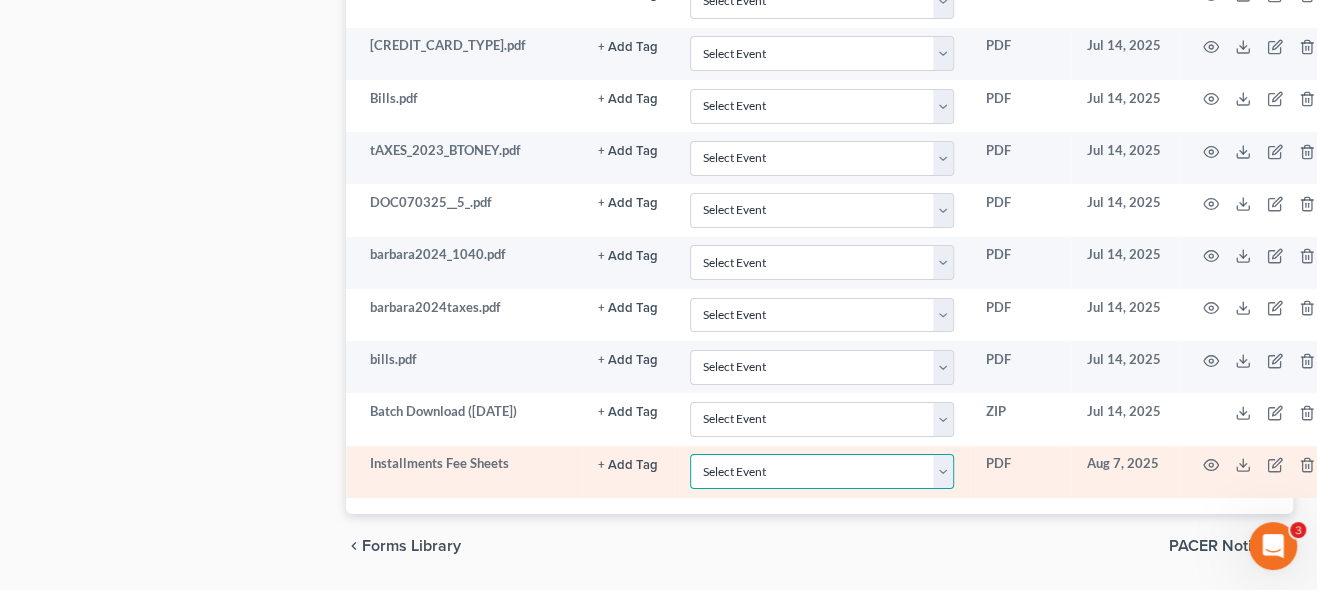 click on "Select Event 20 Largest Unsecured Creditors Amended Chapter 13 Plan Amended Creditor Matrix (Fee)- Only use when no separate amendment is being filed Amended Voluntary Petition Application to Pay Filing Fee in Installments Balance Sheet Cash Flow Statement Certificate Of Completion of Financial Management Course (or) Certificate of Debtor Education Certificate Of Mailing (BK) Certificate of Credit Counseling Chapter 11 Ballots Chapter 11 Case Management Summary Chapter 13 Plan (Original plan only) Debtor Repayment Plan (prepared by credit counselor) Declaration Declaration under Penalty of Perjury for Non-Individual Debtors Election to be Considered a Small Business Equity Security Holders Financial Reports - Chapter 11 Payment Advices Pro Bono Representation of Debtor Reaffirmation Agreement Reaffirmation Disclosure Statement SCHEDULES (original schedules, individual schedules or amended schedules) Schedule of Unpaid Debts Statement About Payment of Eviction Judgment Statement of Financial Affairs" at bounding box center [821, 471] 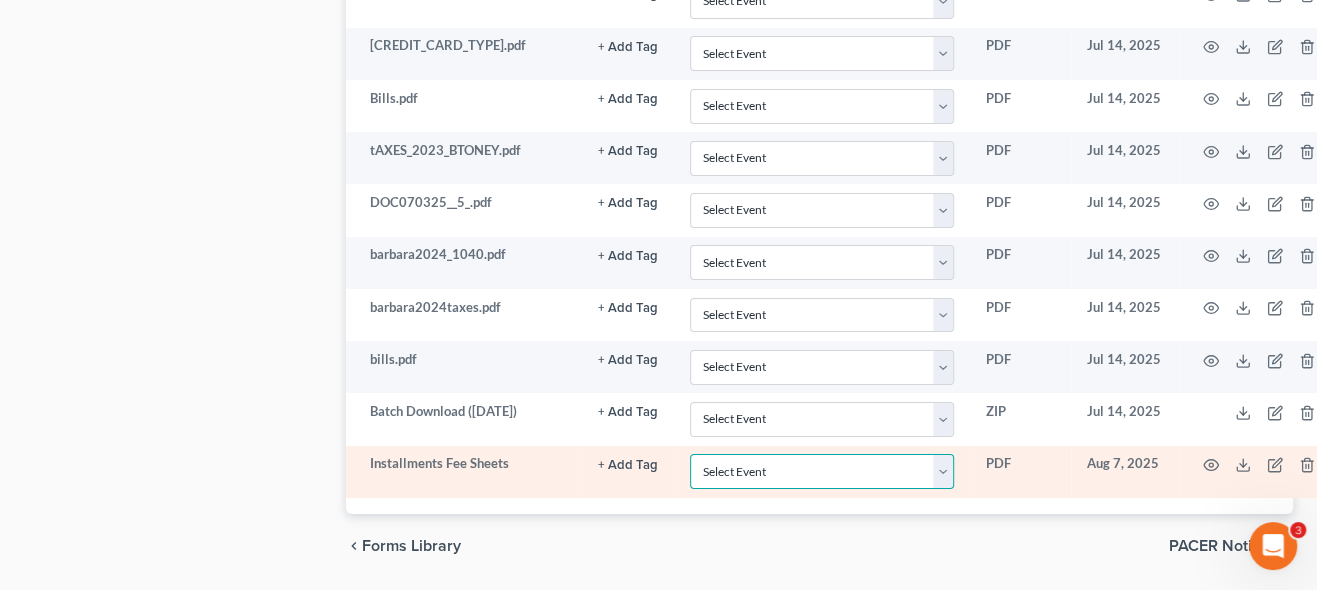 select on "4" 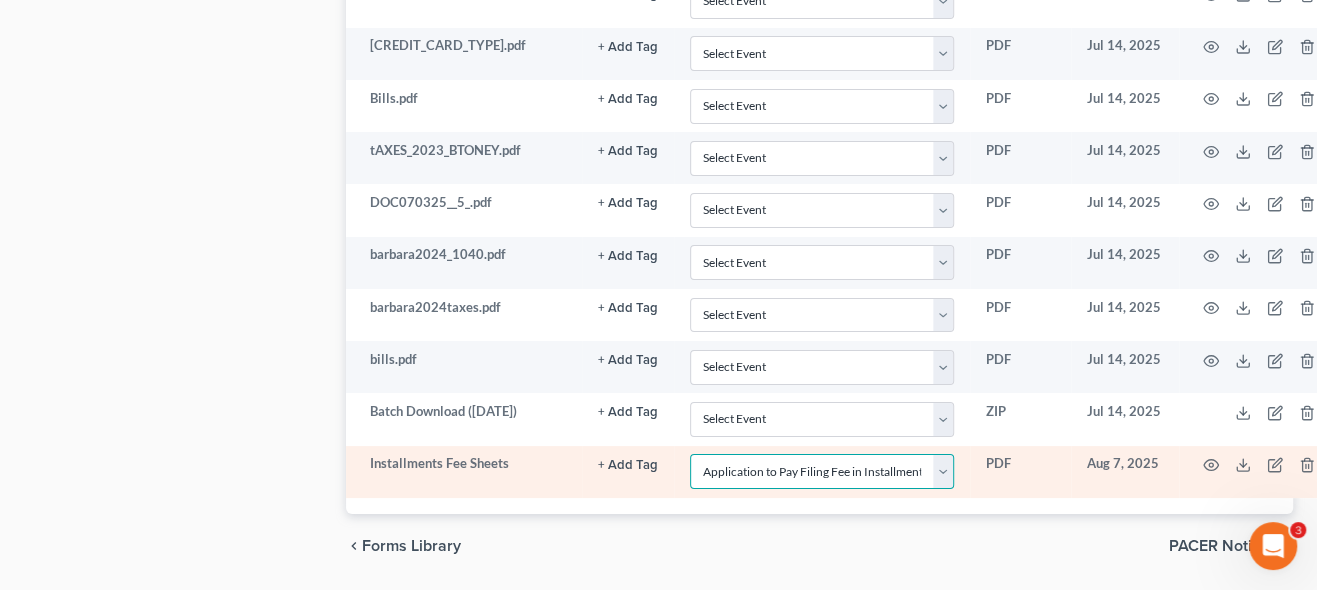 click on "Select Event 20 Largest Unsecured Creditors Amended Chapter 13 Plan Amended Creditor Matrix (Fee)- Only use when no separate amendment is being filed Amended Voluntary Petition Application to Pay Filing Fee in Installments Balance Sheet Cash Flow Statement Certificate Of Completion of Financial Management Course (or) Certificate of Debtor Education Certificate Of Mailing (BK) Certificate of Credit Counseling Chapter 11 Ballots Chapter 11 Case Management Summary Chapter 13 Plan (Original plan only) Debtor Repayment Plan (prepared by credit counselor) Declaration Declaration under Penalty of Perjury for Non-Individual Debtors Election to be Considered a Small Business Equity Security Holders Financial Reports - Chapter 11 Payment Advices Pro Bono Representation of Debtor Reaffirmation Agreement Reaffirmation Disclosure Statement SCHEDULES (original schedules, individual schedules or amended schedules) Schedule of Unpaid Debts Statement About Payment of Eviction Judgment Statement of Financial Affairs" at bounding box center [821, 471] 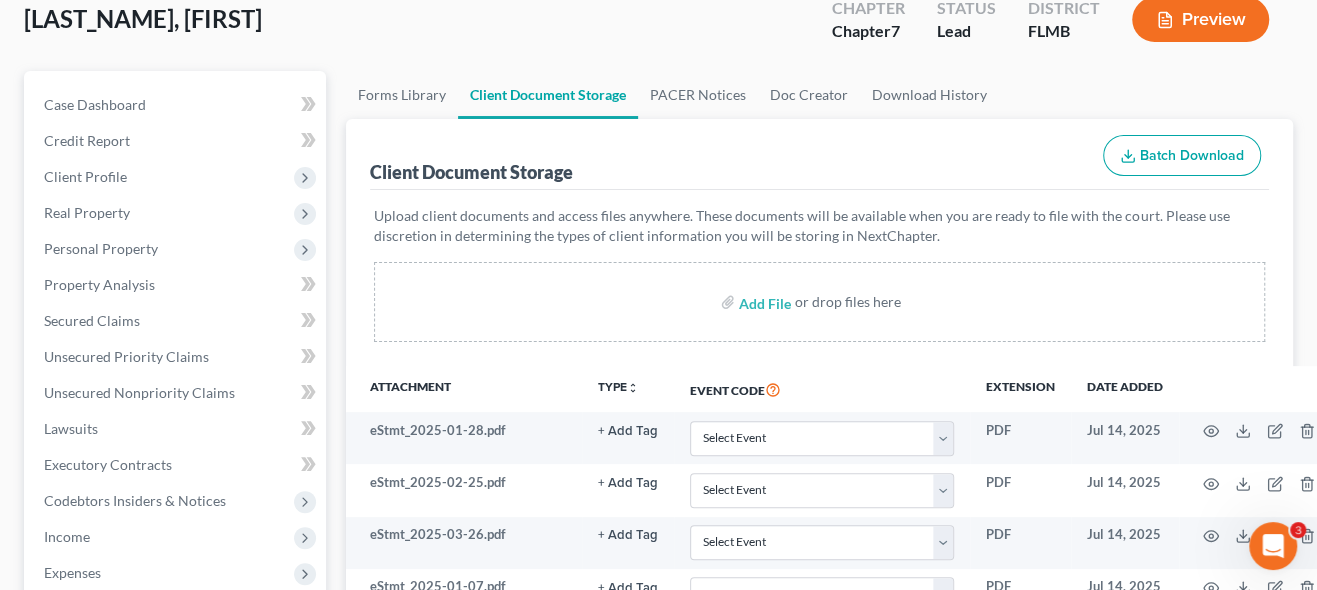 scroll, scrollTop: 182, scrollLeft: 0, axis: vertical 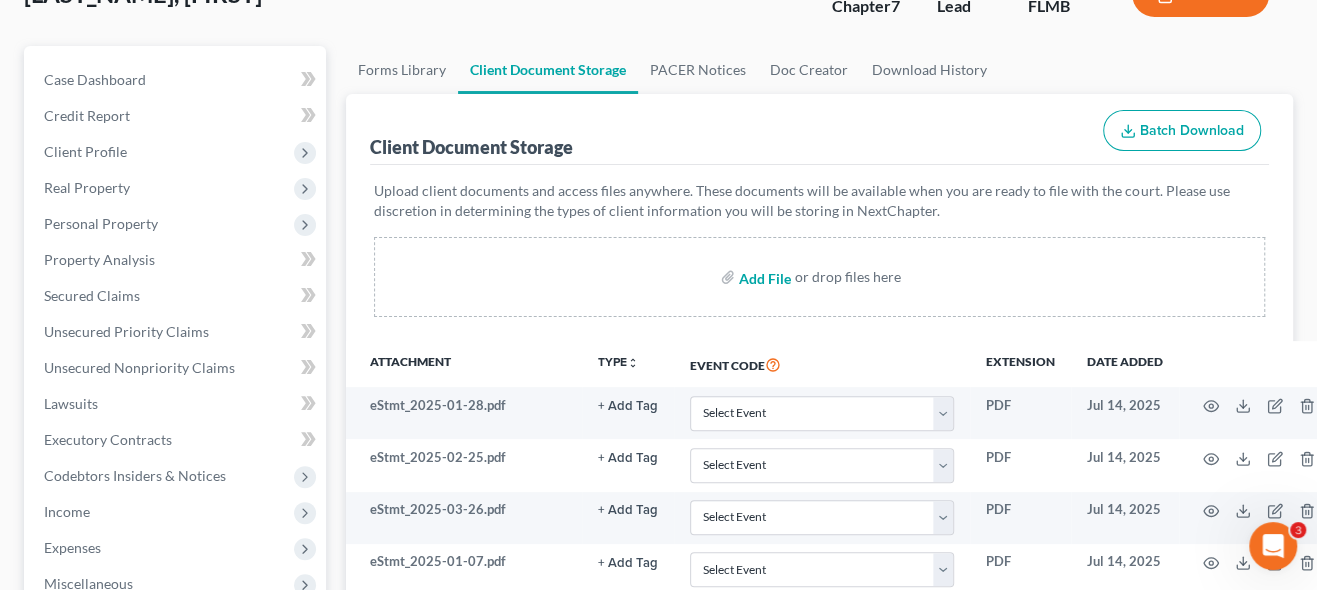 click at bounding box center [763, 277] 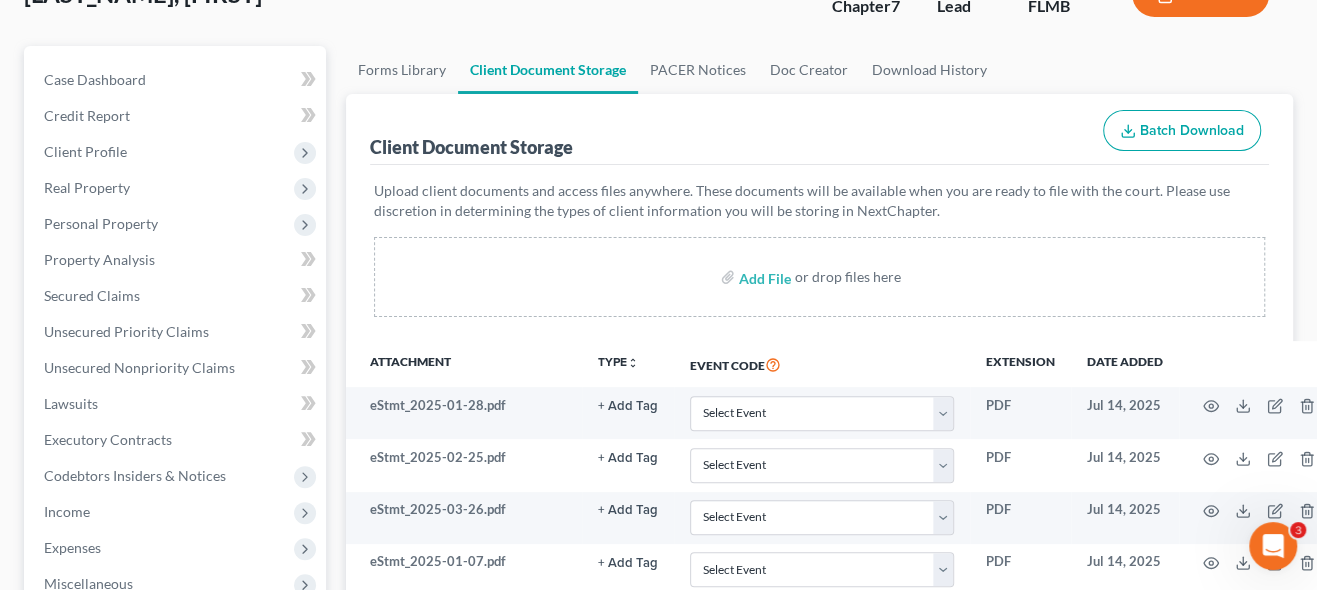 select on "4" 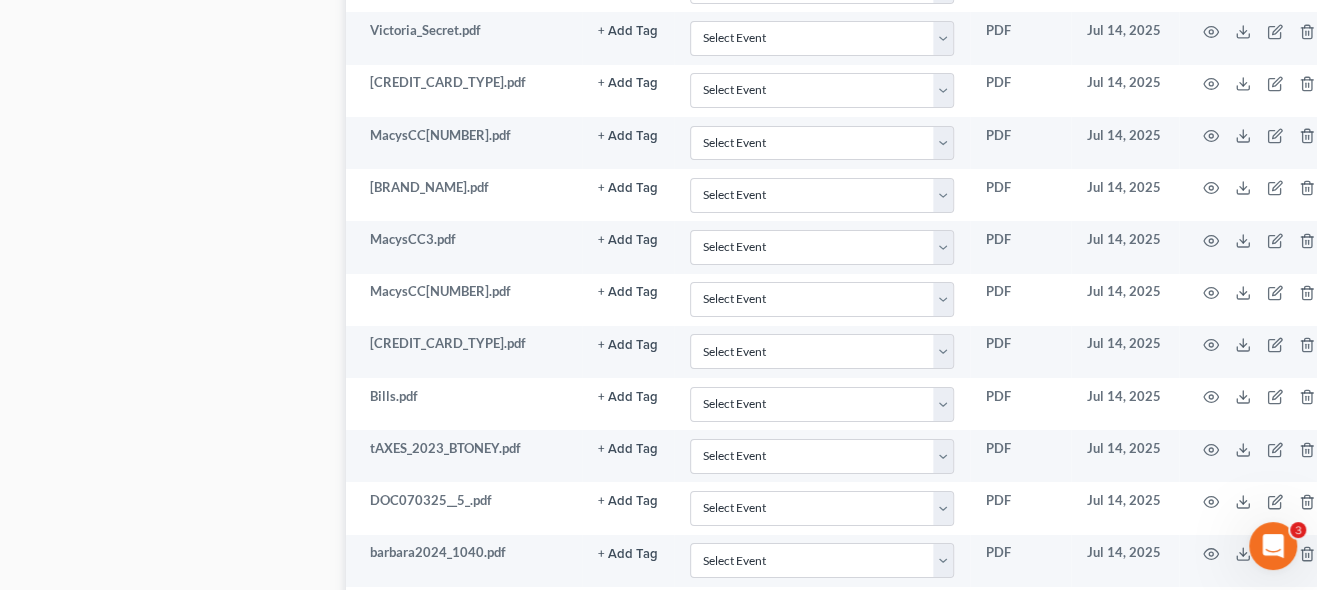 scroll, scrollTop: 4584, scrollLeft: 0, axis: vertical 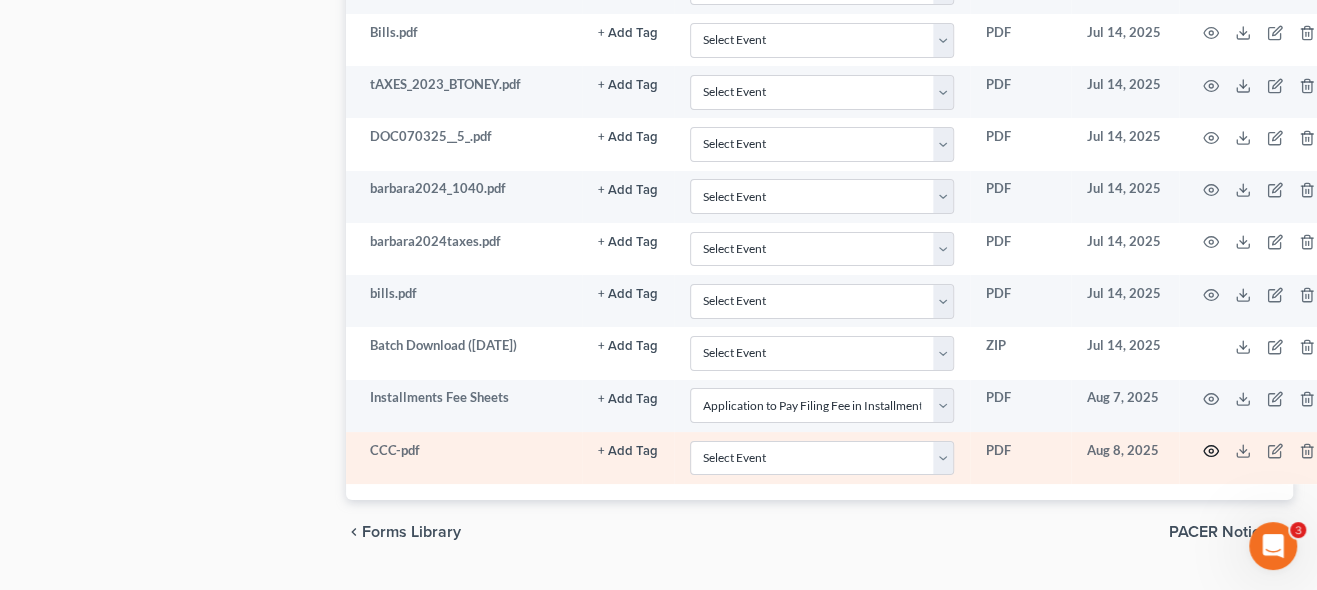 click 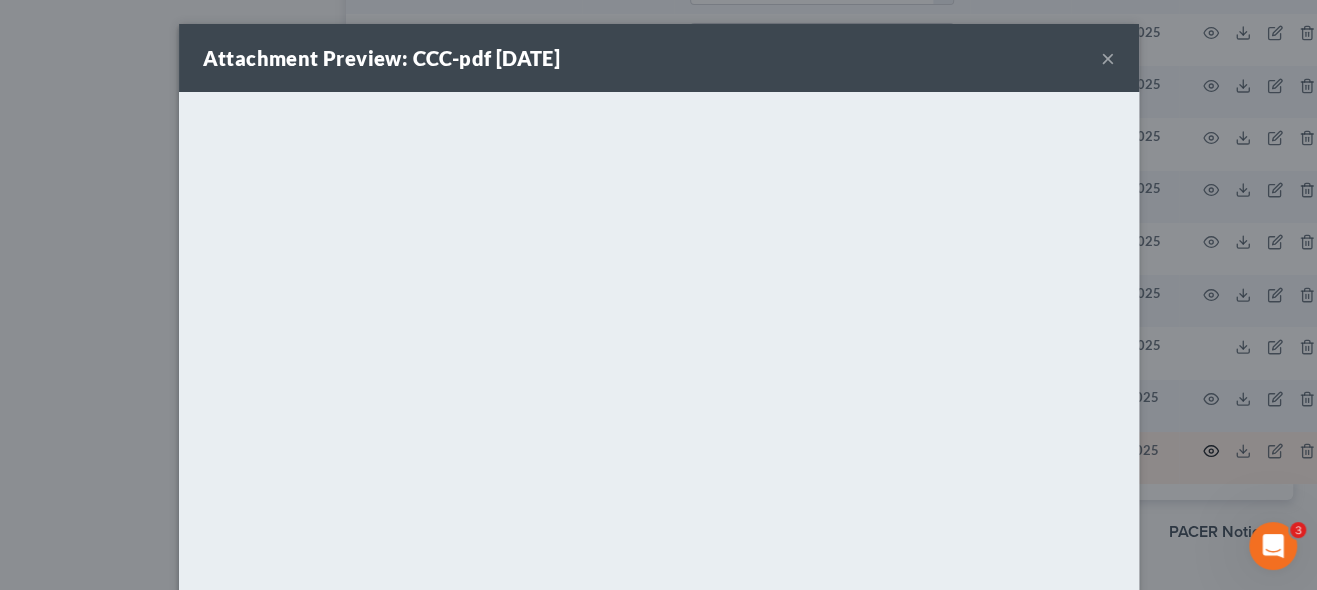scroll, scrollTop: 4570, scrollLeft: 0, axis: vertical 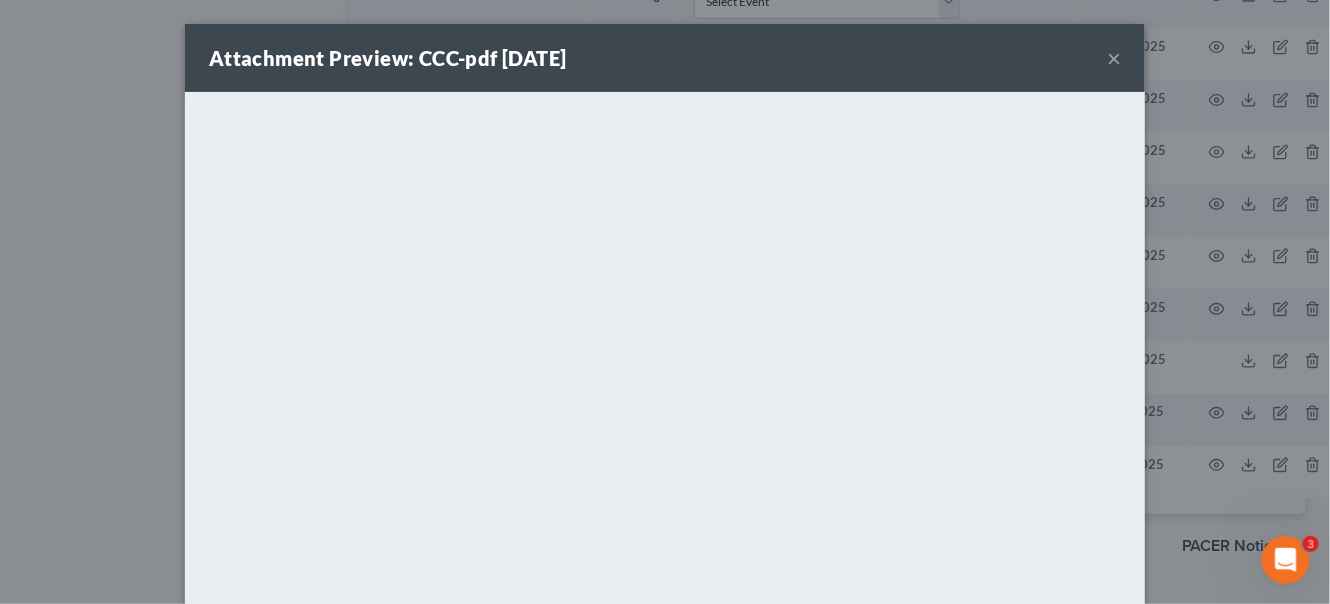 click on "×" at bounding box center (1114, 58) 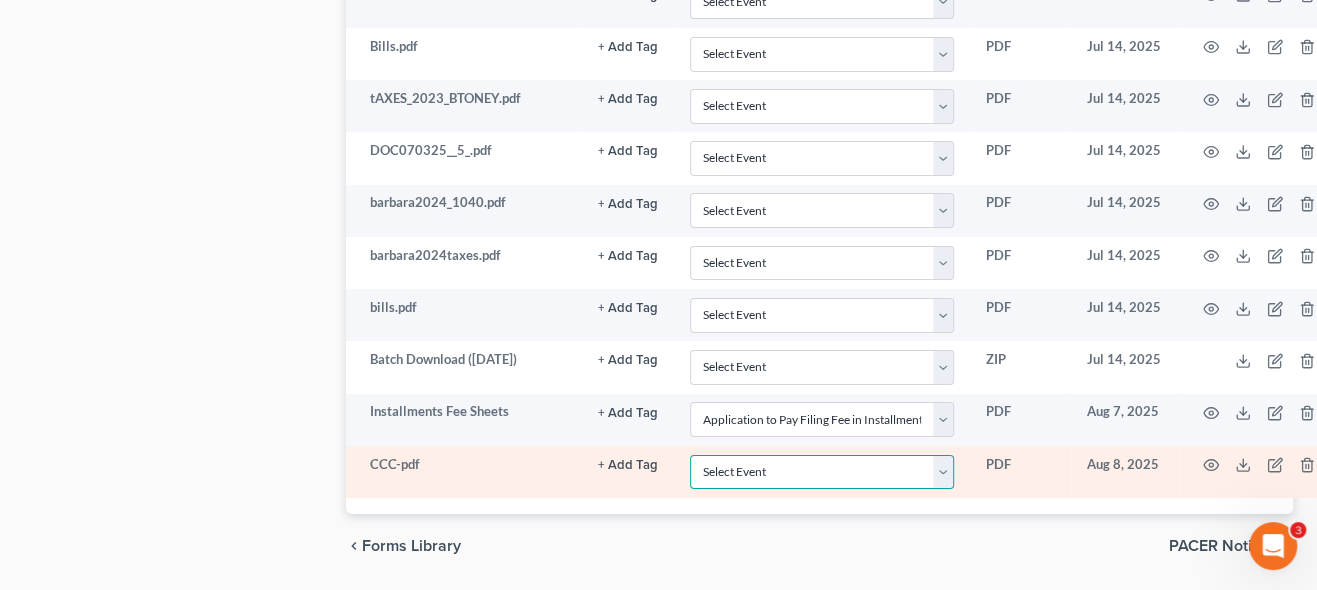 click on "Select Event 20 Largest Unsecured Creditors Amended Chapter 13 Plan Amended Creditor Matrix (Fee)- Only use when no separate amendment is being filed Amended Voluntary Petition Application to Pay Filing Fee in Installments Balance Sheet Cash Flow Statement Certificate Of Completion of Financial Management Course (or) Certificate of Debtor Education Certificate Of Mailing (BK) Certificate of Credit Counseling Chapter 11 Ballots Chapter 11 Case Management Summary Chapter 13 Plan (Original plan only) Debtor Repayment Plan (prepared by credit counselor) Declaration Declaration under Penalty of Perjury for Non-Individual Debtors Election to be Considered a Small Business Equity Security Holders Financial Reports - Chapter 11 Payment Advices Pro Bono Representation of Debtor Reaffirmation Agreement Reaffirmation Disclosure Statement SCHEDULES (original schedules, individual schedules or amended schedules) Schedule of Unpaid Debts Statement About Payment of Eviction Judgment Statement of Financial Affairs" at bounding box center [821, 472] 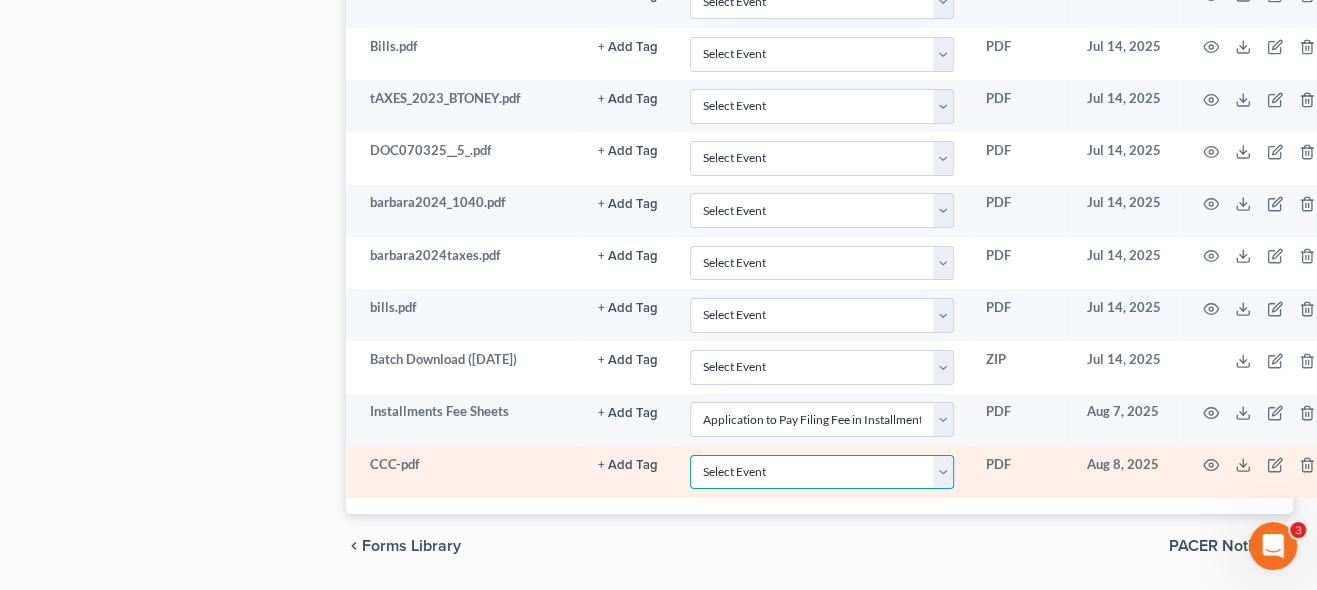 select on "9" 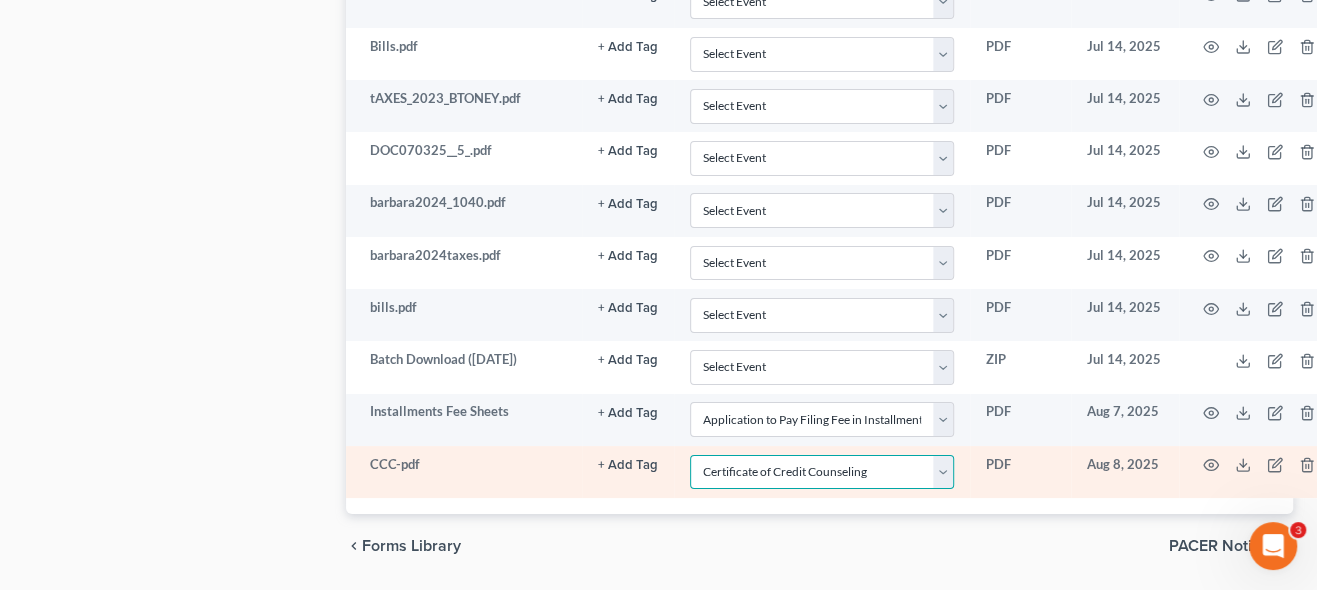 click on "Select Event 20 Largest Unsecured Creditors Amended Chapter 13 Plan Amended Creditor Matrix (Fee)- Only use when no separate amendment is being filed Amended Voluntary Petition Application to Pay Filing Fee in Installments Balance Sheet Cash Flow Statement Certificate Of Completion of Financial Management Course (or) Certificate of Debtor Education Certificate Of Mailing (BK) Certificate of Credit Counseling Chapter 11 Ballots Chapter 11 Case Management Summary Chapter 13 Plan (Original plan only) Debtor Repayment Plan (prepared by credit counselor) Declaration Declaration under Penalty of Perjury for Non-Individual Debtors Election to be Considered a Small Business Equity Security Holders Financial Reports - Chapter 11 Payment Advices Pro Bono Representation of Debtor Reaffirmation Agreement Reaffirmation Disclosure Statement SCHEDULES (original schedules, individual schedules or amended schedules) Schedule of Unpaid Debts Statement About Payment of Eviction Judgment Statement of Financial Affairs" at bounding box center (821, 472) 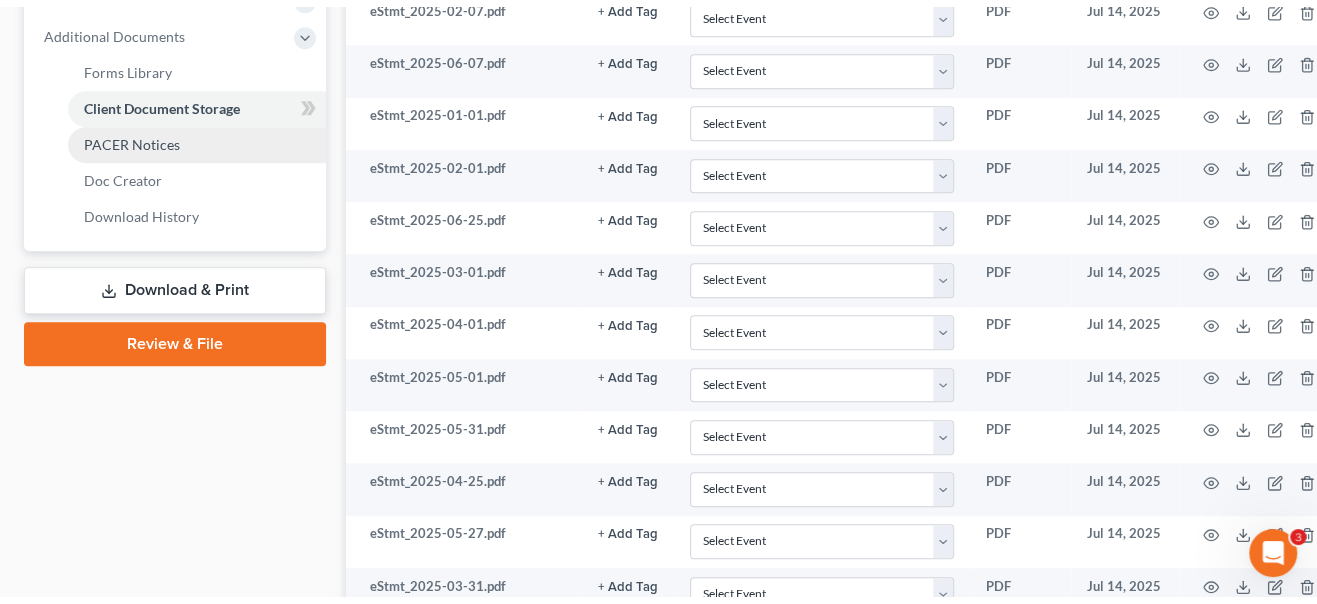 scroll, scrollTop: 661, scrollLeft: 0, axis: vertical 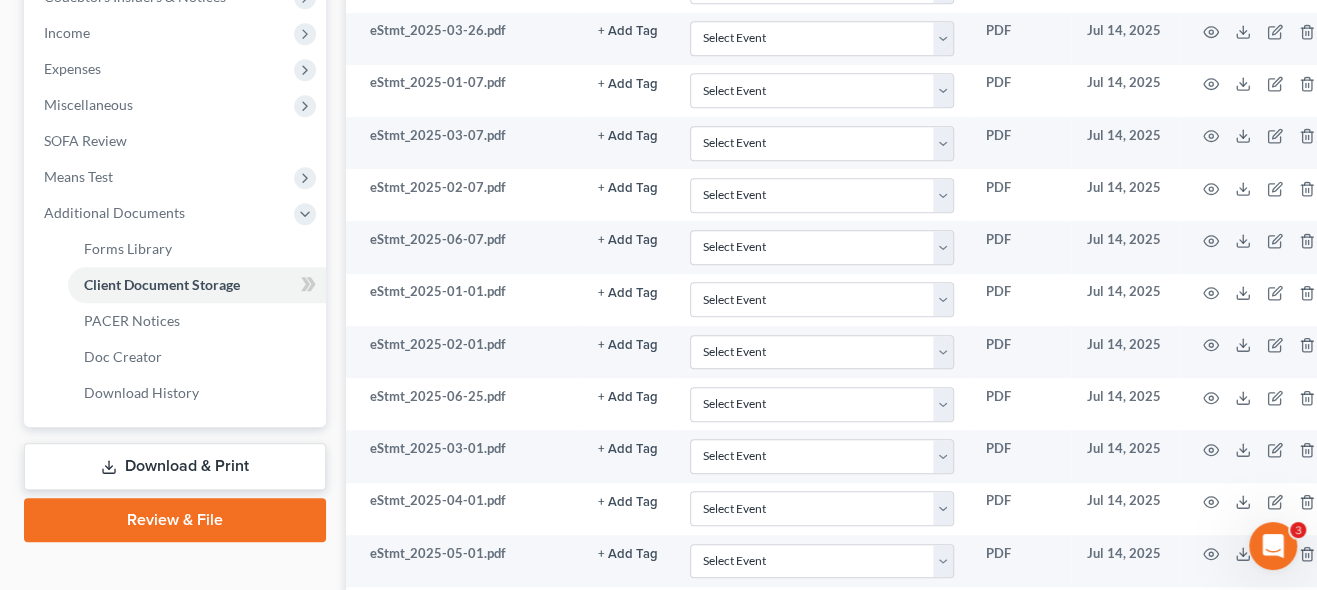 click on "Review & File" at bounding box center [175, 520] 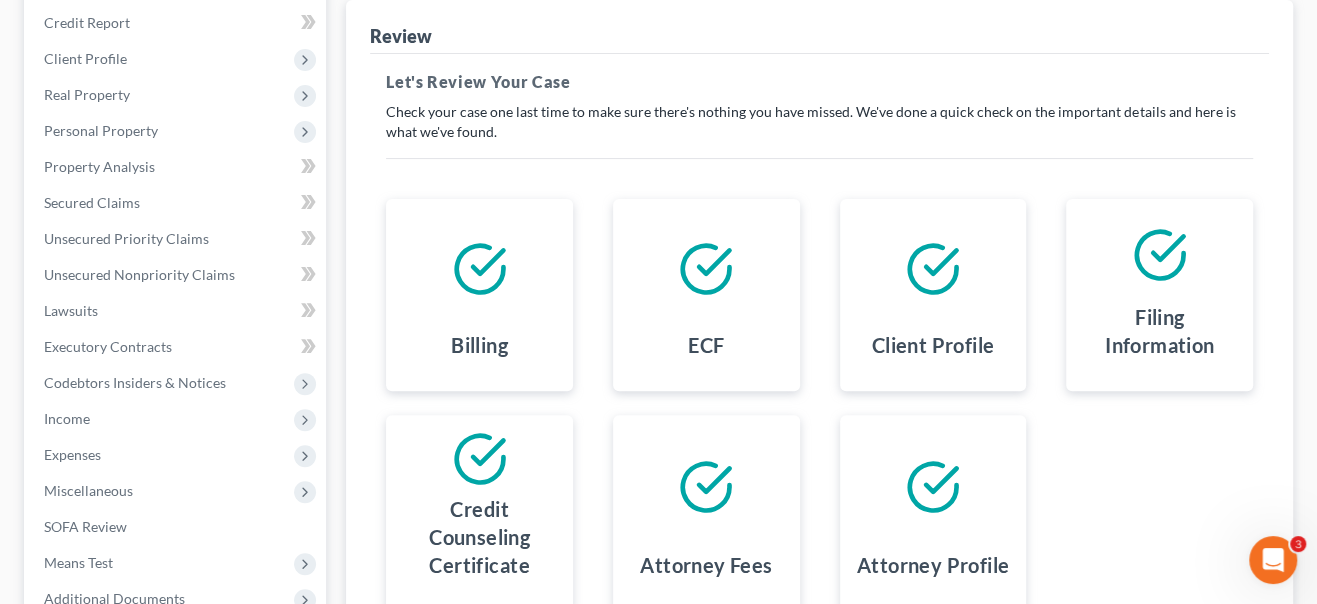 scroll, scrollTop: 37, scrollLeft: 0, axis: vertical 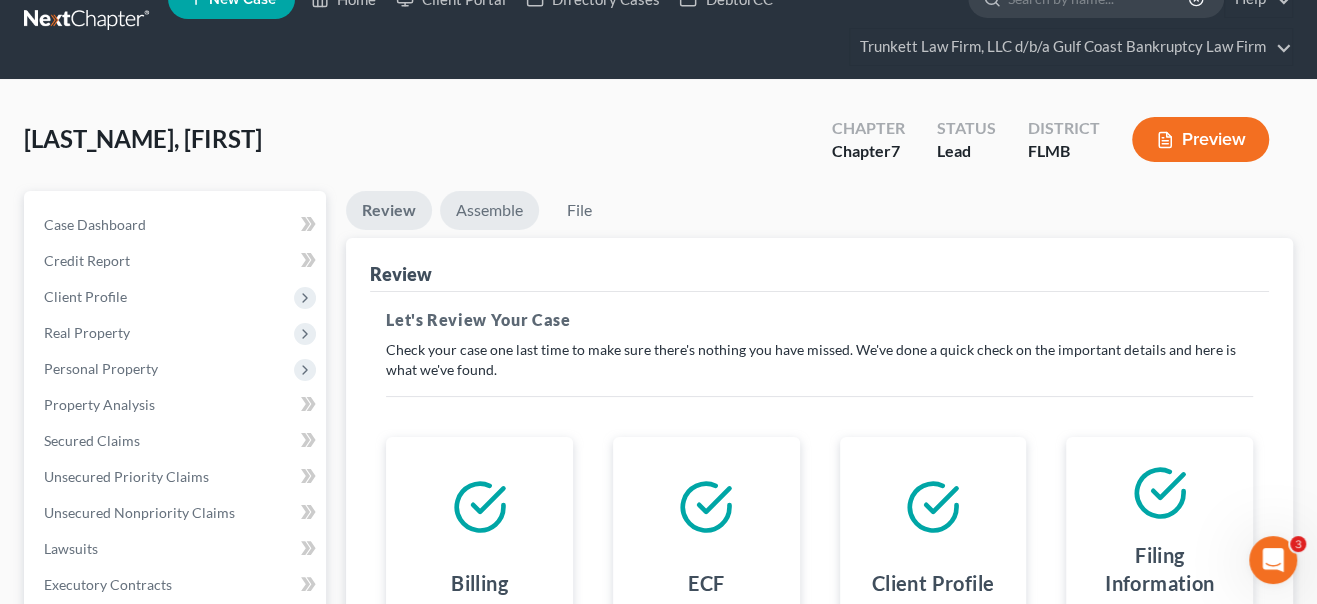 click on "Assemble" at bounding box center [489, 210] 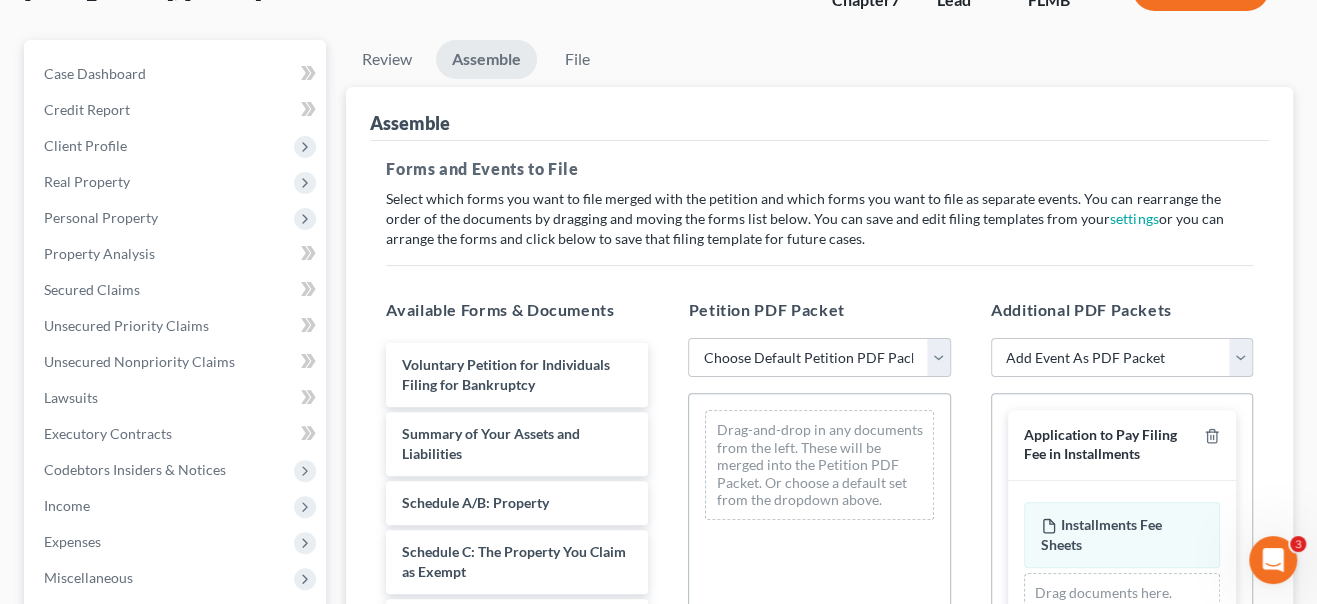 scroll, scrollTop: 218, scrollLeft: 0, axis: vertical 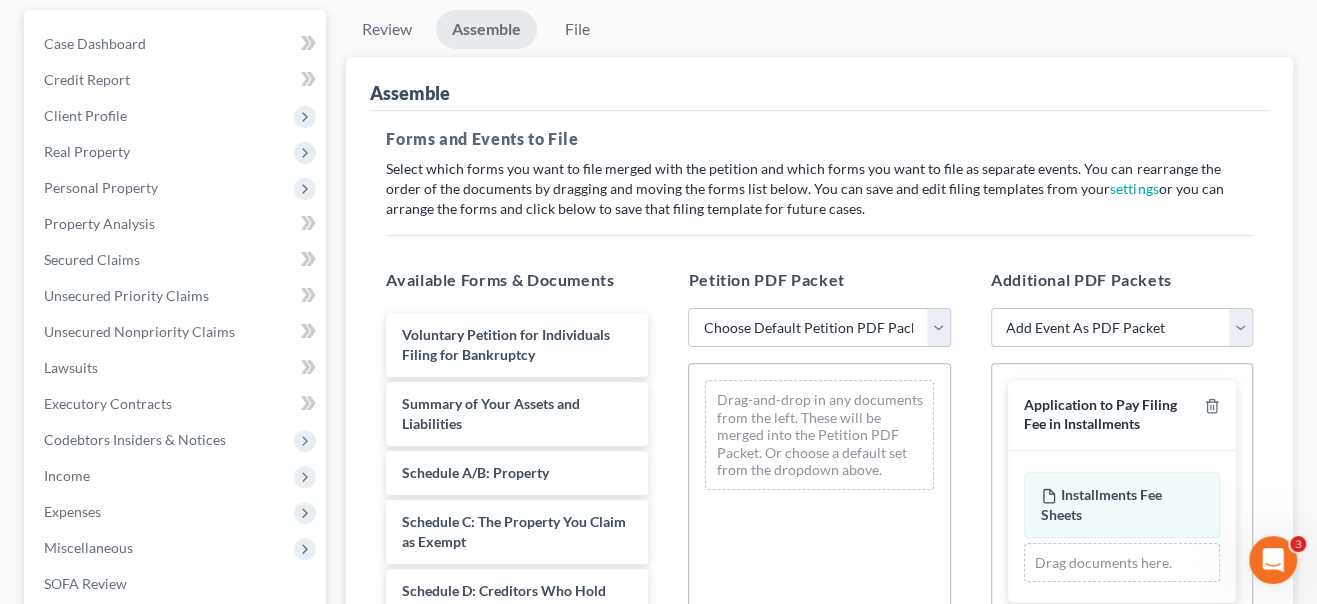 click on "Choose Default Petition PDF Packet Complete Bankruptcy Petition (all forms and schedules) Emergency Filing (Voluntary Petition and Creditor List Only)" at bounding box center [819, 328] 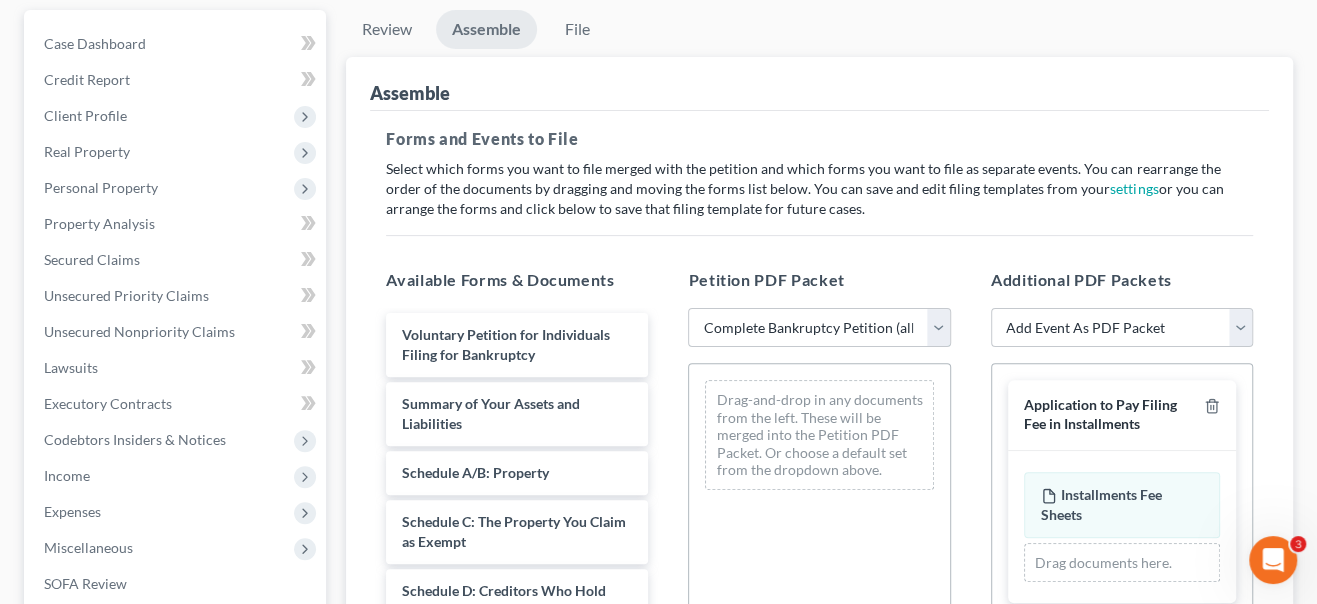 click on "Choose Default Petition PDF Packet Complete Bankruptcy Petition (all forms and schedules) Emergency Filing (Voluntary Petition and Creditor List Only)" at bounding box center (819, 328) 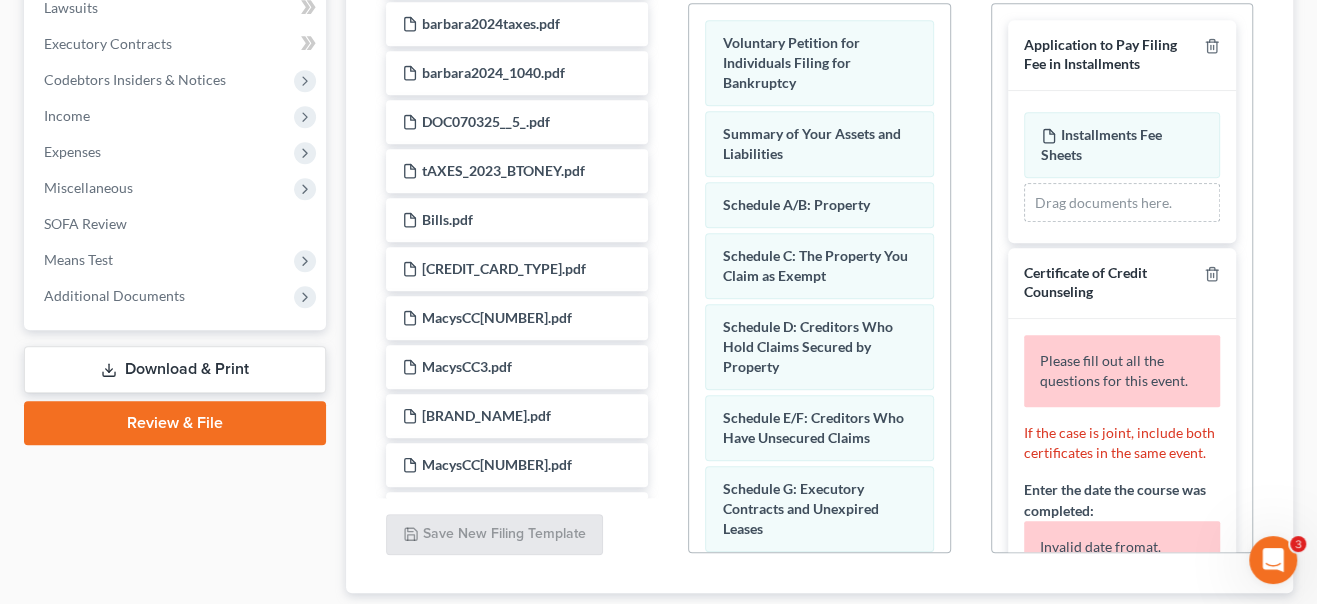 scroll, scrollTop: 582, scrollLeft: 0, axis: vertical 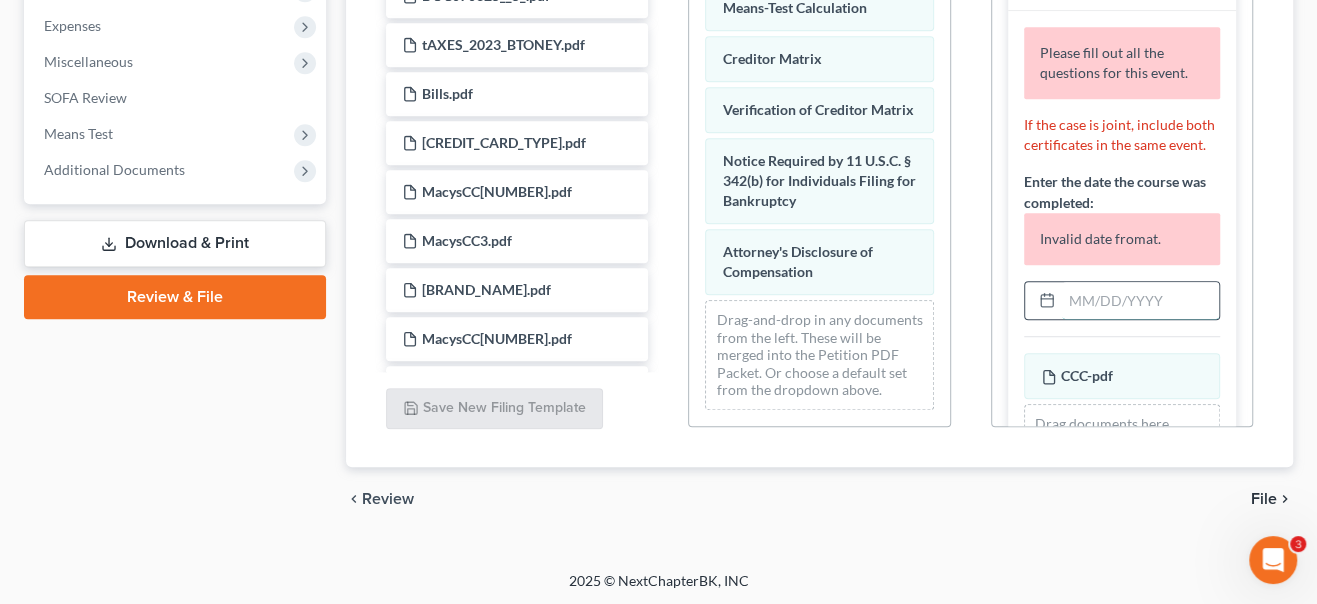 click at bounding box center (1140, 301) 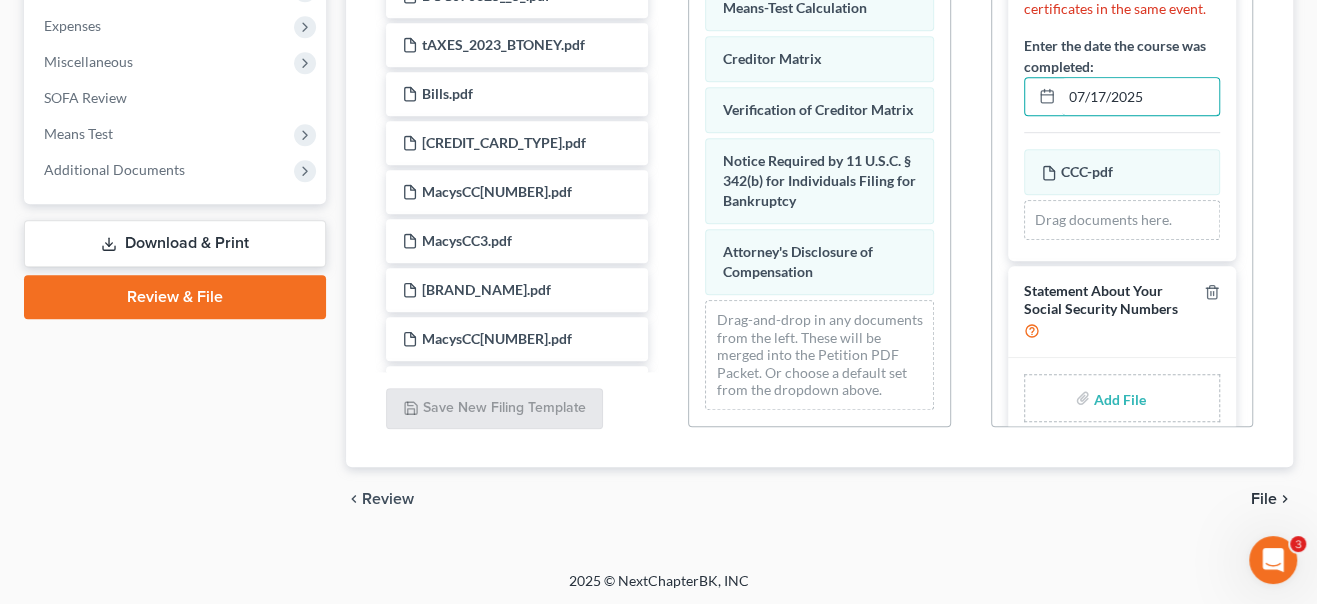 scroll, scrollTop: 271, scrollLeft: 0, axis: vertical 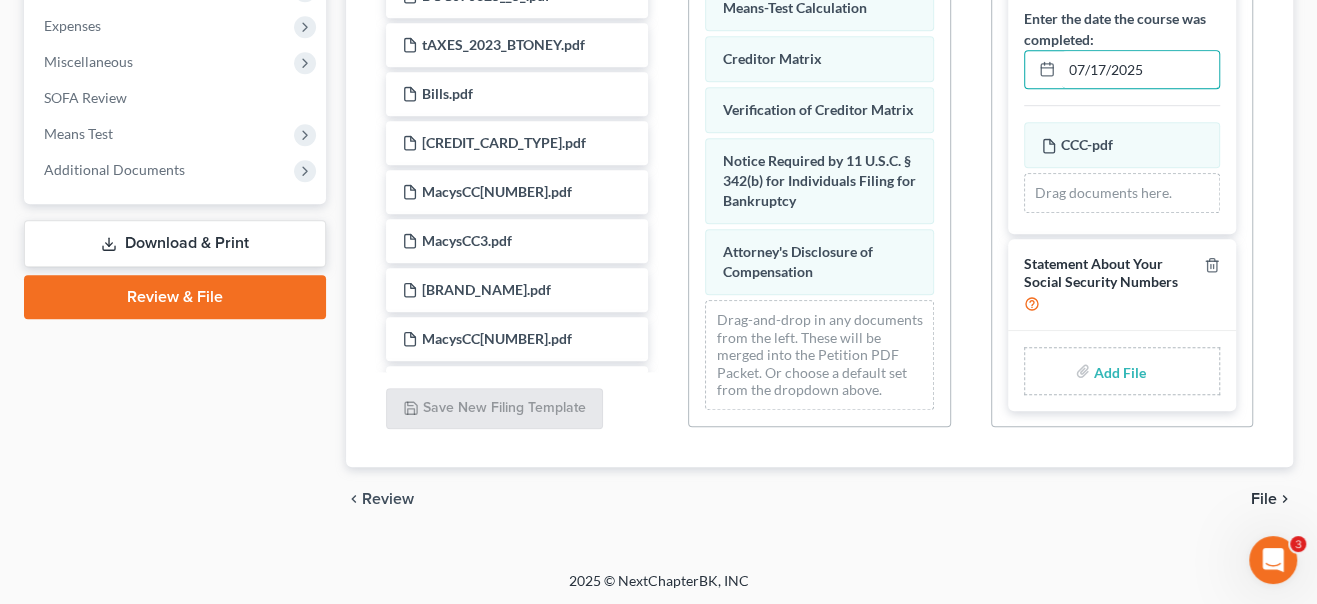 type on "07/17/2025" 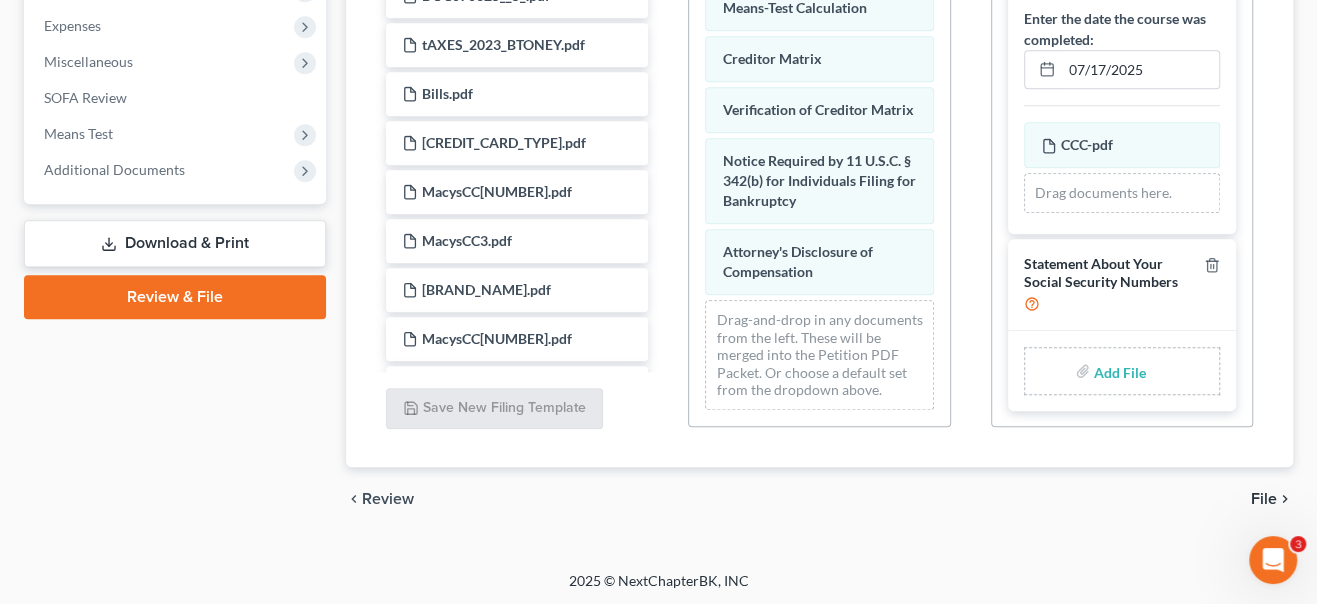 click at bounding box center (1118, 371) 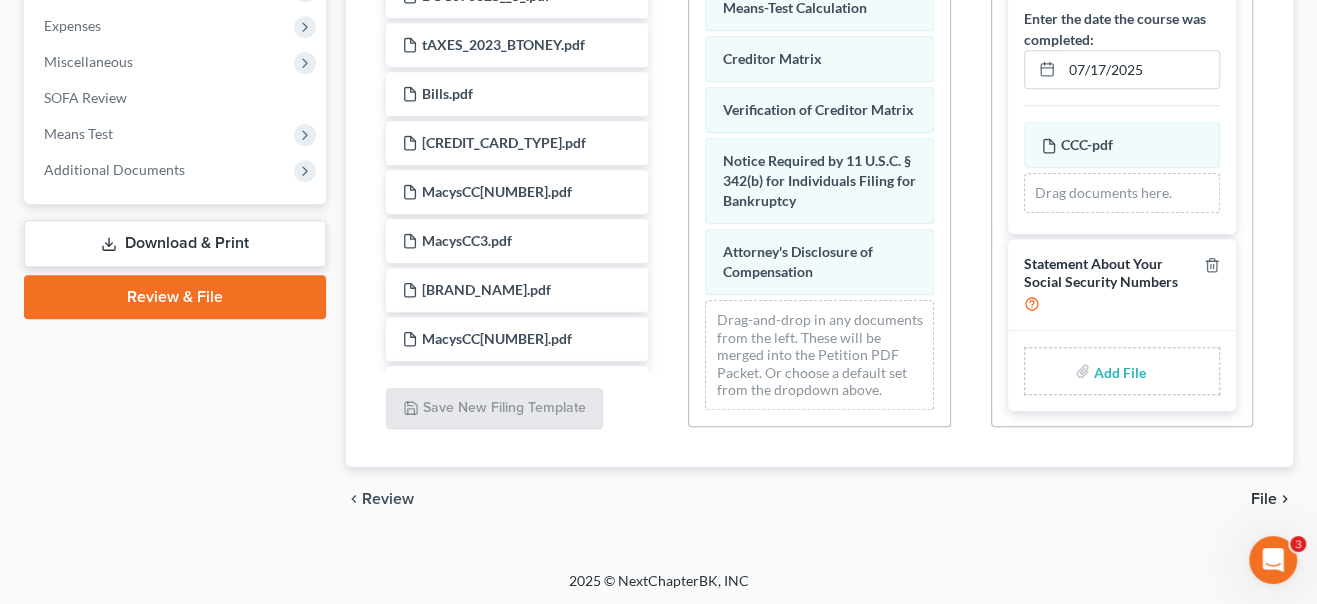 type on "C:\fakepath\STATEMENT OF SOCIAL SECURITY.pdf" 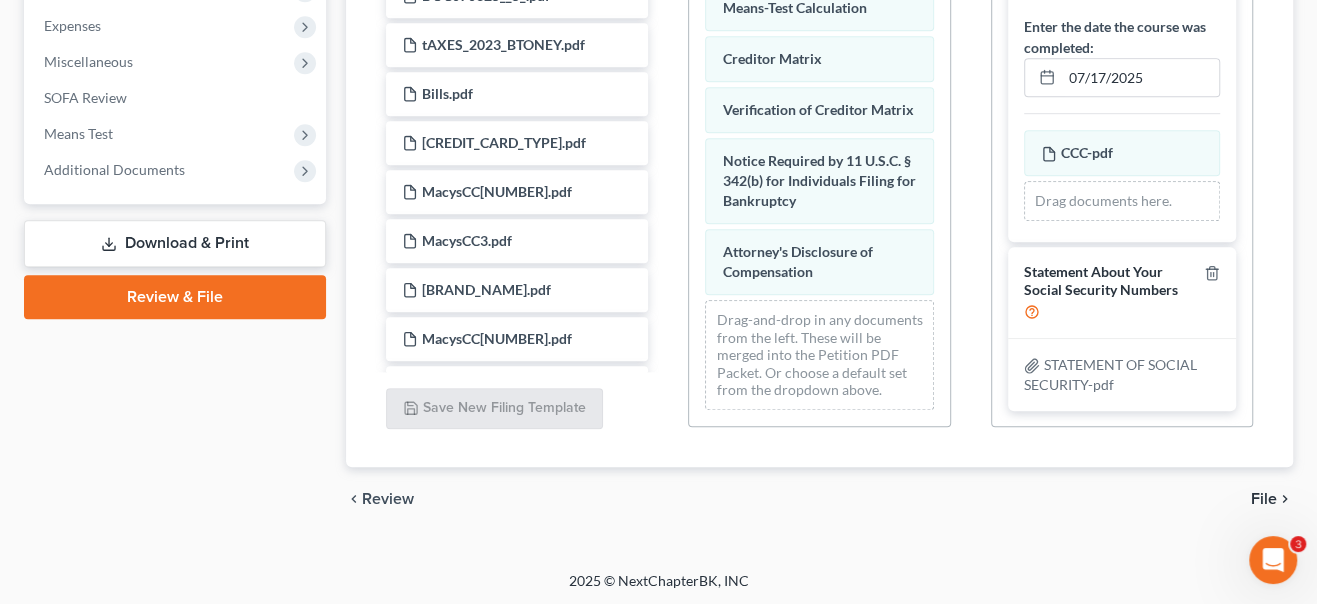 scroll, scrollTop: 263, scrollLeft: 0, axis: vertical 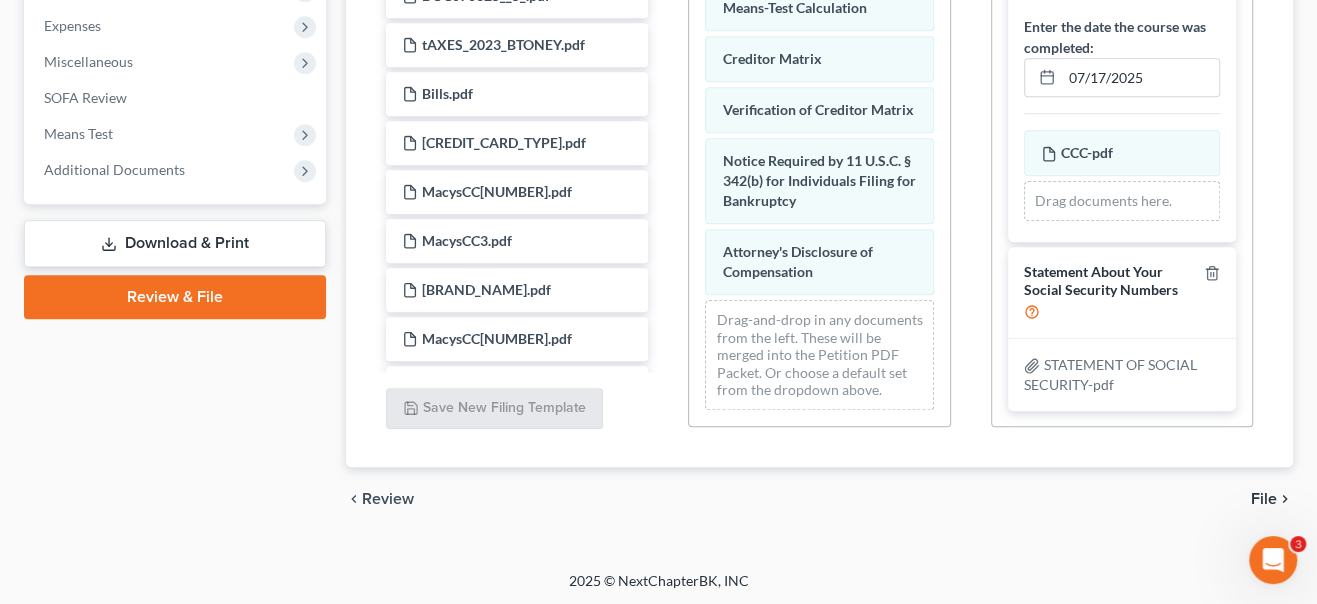 click on "File" at bounding box center [1264, 499] 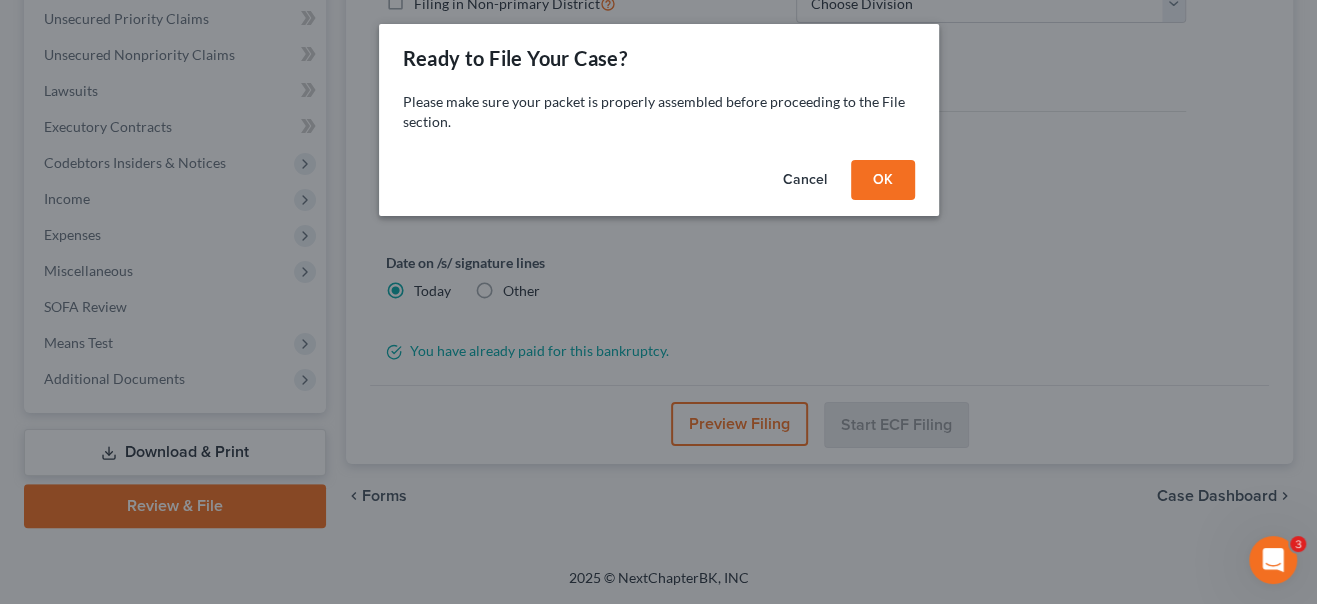 scroll, scrollTop: 491, scrollLeft: 0, axis: vertical 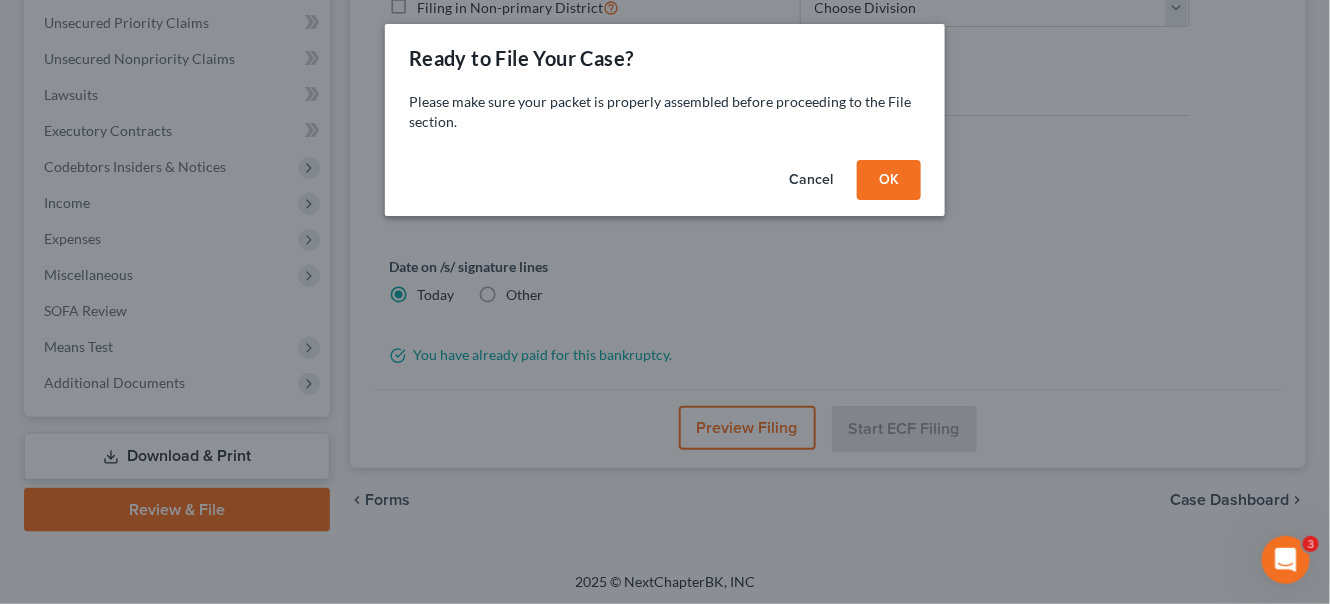 click on "OK" at bounding box center [889, 180] 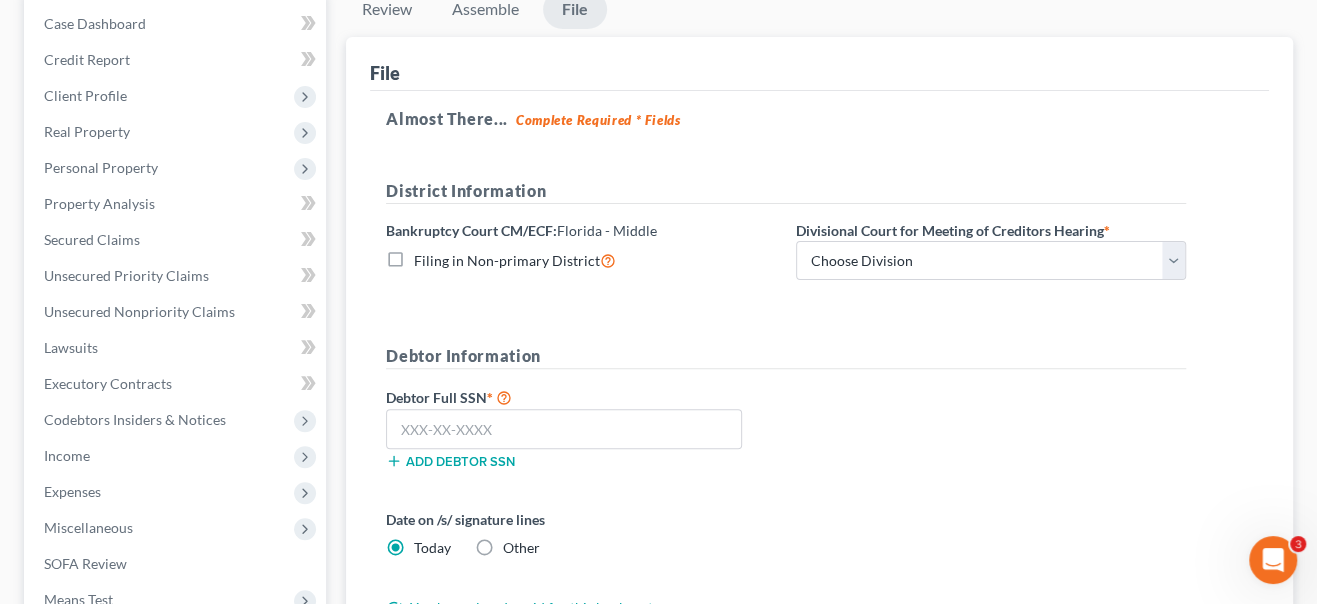 scroll, scrollTop: 218, scrollLeft: 0, axis: vertical 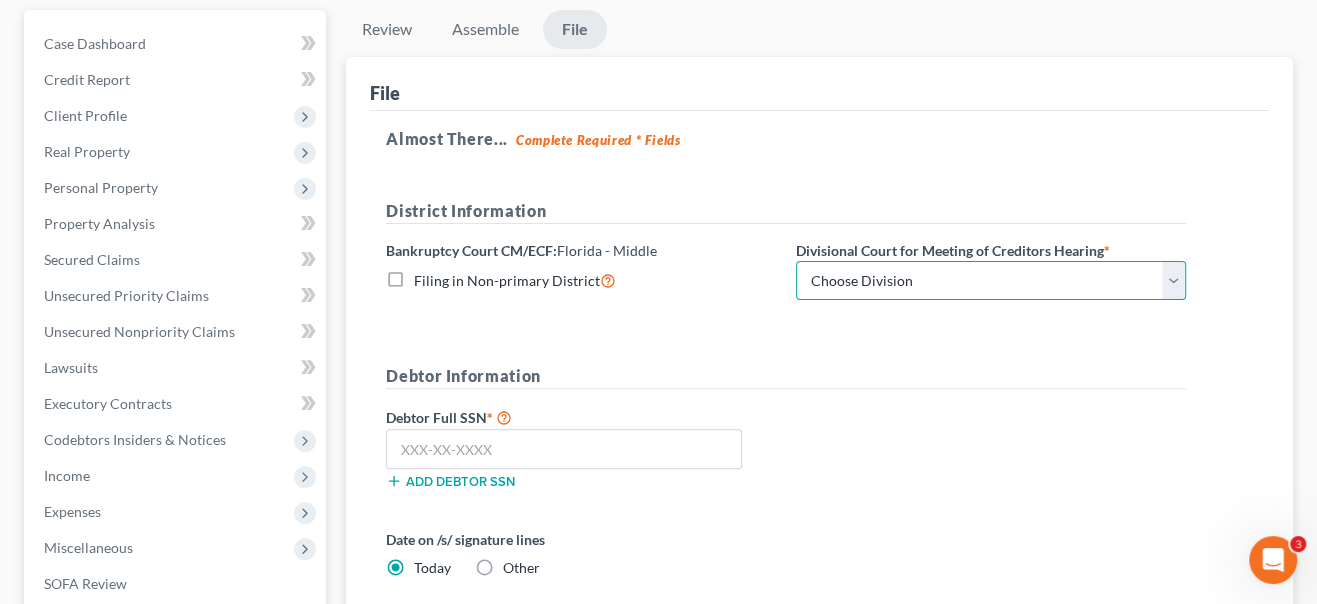 click on "Choose Division Fort Myers Jacksonville Orlando Tampa" at bounding box center (991, 281) 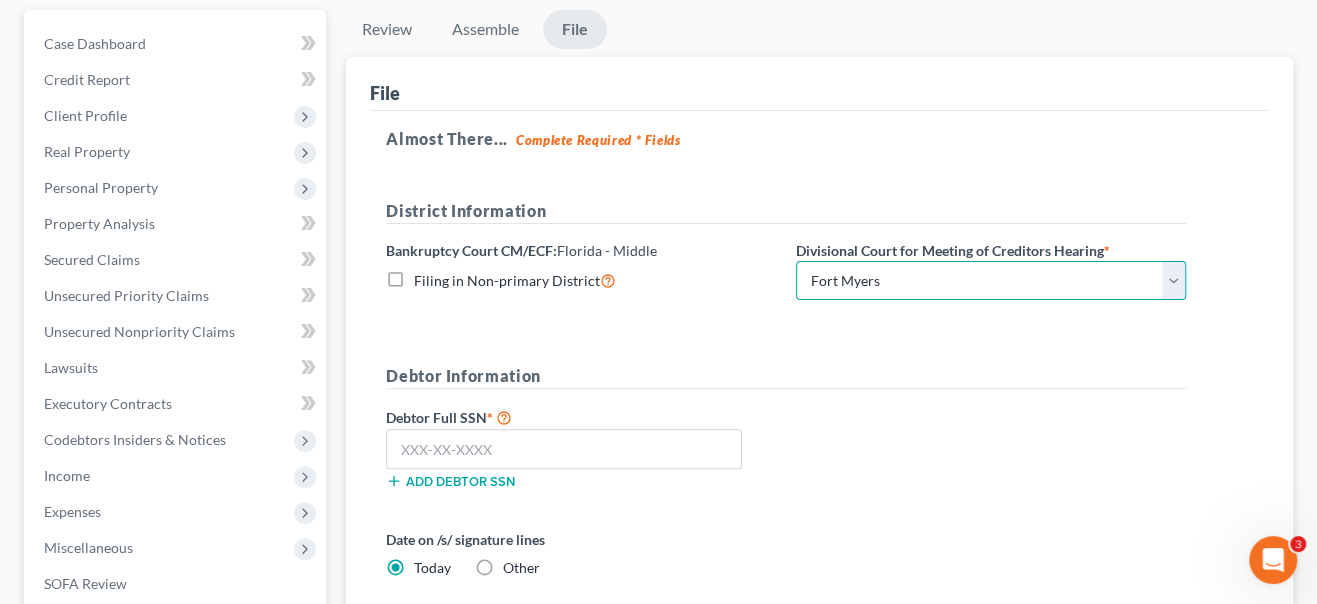 click on "Choose Division Fort Myers Jacksonville Orlando Tampa" at bounding box center [991, 281] 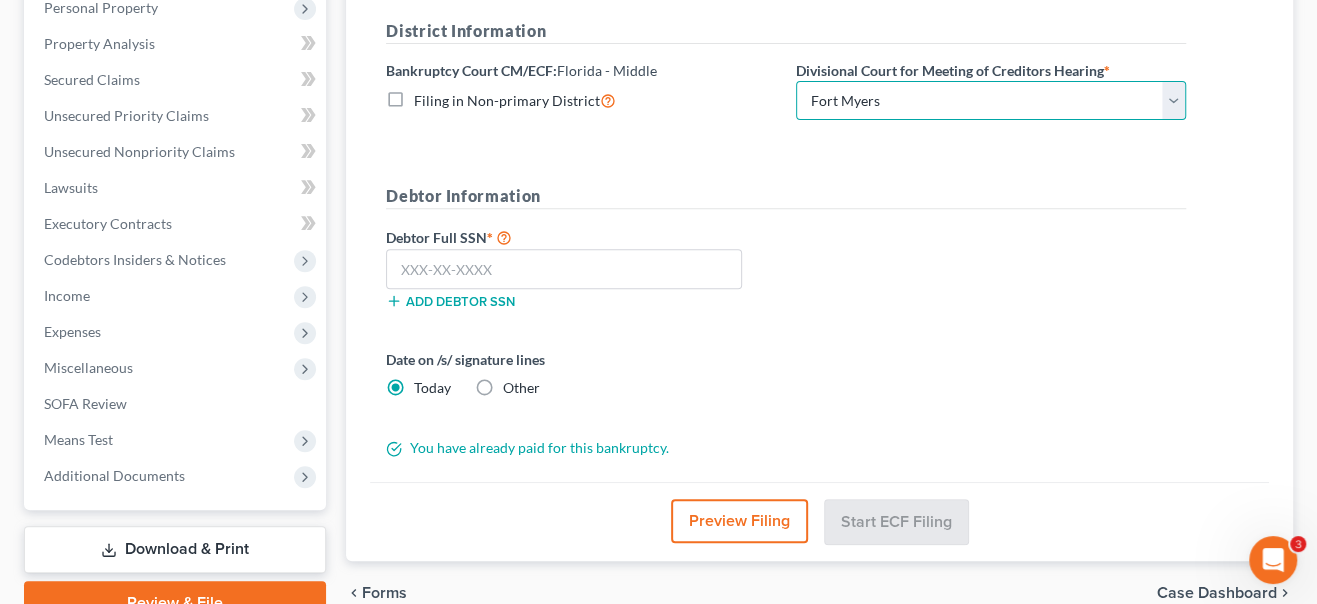 scroll, scrollTop: 401, scrollLeft: 0, axis: vertical 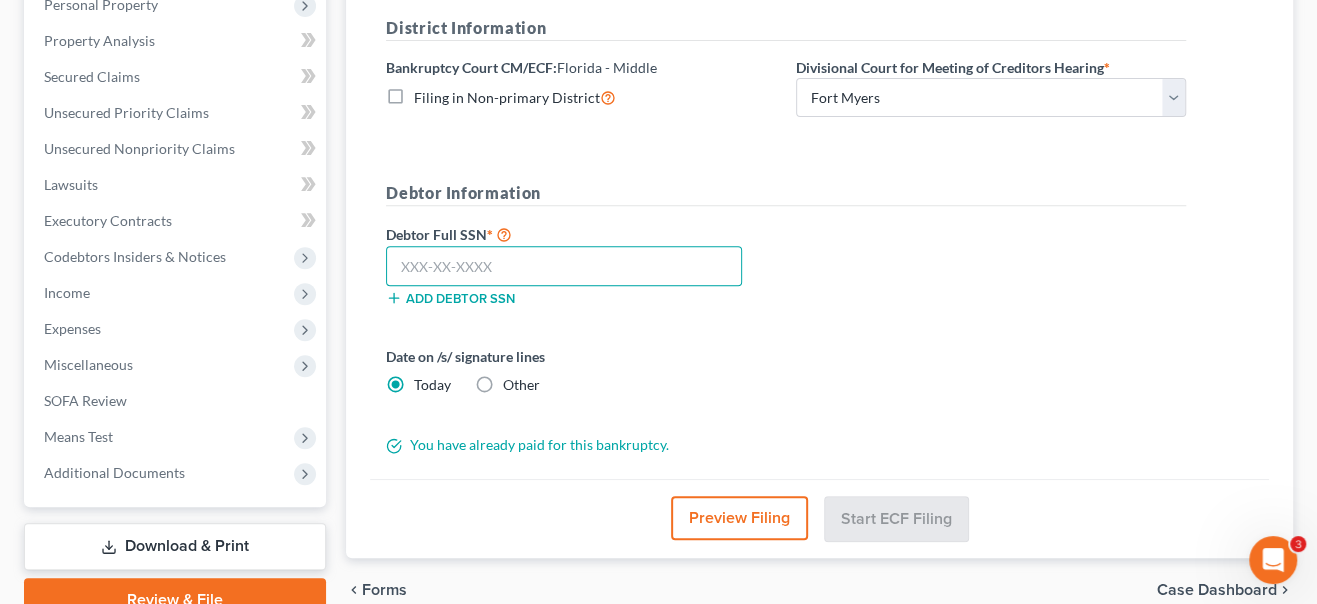 click at bounding box center [564, 266] 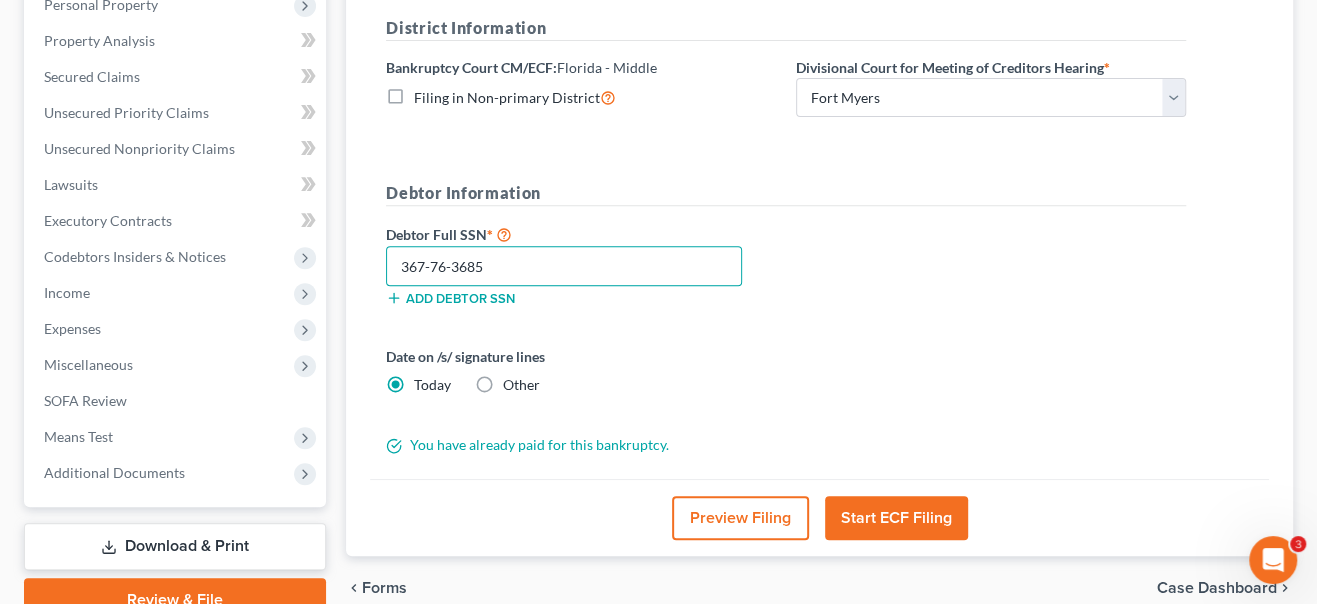 type on "367-76-3685" 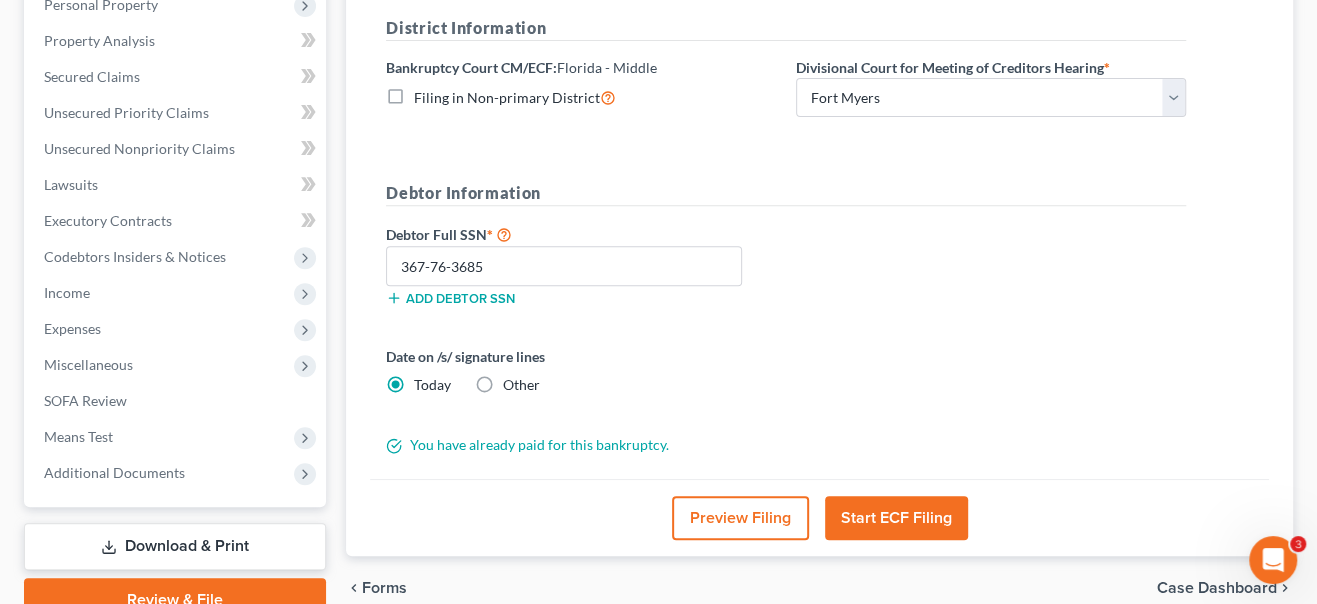 click on "Other" at bounding box center (521, 385) 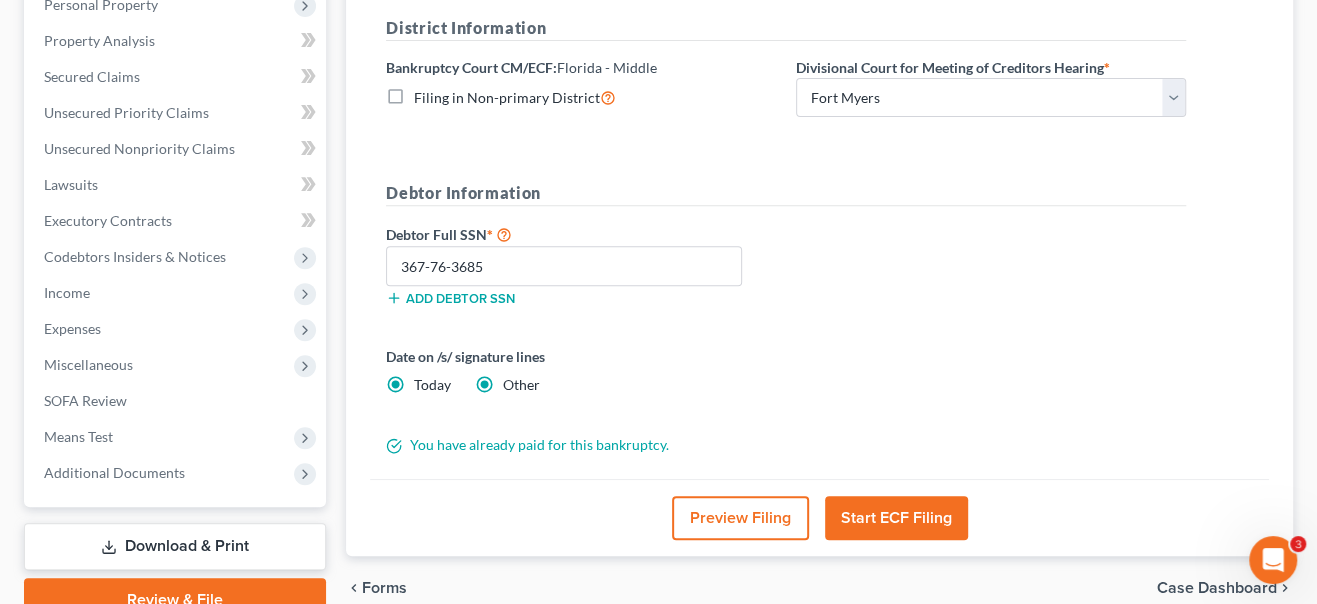 radio on "false" 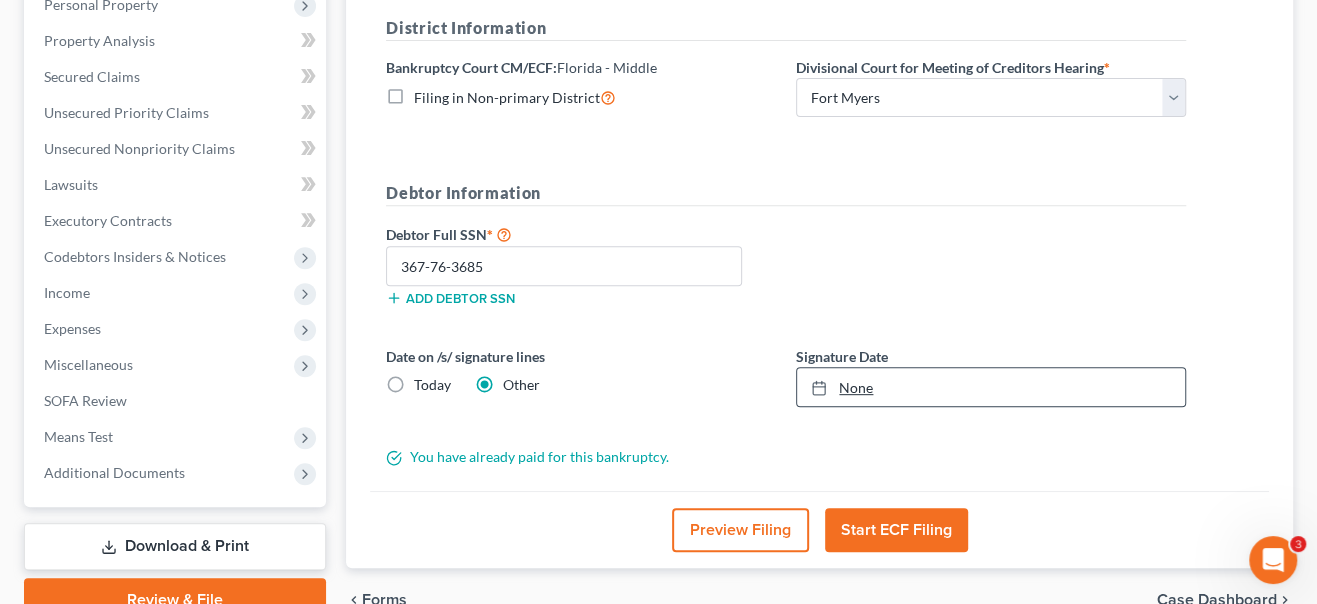 click on "None" at bounding box center [991, 387] 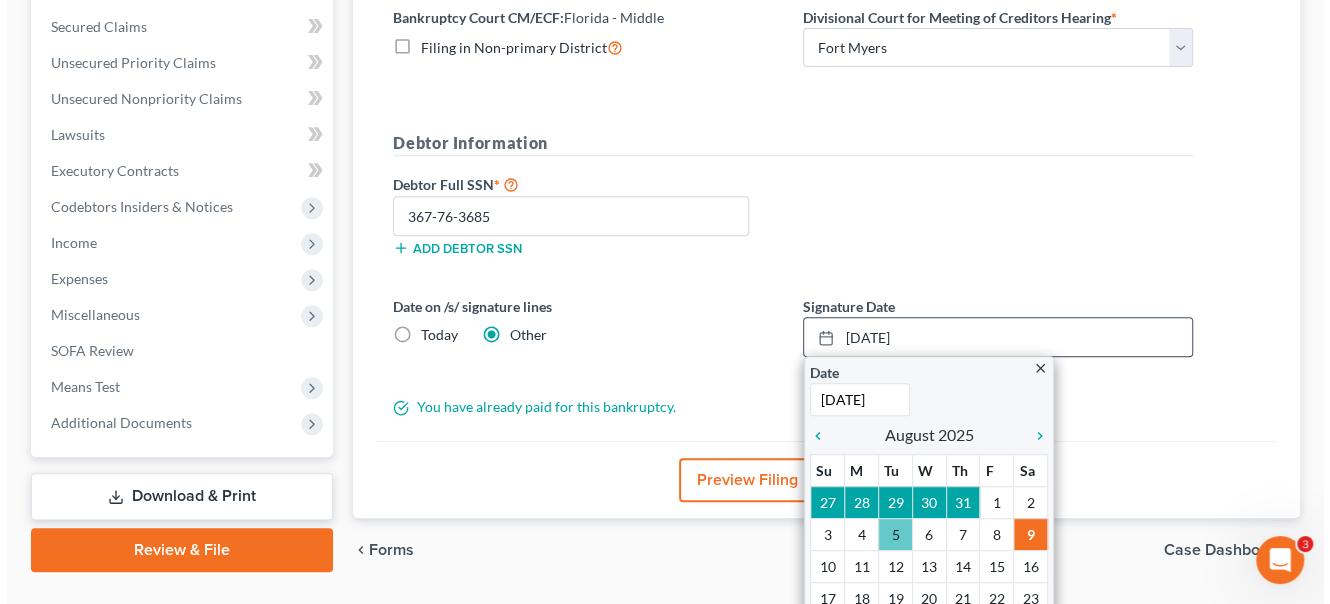 scroll, scrollTop: 491, scrollLeft: 0, axis: vertical 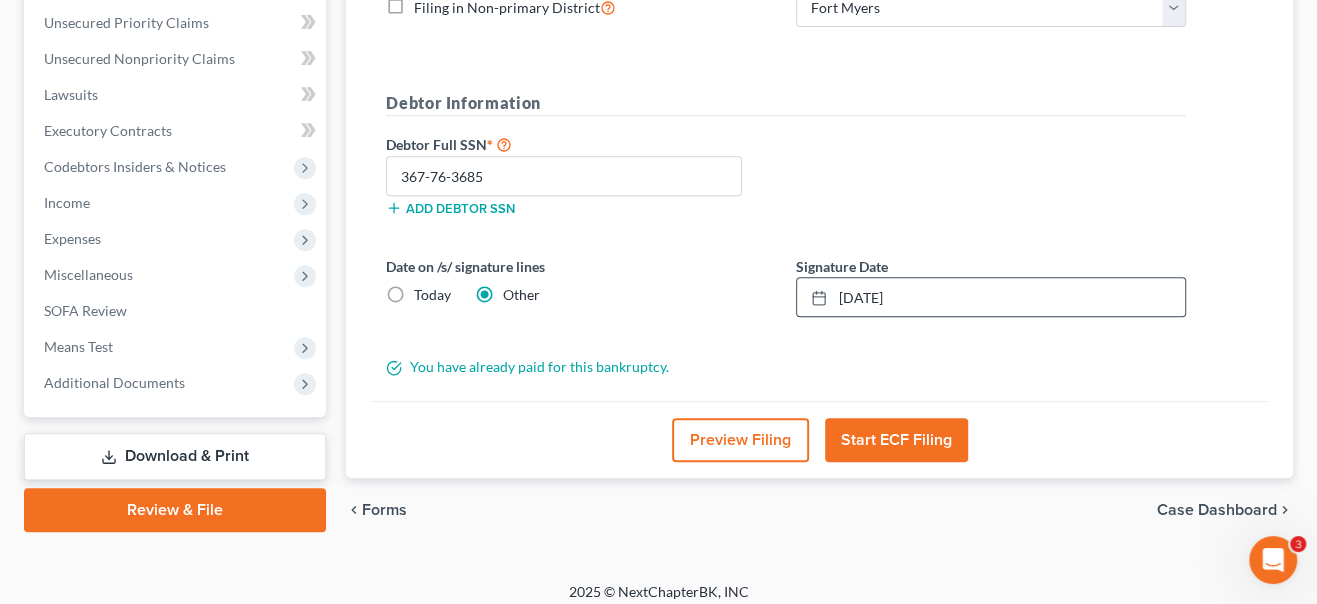 click on "Preview Filing" at bounding box center (740, 440) 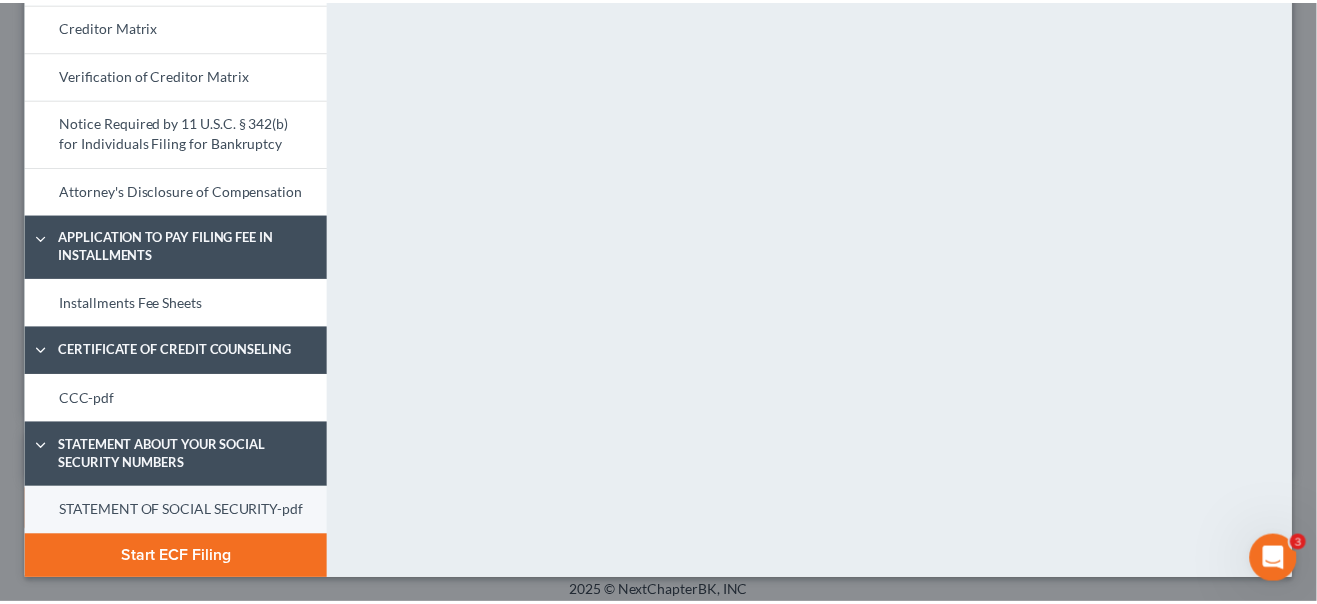 scroll, scrollTop: 1018, scrollLeft: 0, axis: vertical 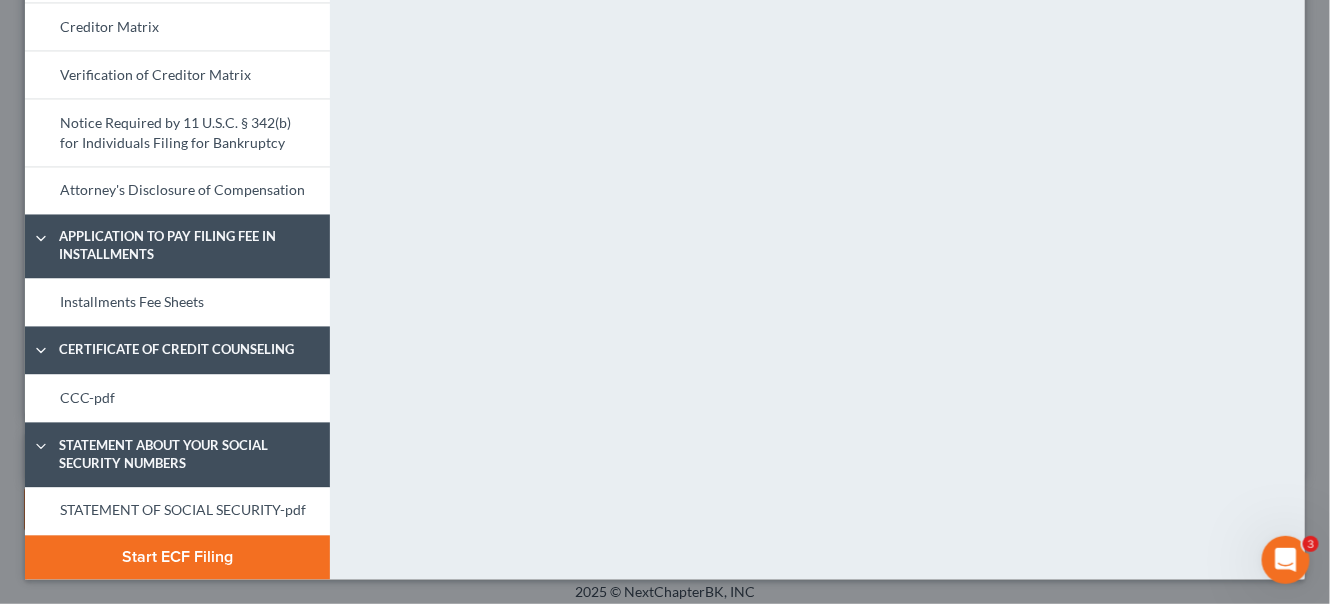 click on "Start ECF Filing" at bounding box center [177, 558] 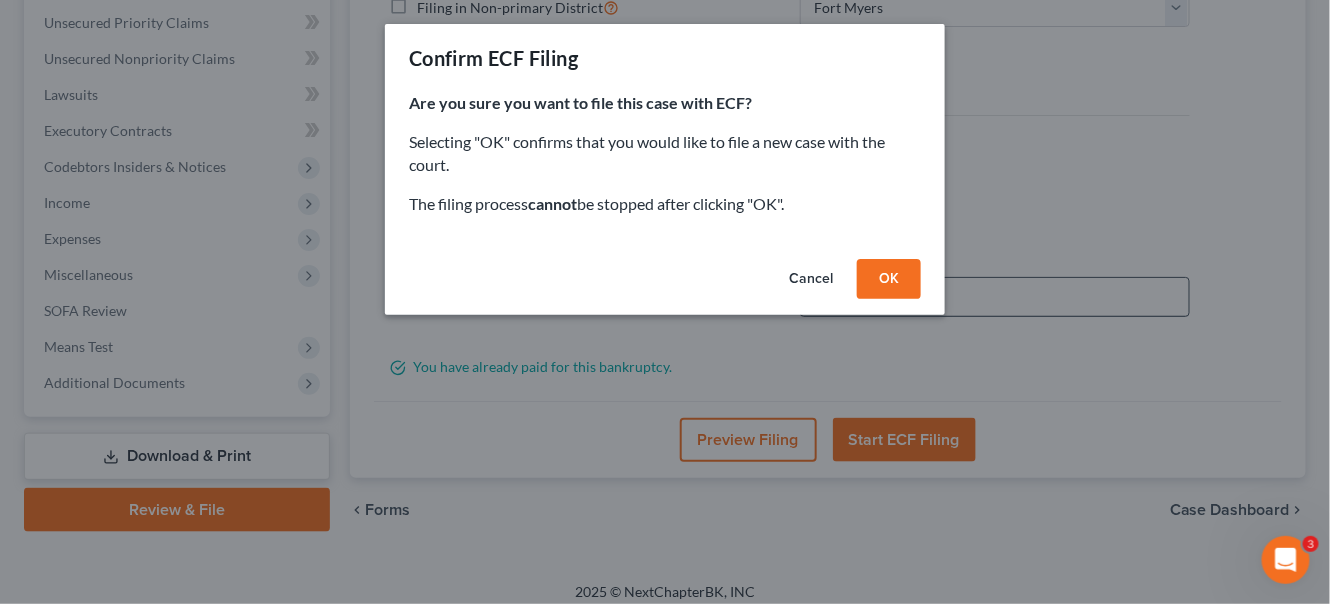 click on "OK" at bounding box center [889, 279] 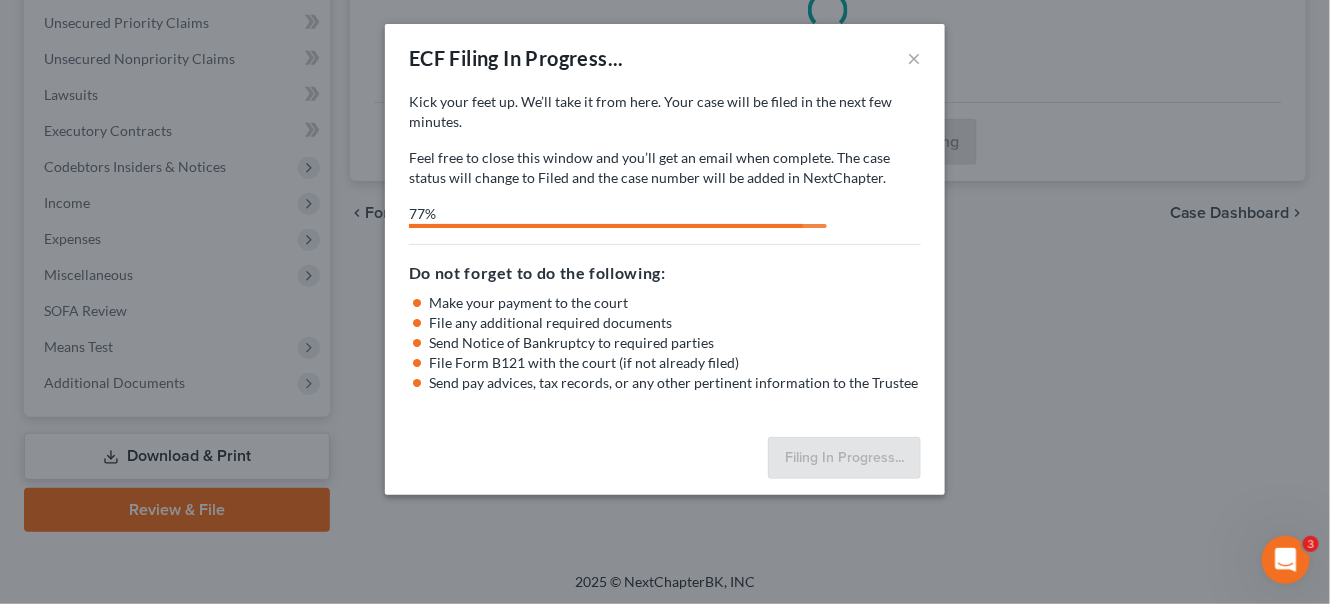 select on "0" 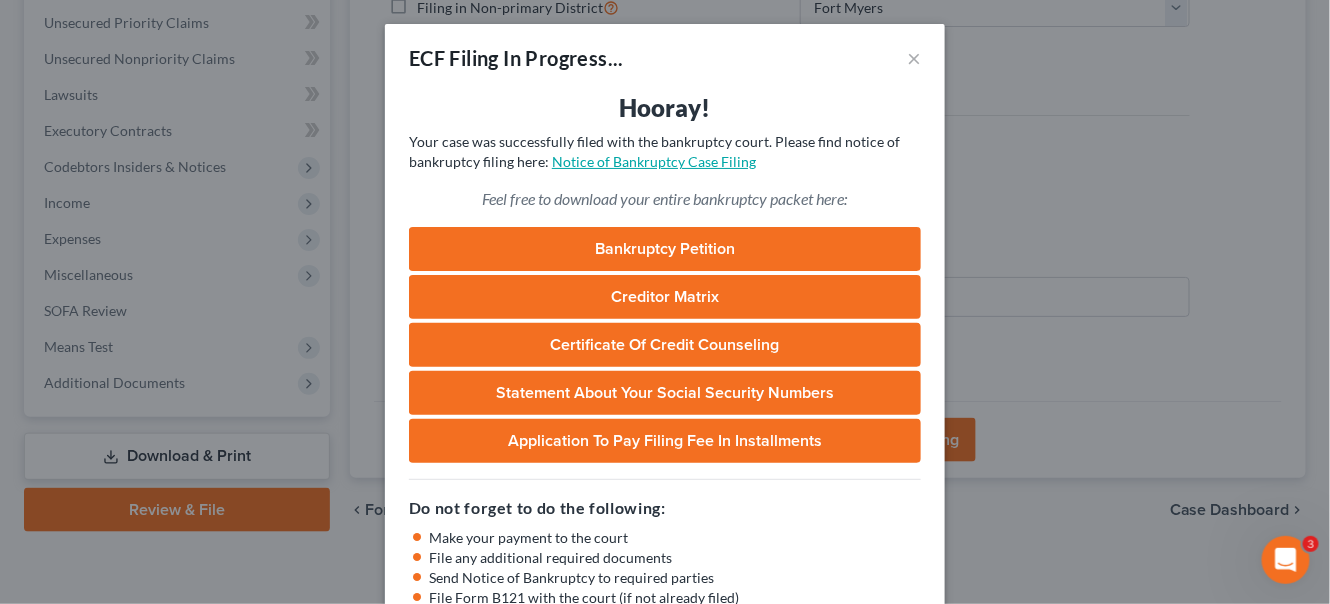 click on "Notice of Bankruptcy Case Filing" at bounding box center (654, 161) 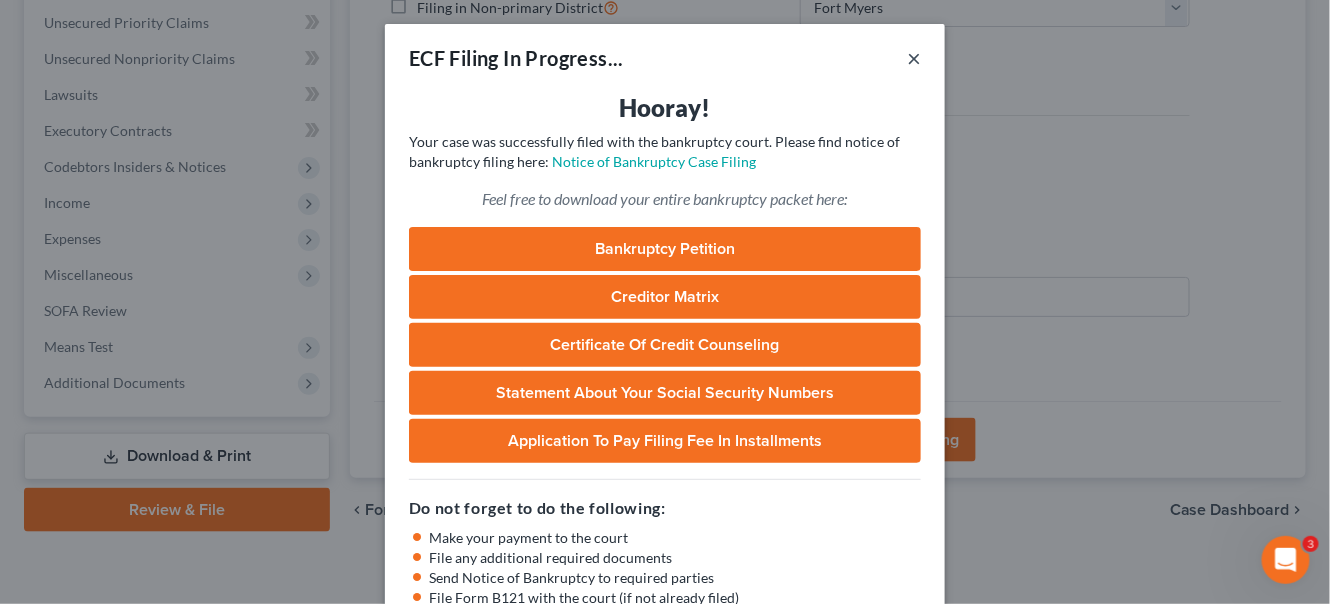click on "×" at bounding box center [914, 58] 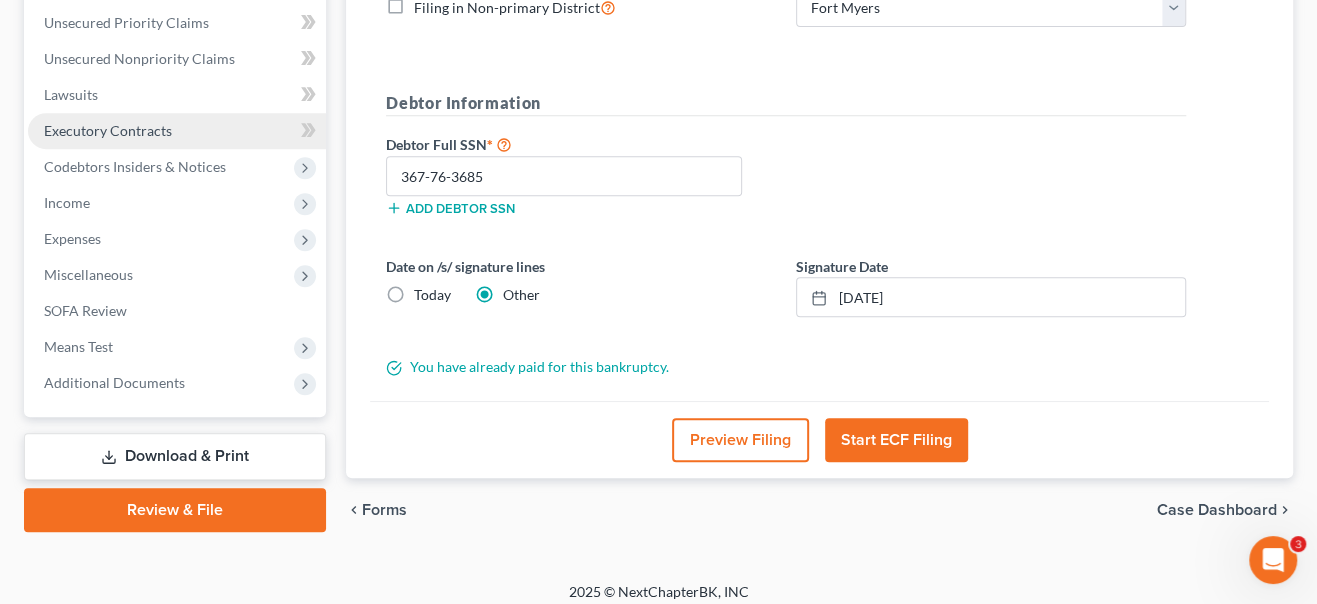 click on "Executory Contracts" at bounding box center (177, 131) 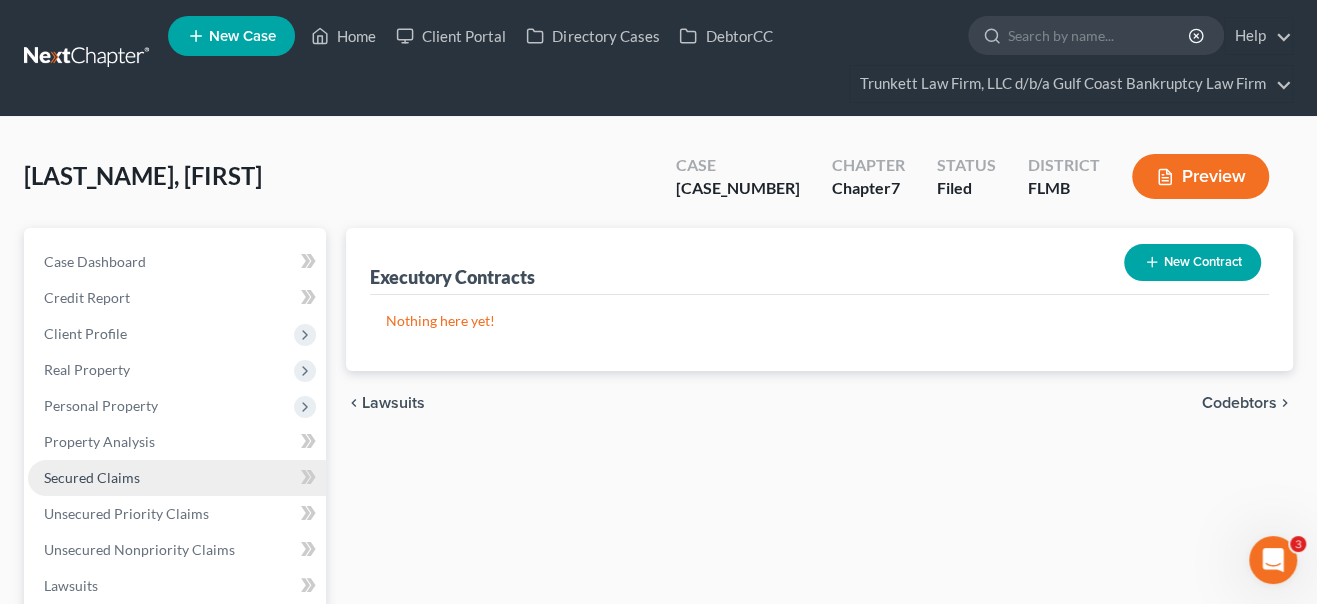 scroll, scrollTop: 272, scrollLeft: 0, axis: vertical 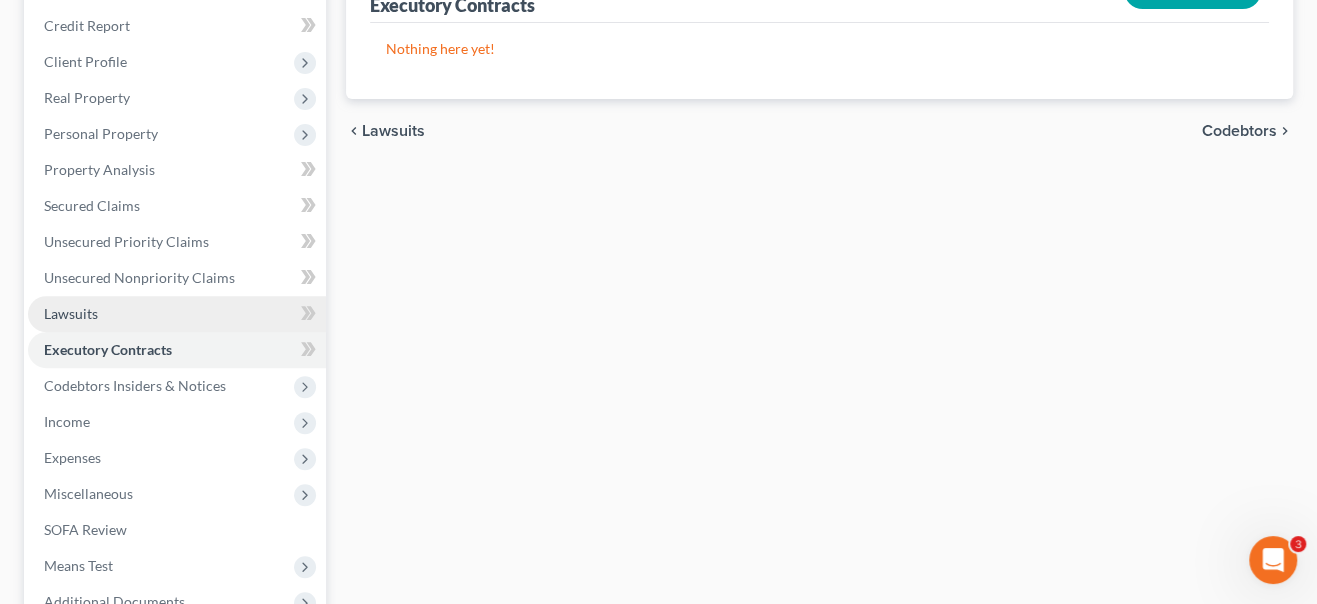 click on "Lawsuits" at bounding box center (71, 313) 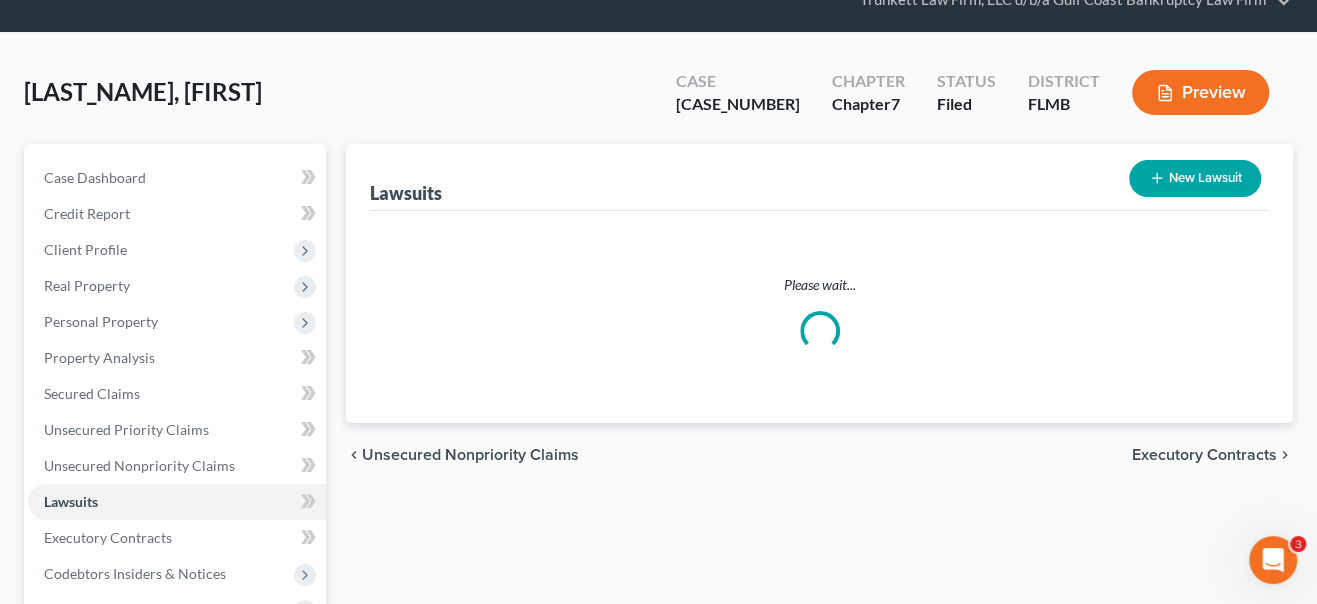 scroll, scrollTop: 0, scrollLeft: 0, axis: both 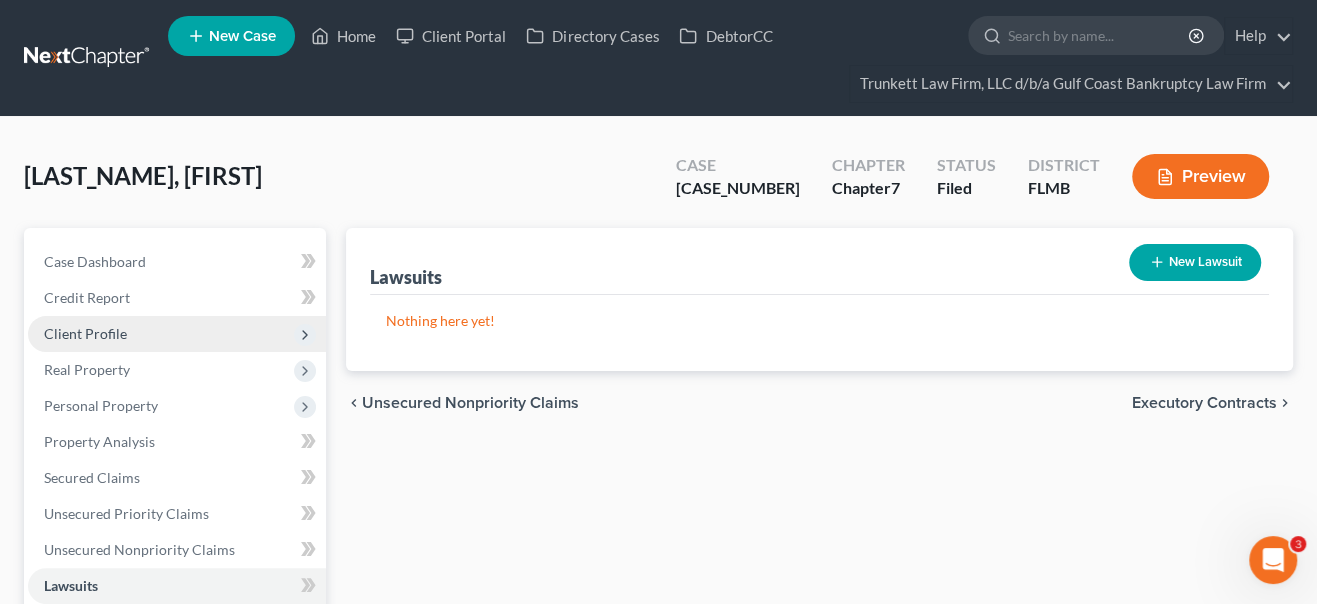 click on "Client Profile" at bounding box center (85, 333) 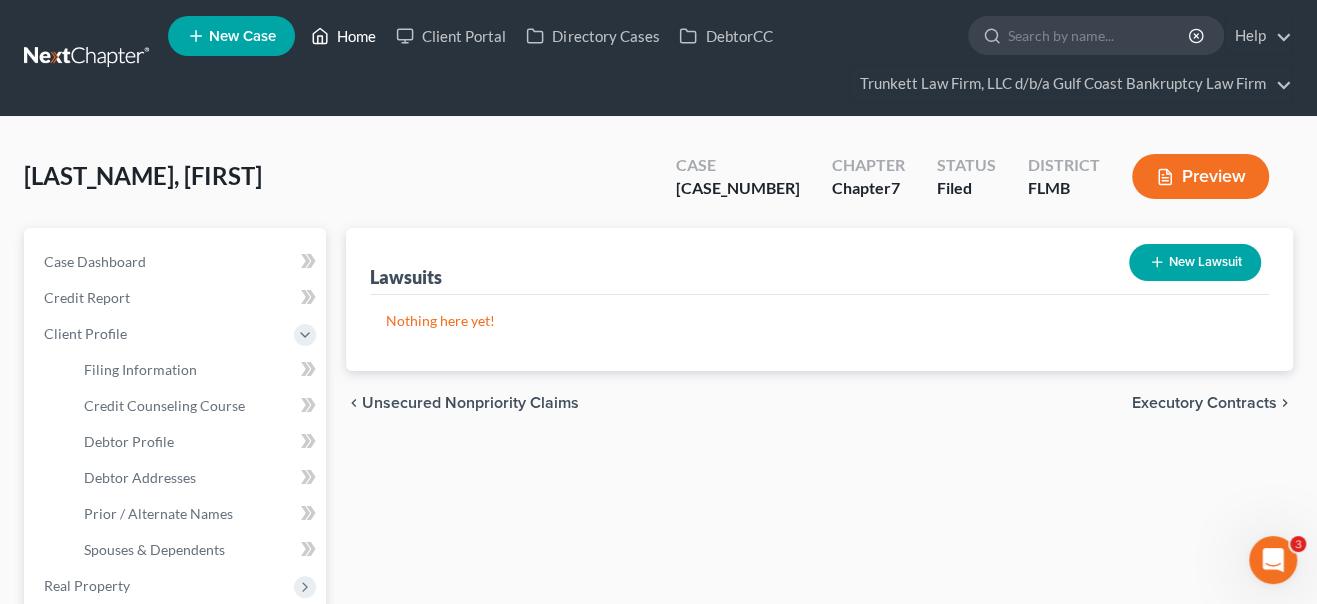 click on "Home" at bounding box center [343, 36] 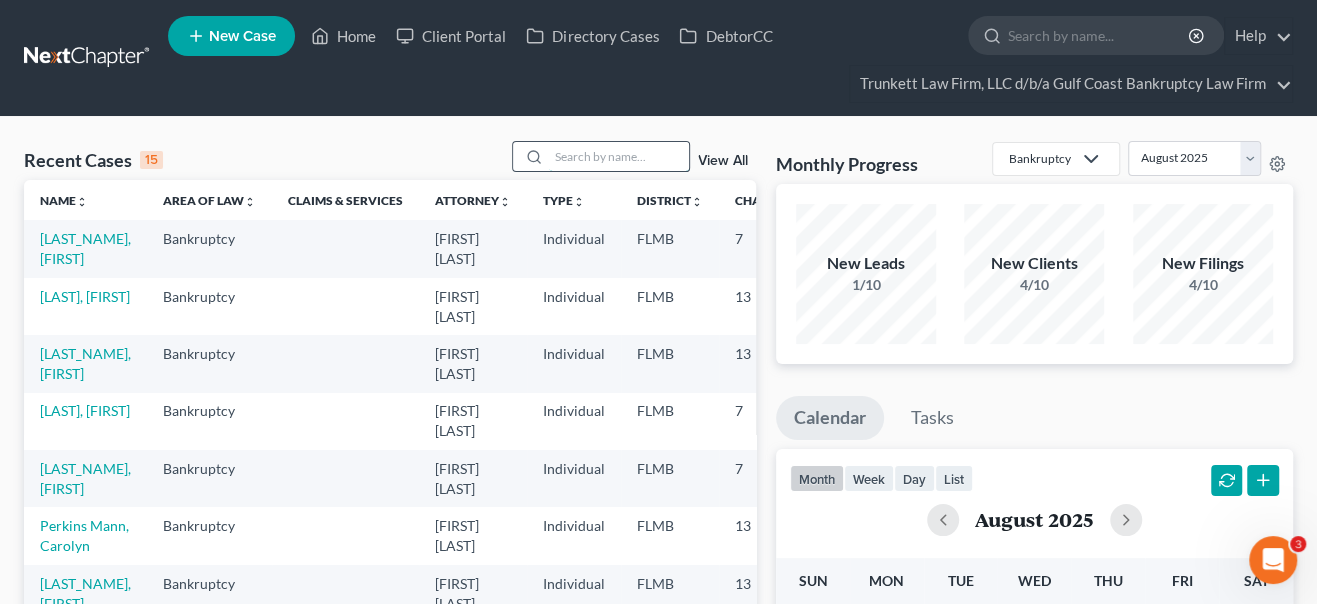 click at bounding box center [619, 156] 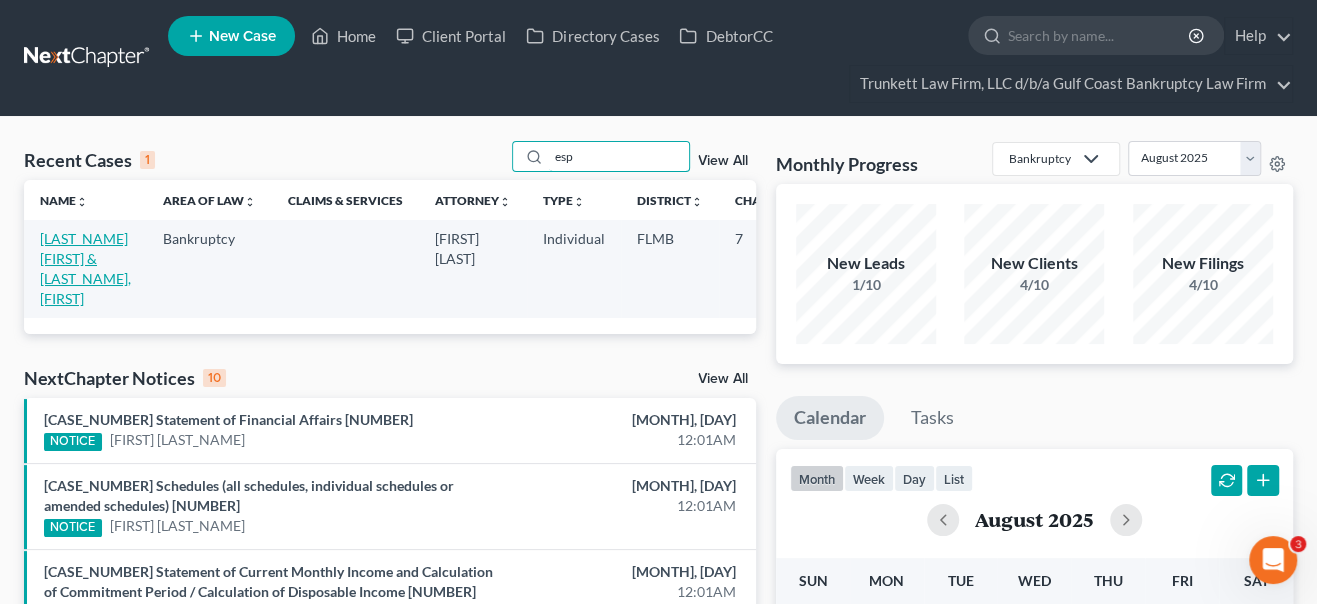 type on "esp" 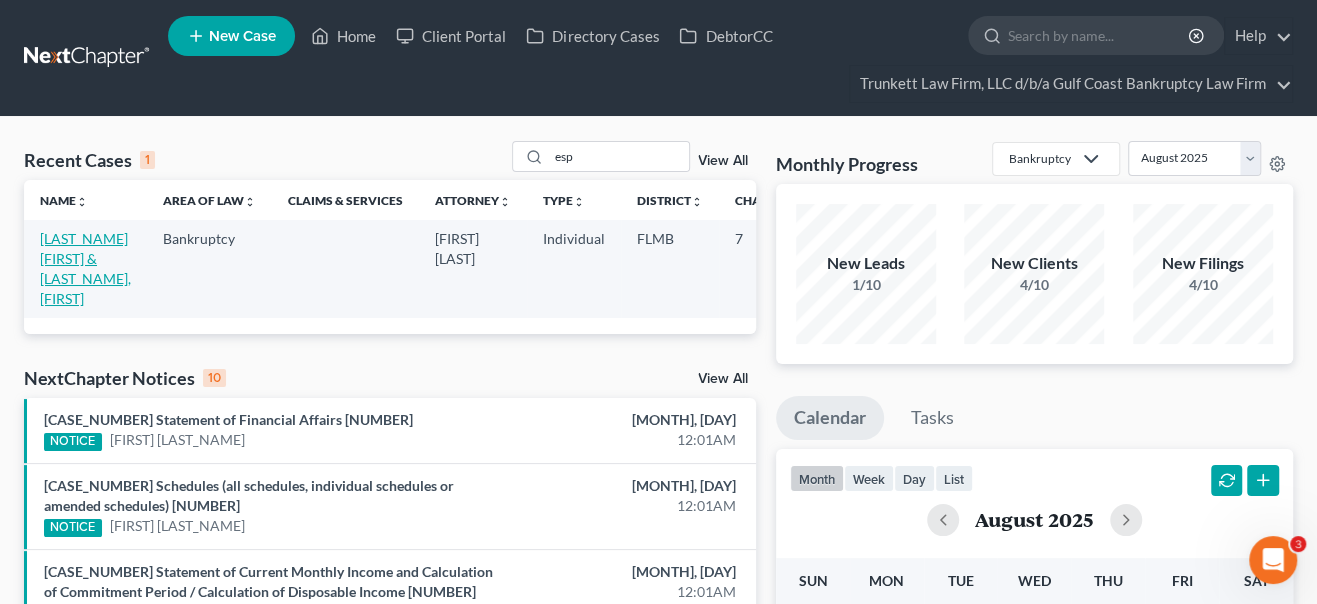 click on "[LAST_NAME] [FIRST] & [LAST_NAME], [FIRST]" at bounding box center [85, 268] 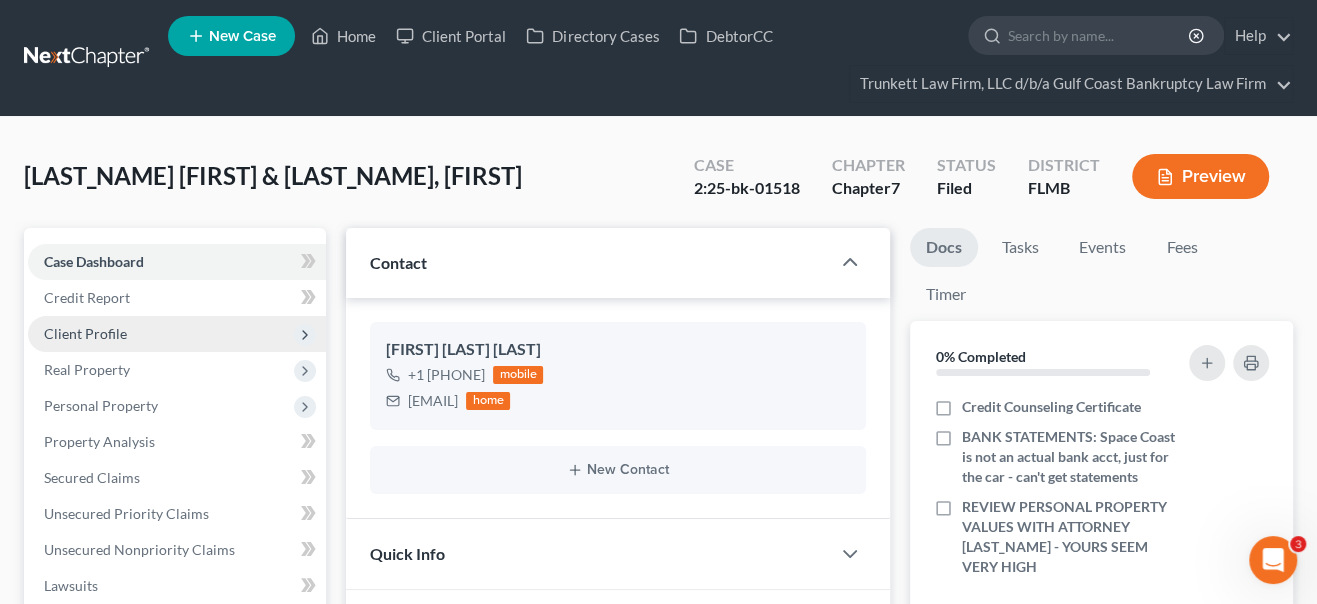 click on "Client Profile" at bounding box center [85, 333] 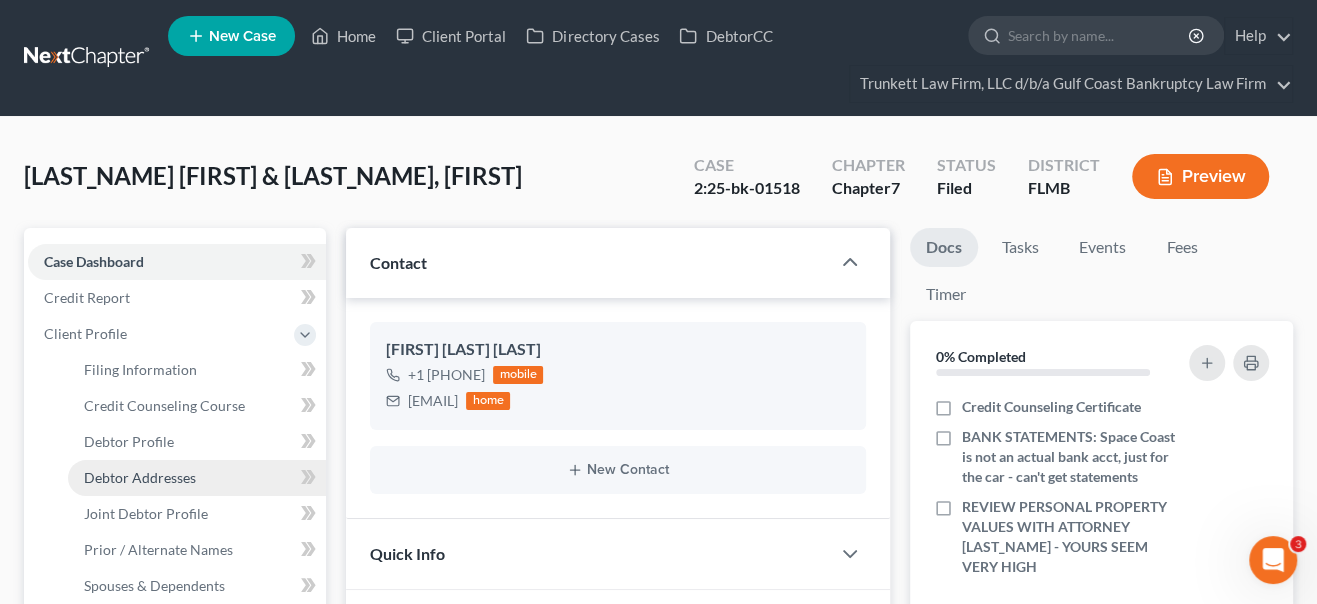 click on "Debtor Addresses" at bounding box center [140, 477] 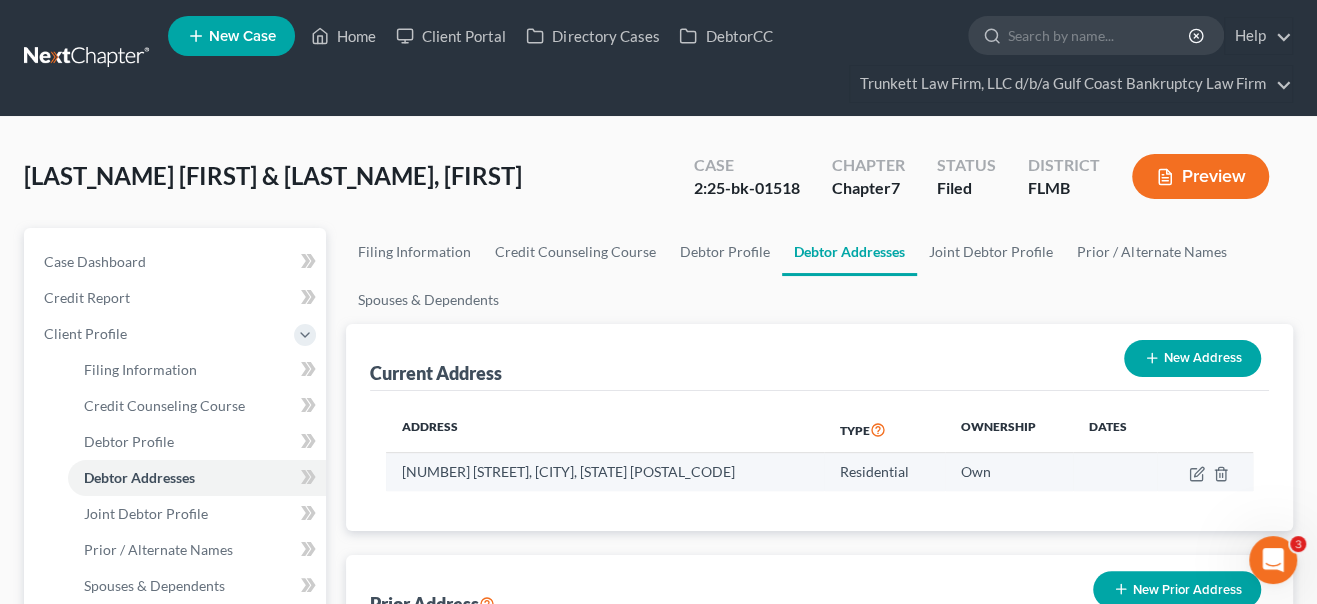 click on "[NUMBER] [STREET], [CITY], [STATE] [POSTAL_CODE]" at bounding box center (605, 472) 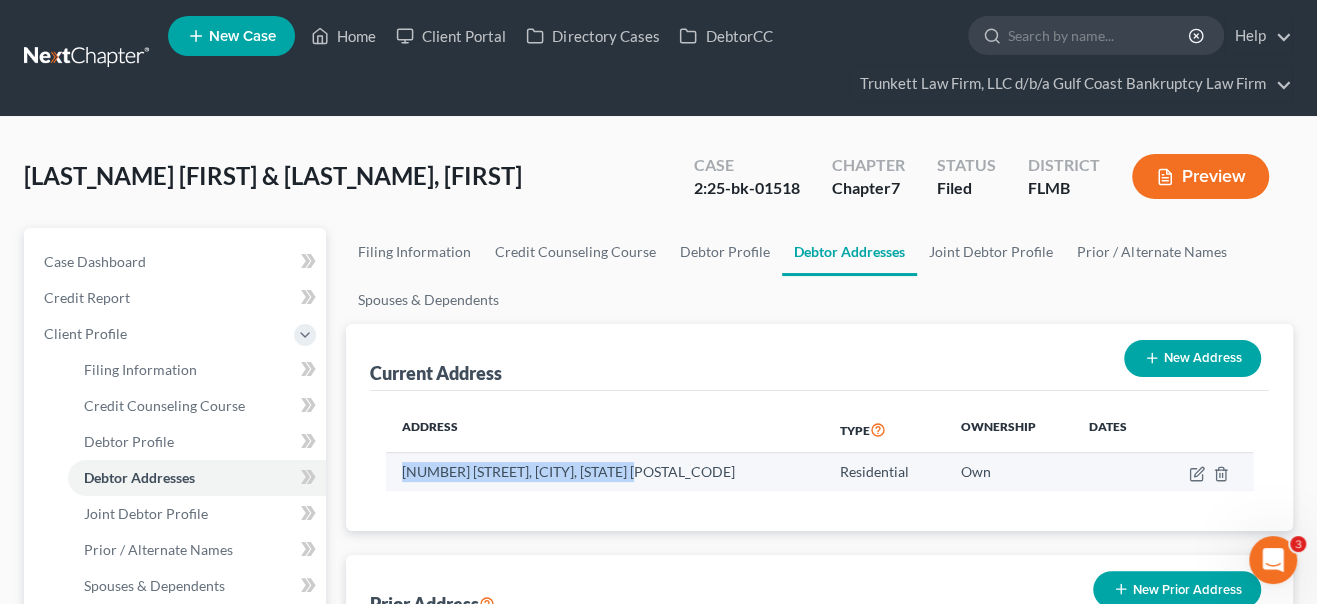 drag, startPoint x: 642, startPoint y: 472, endPoint x: 398, endPoint y: 467, distance: 244.05122 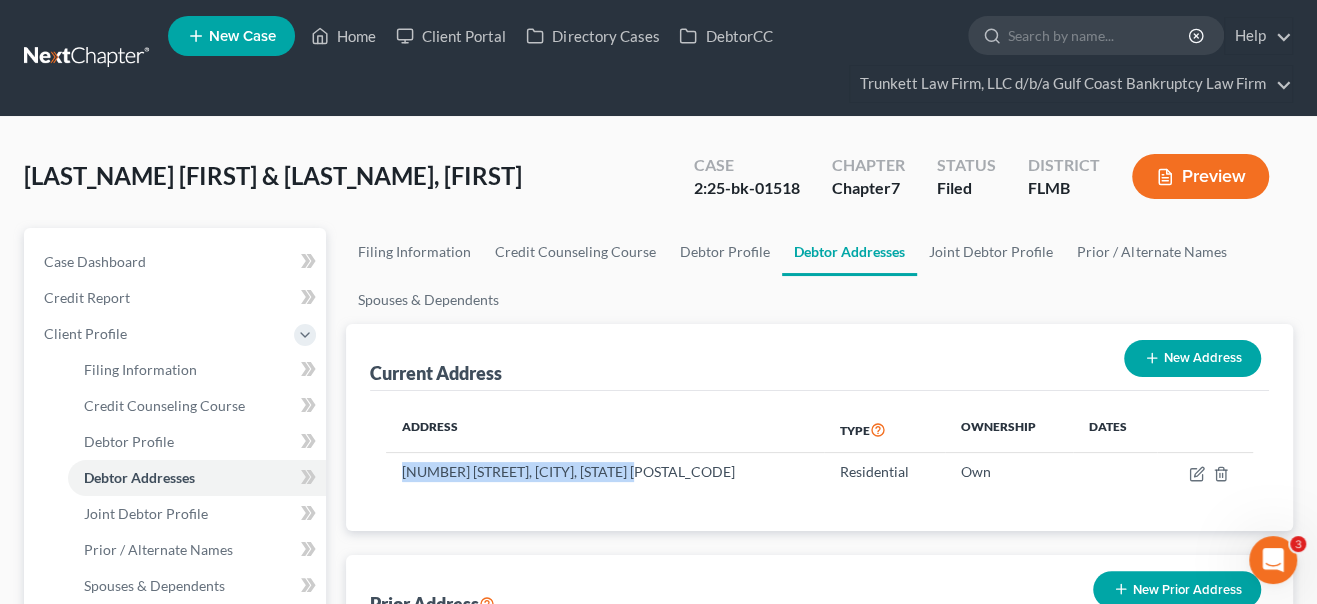 copy on "[NUMBER] [STREET], [CITY], [STATE] [POSTAL_CODE]" 